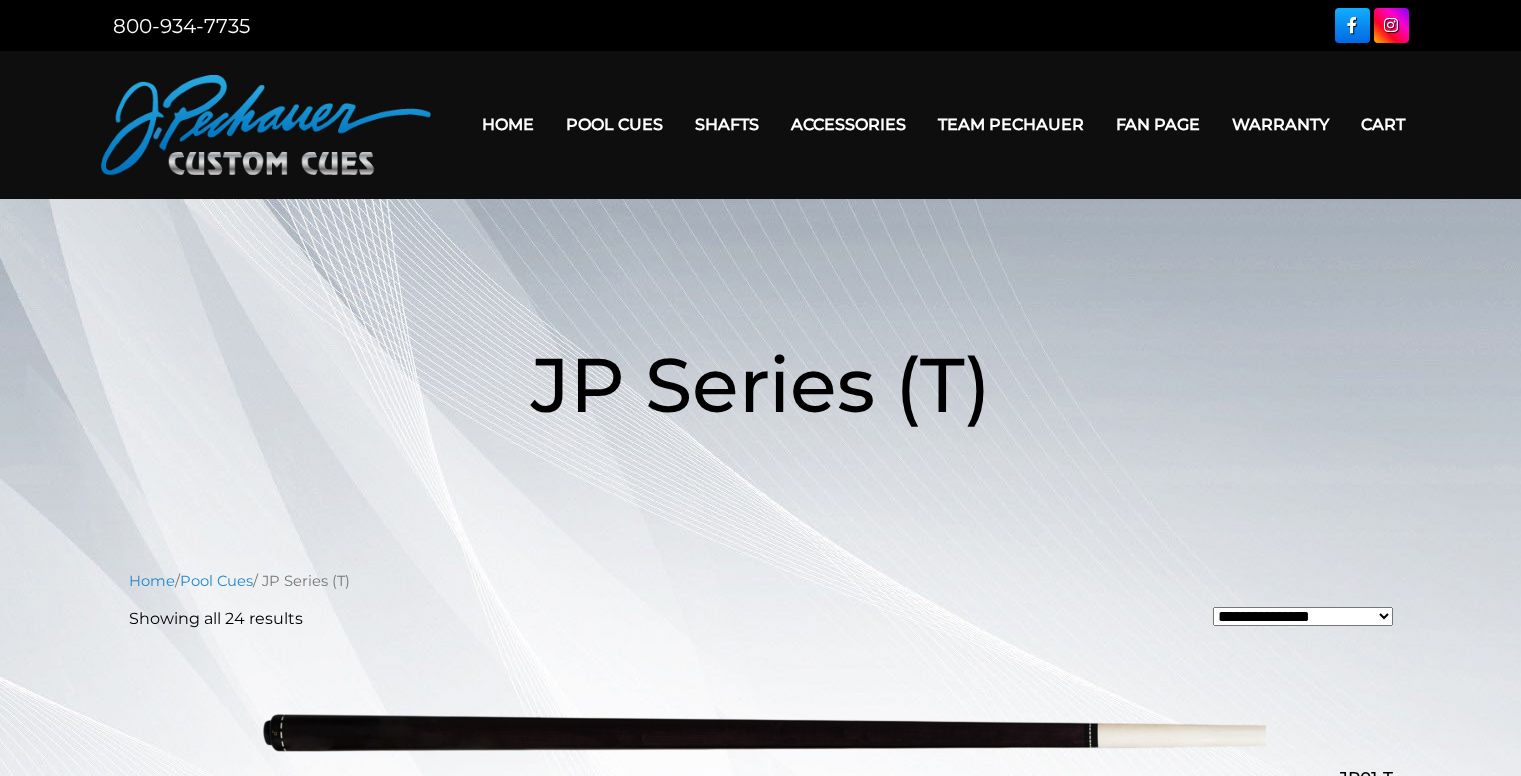 scroll, scrollTop: 0, scrollLeft: 0, axis: both 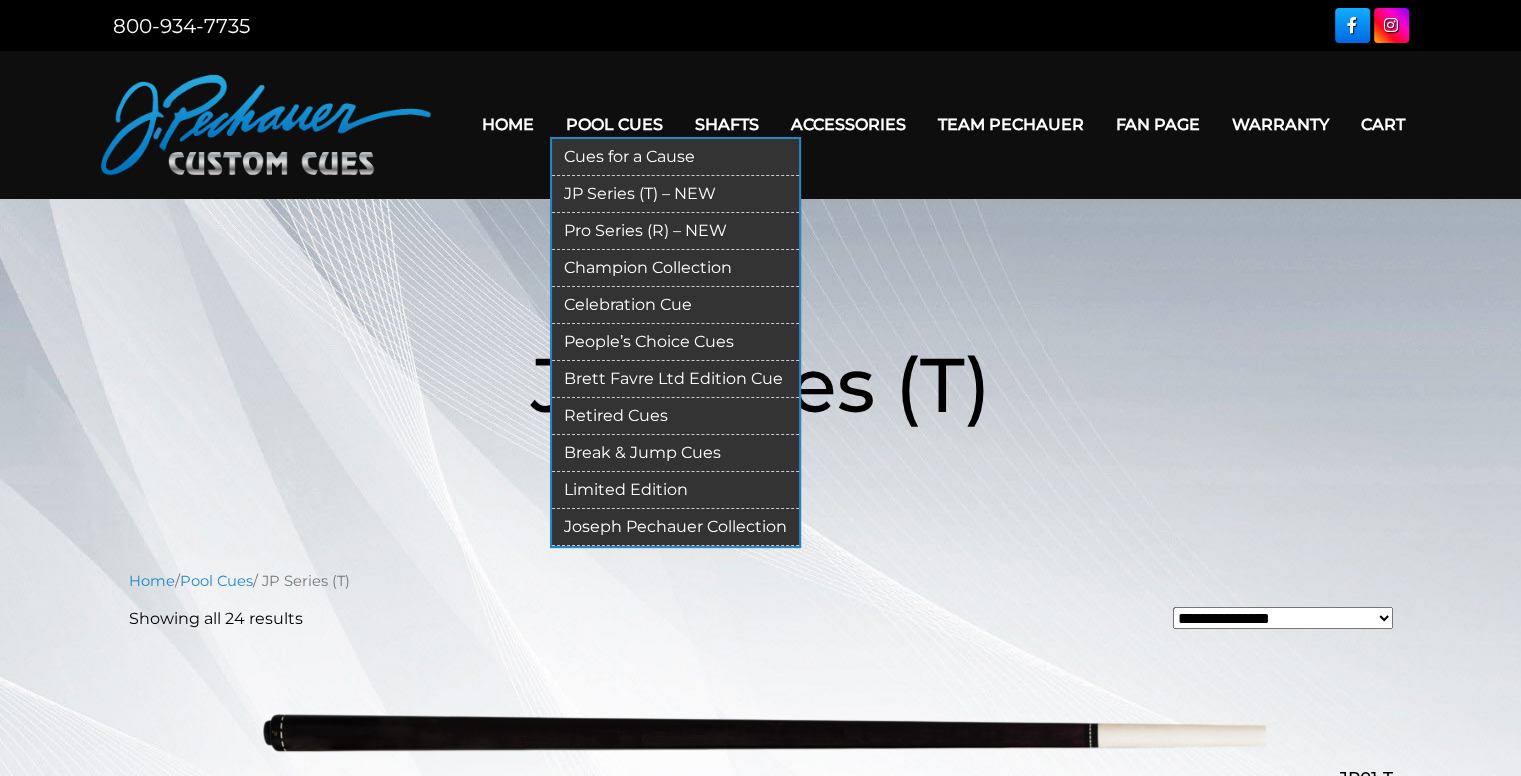 click on "JP Series (T) – NEW" at bounding box center [675, 194] 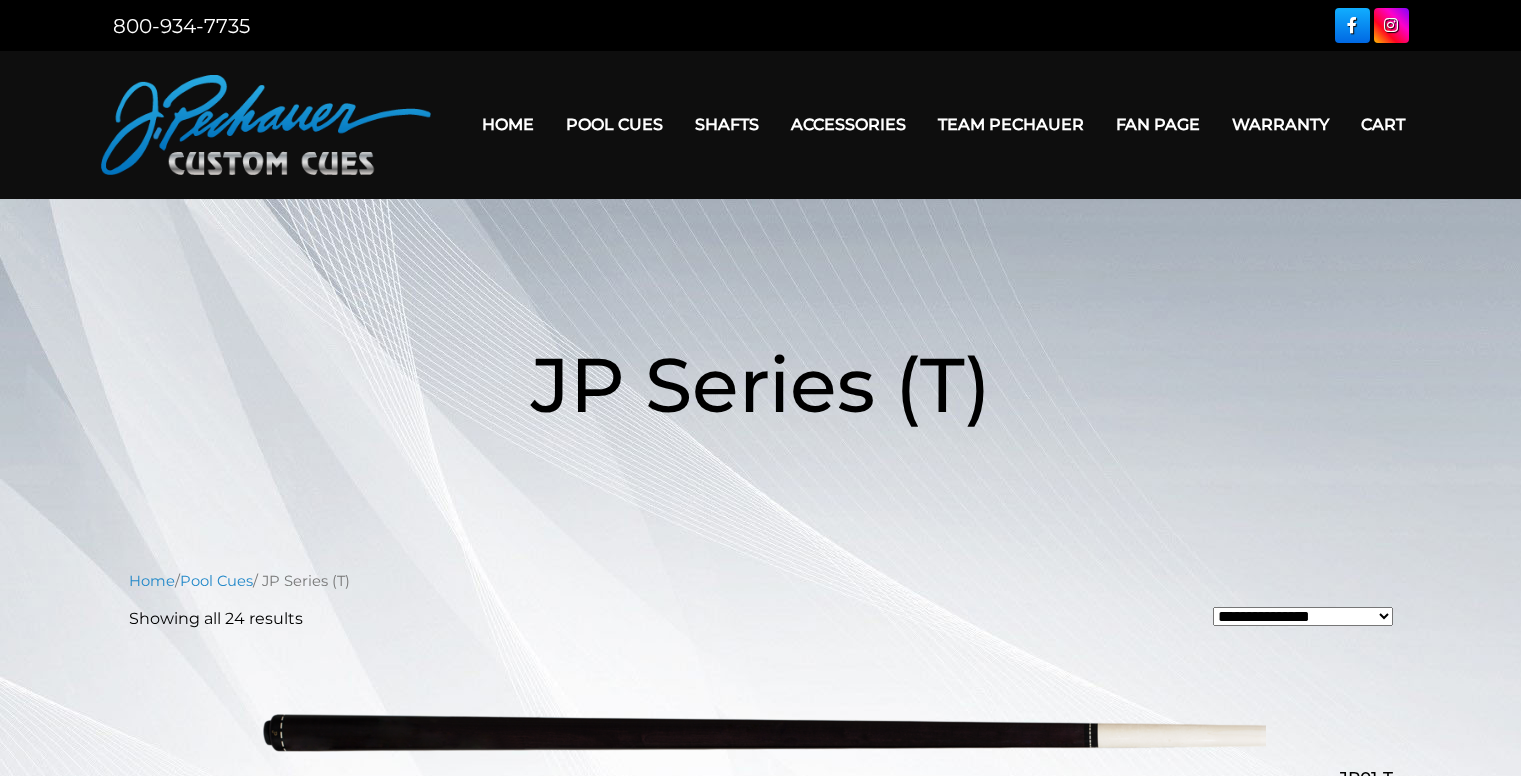 scroll, scrollTop: 0, scrollLeft: 0, axis: both 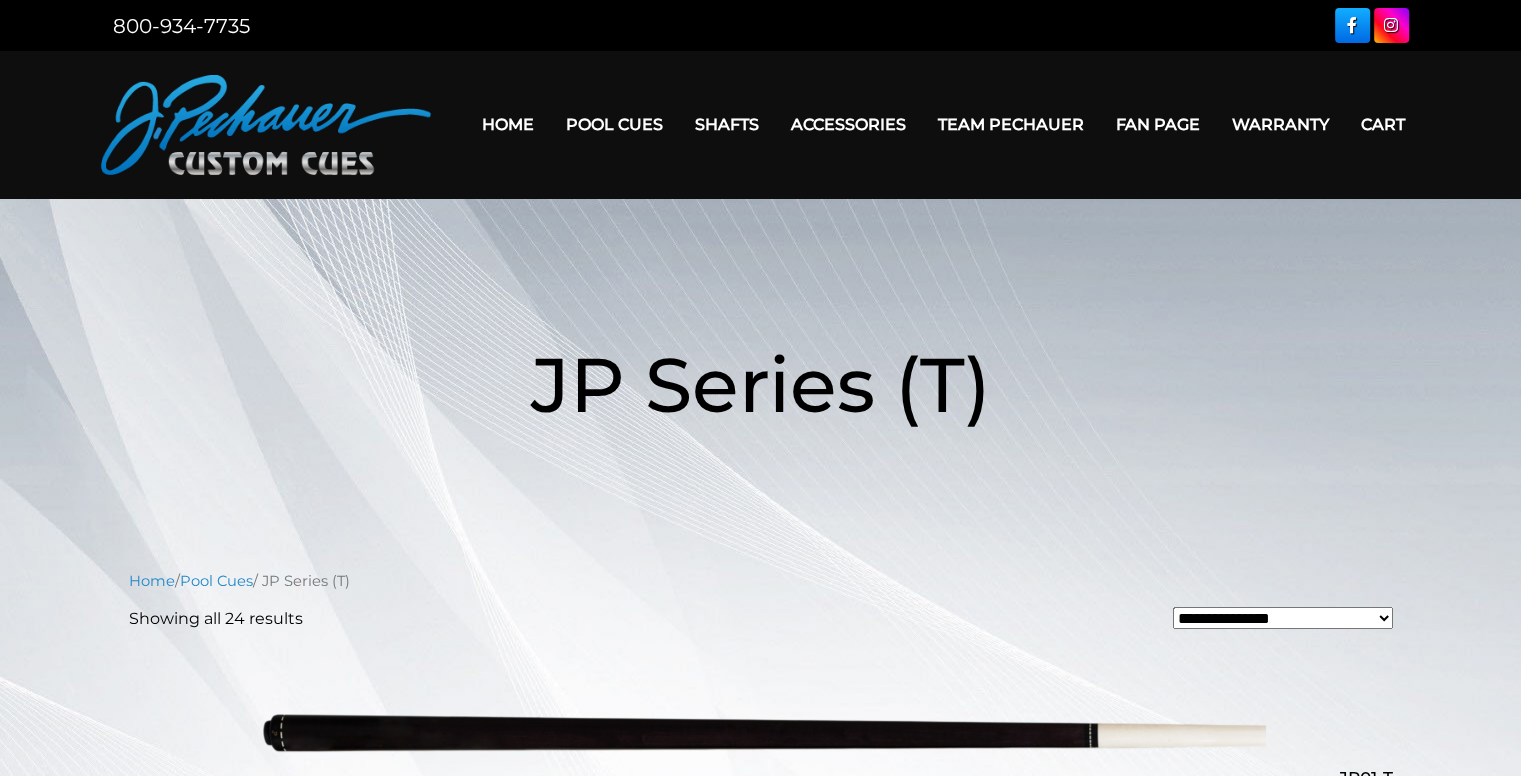 click on "**********" at bounding box center (1283, 618) 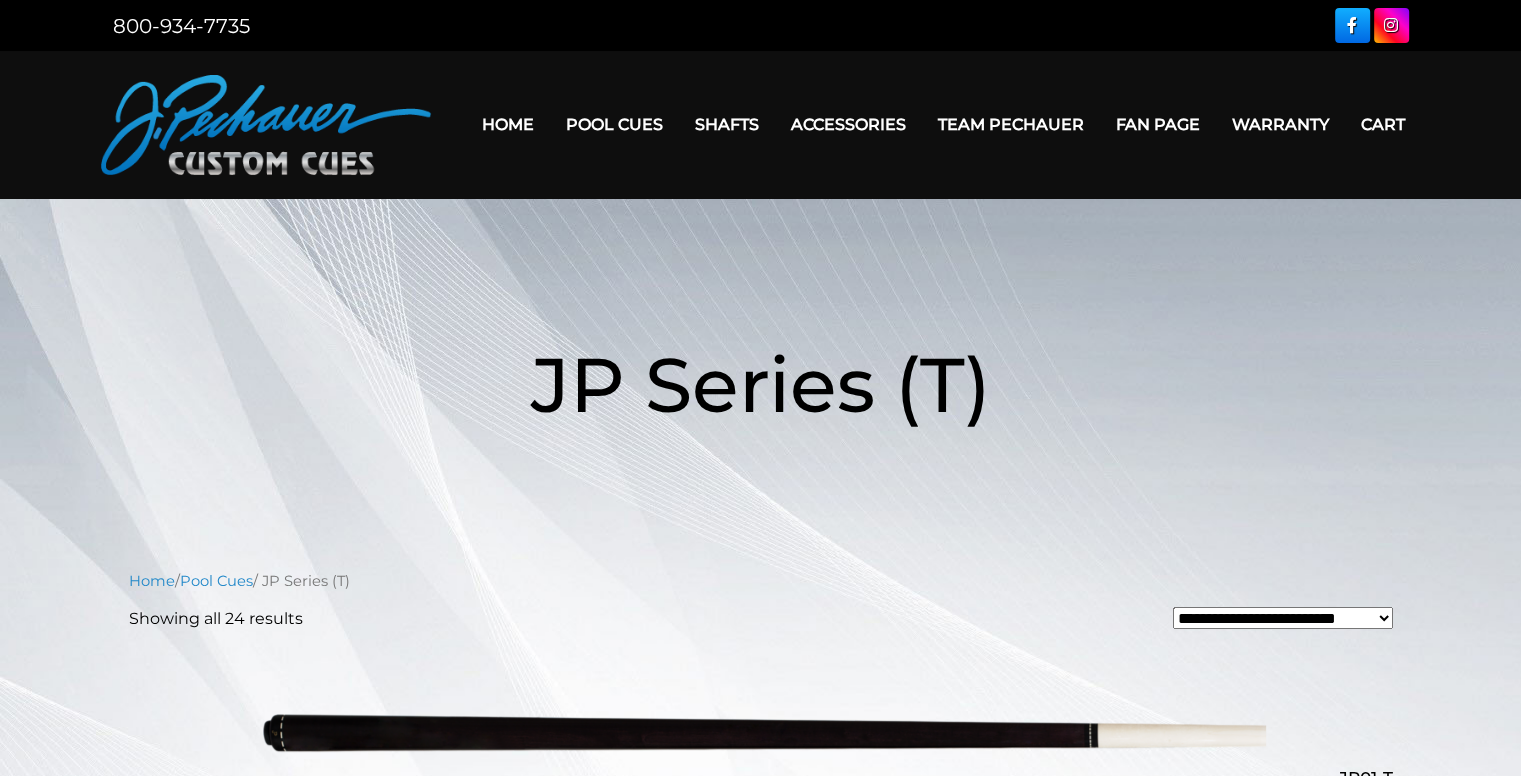 click on "**********" at bounding box center (1283, 618) 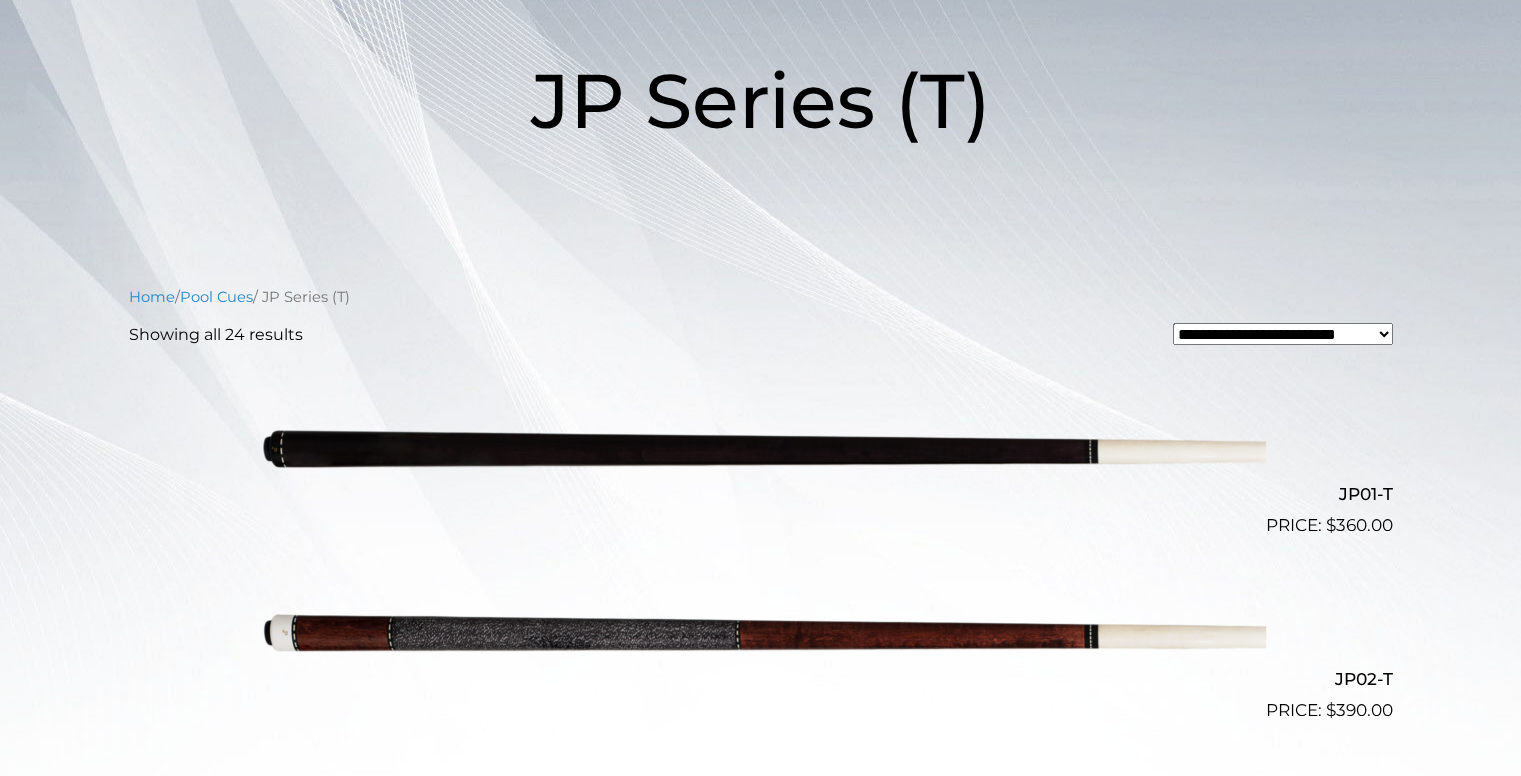 scroll, scrollTop: 284, scrollLeft: 0, axis: vertical 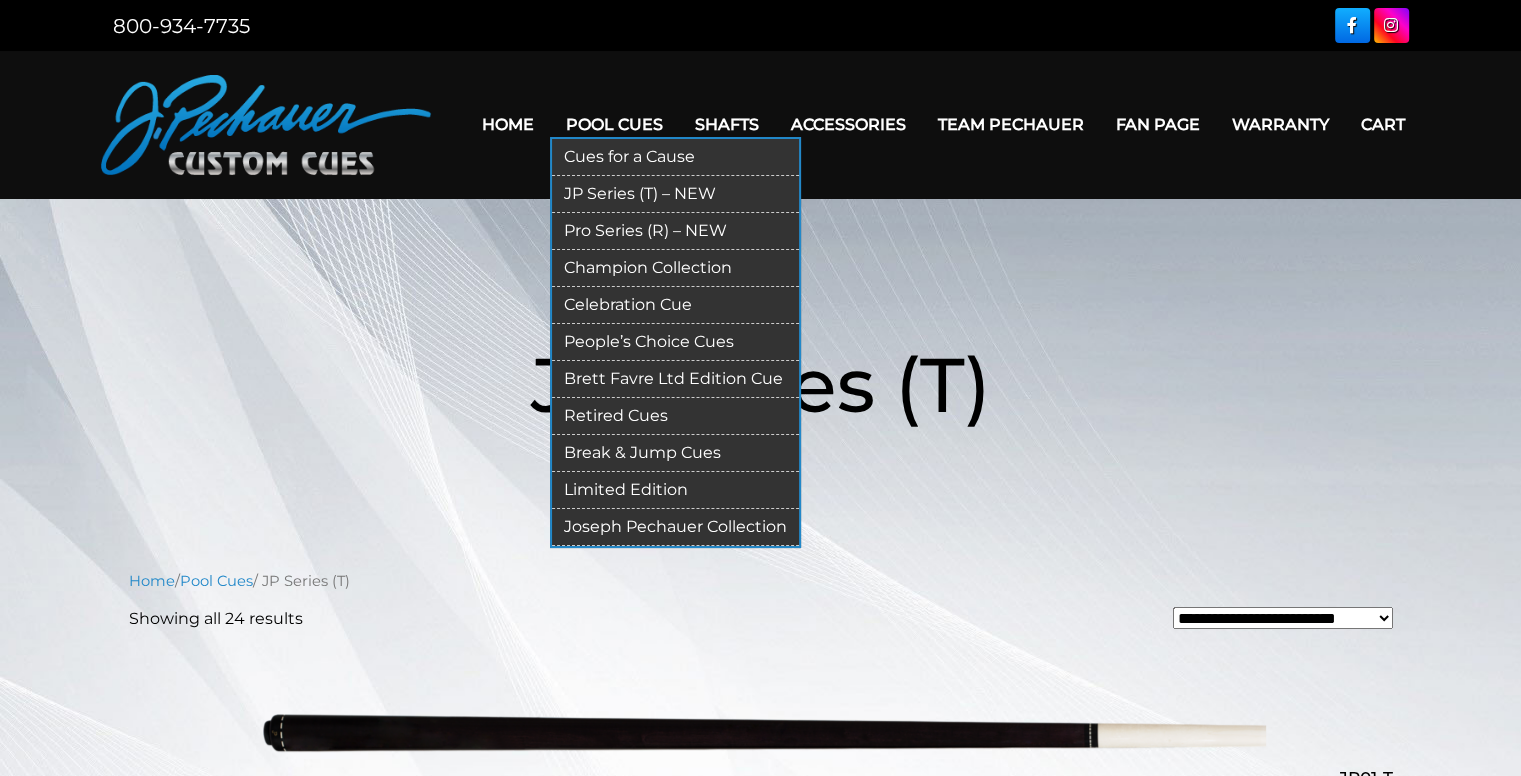click on "Pro Series (R) – NEW" at bounding box center (675, 231) 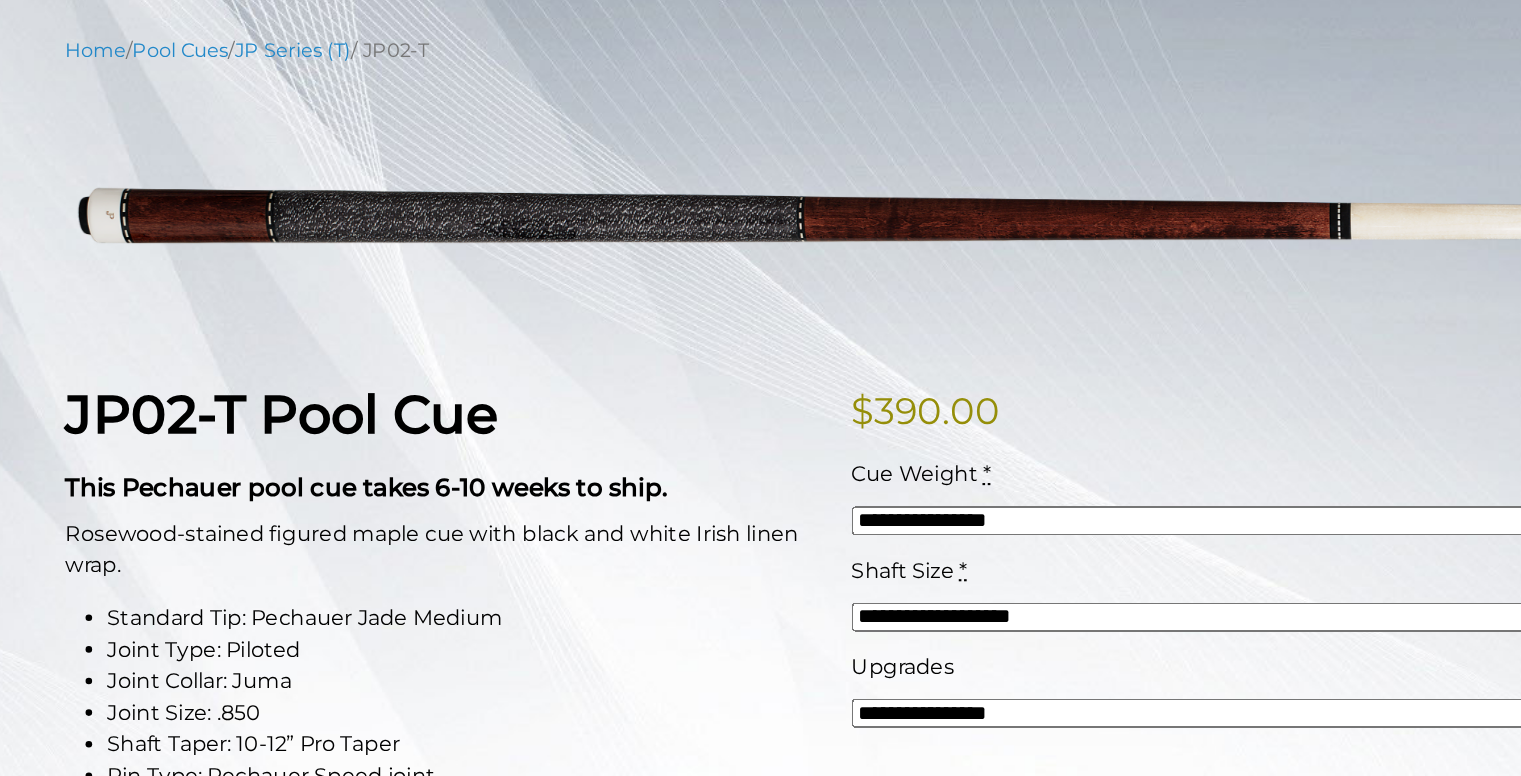 scroll, scrollTop: 56, scrollLeft: 0, axis: vertical 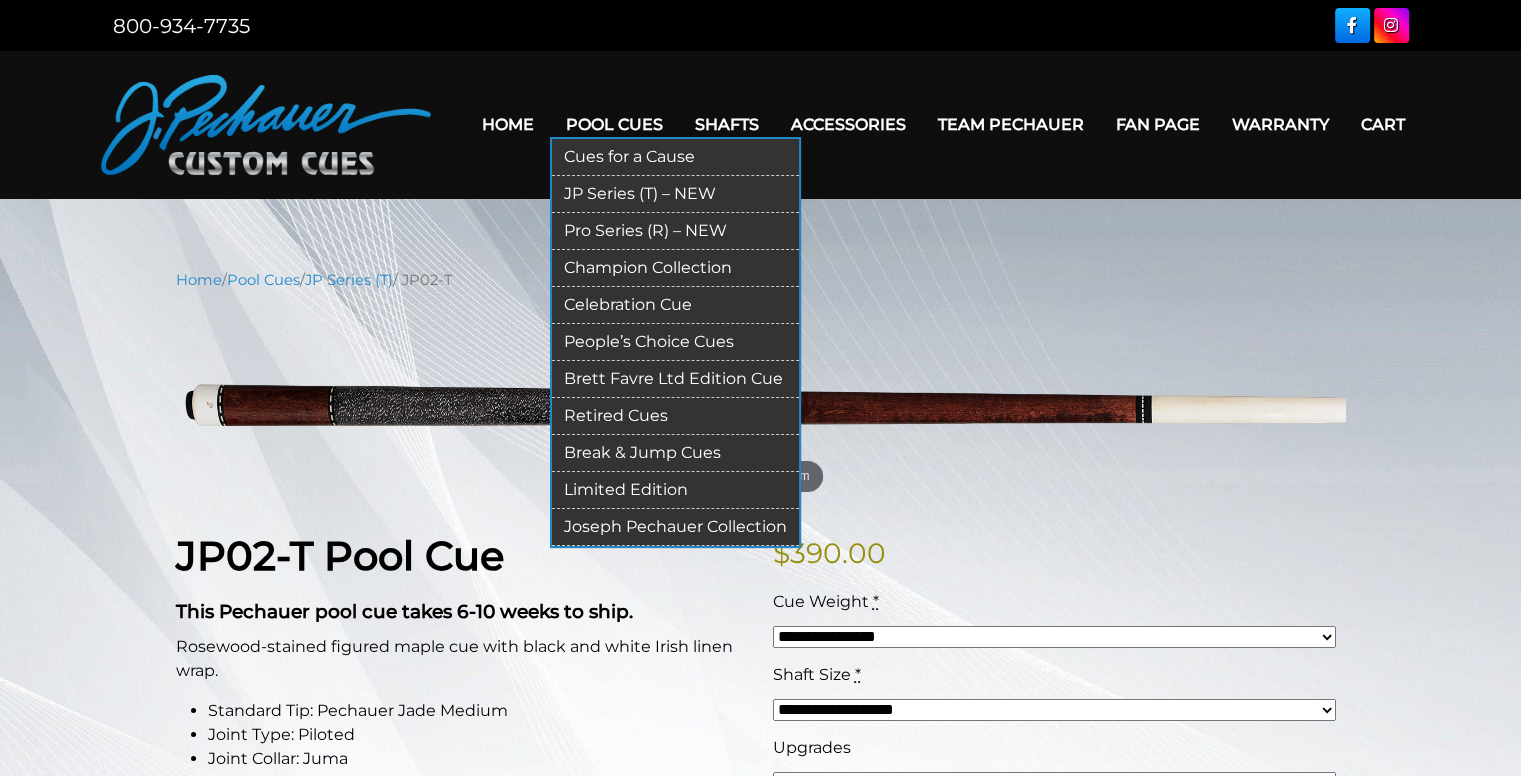 click on "Pro Series (R) – NEW" at bounding box center (675, 231) 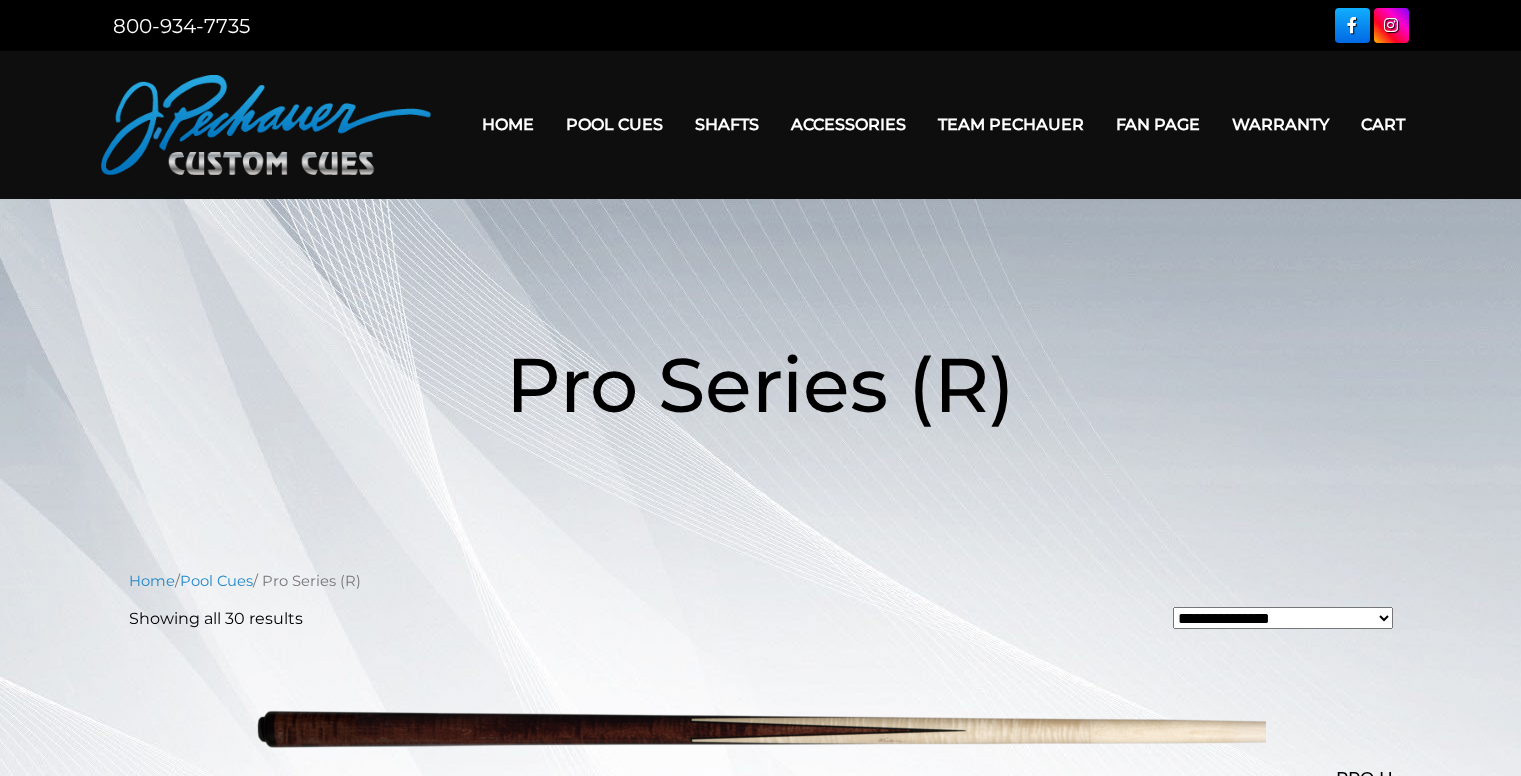 scroll, scrollTop: 0, scrollLeft: 0, axis: both 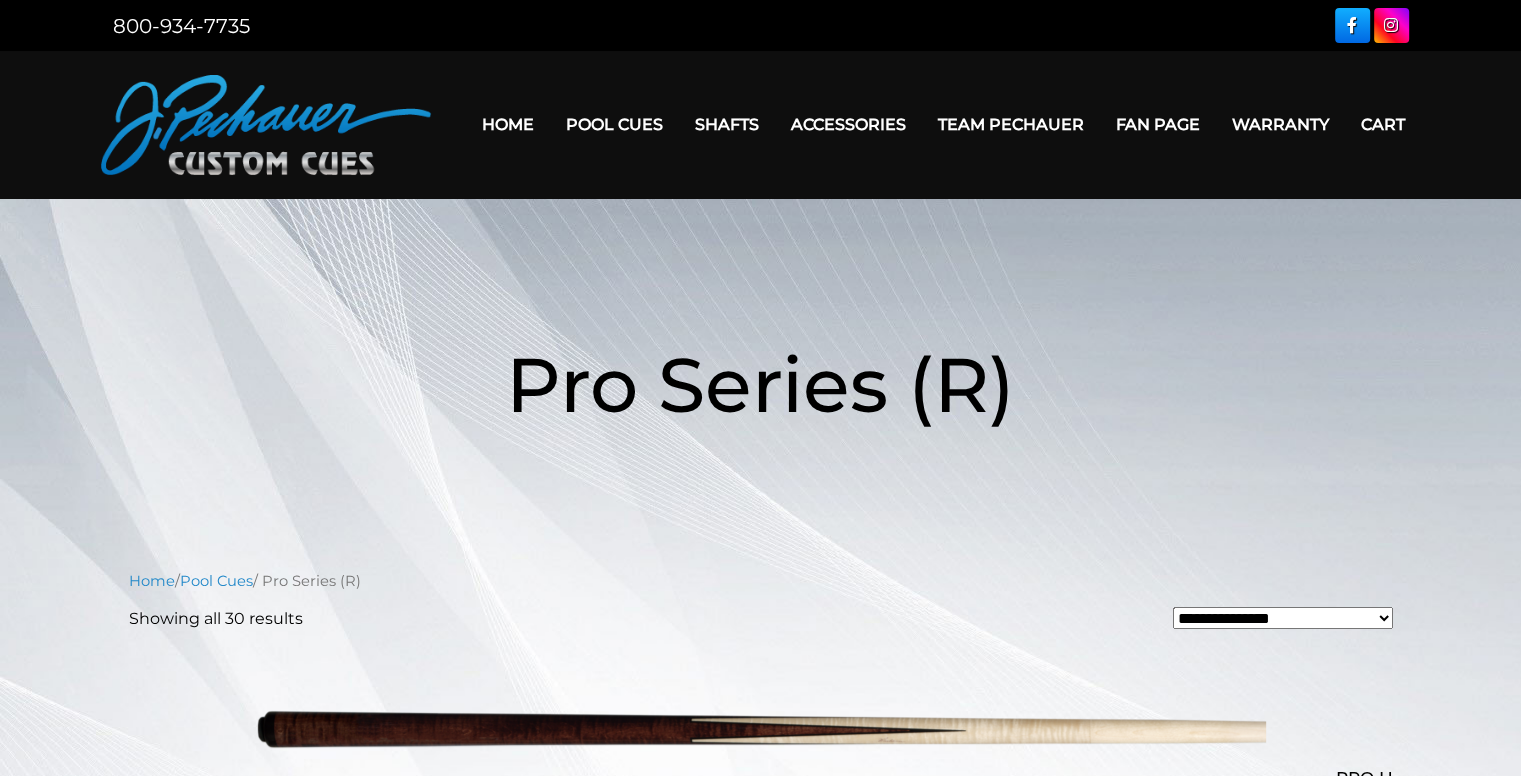 click on "**********" at bounding box center [1283, 618] 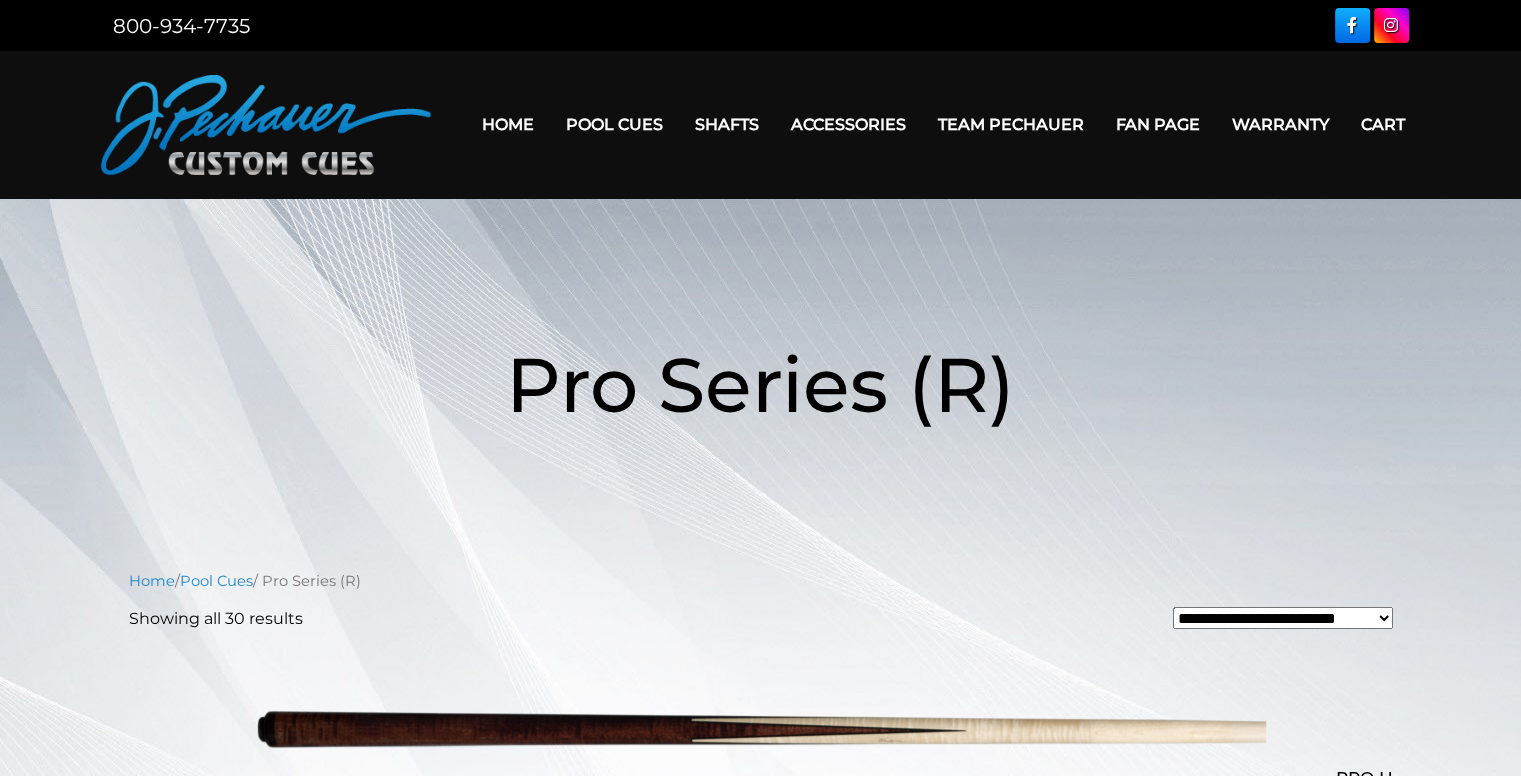 click on "**********" at bounding box center (1283, 618) 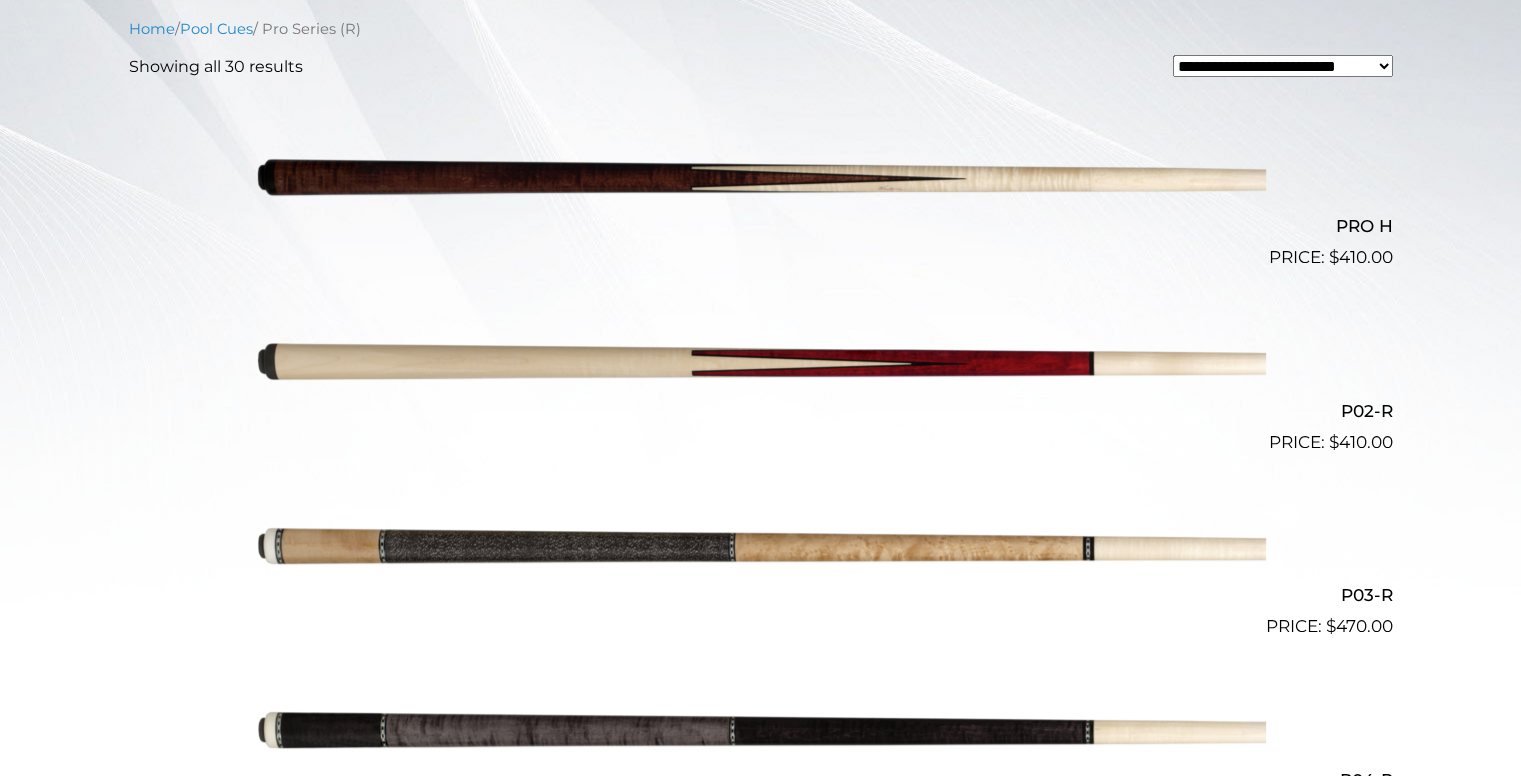 scroll, scrollTop: 554, scrollLeft: 0, axis: vertical 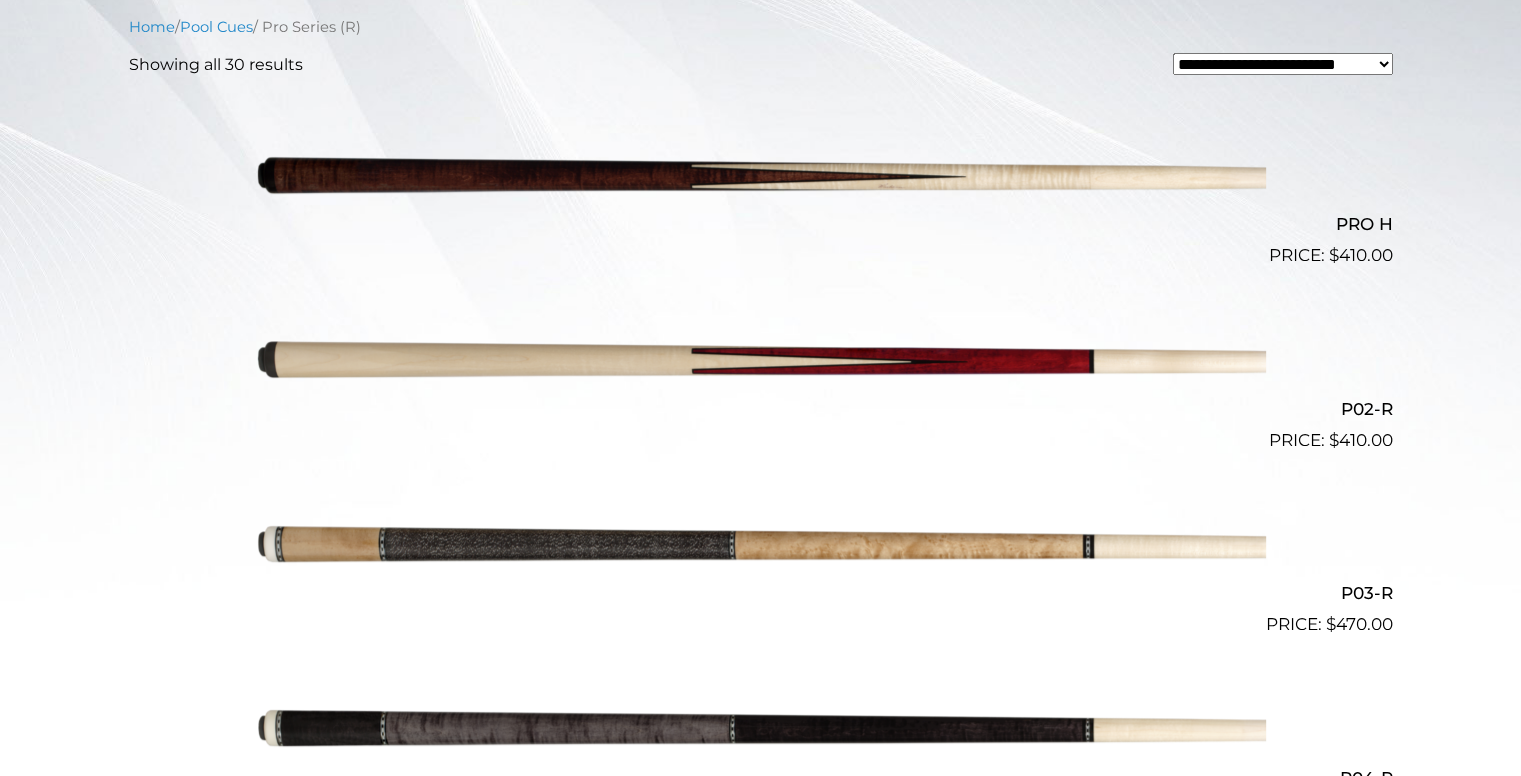 click at bounding box center (761, 730) 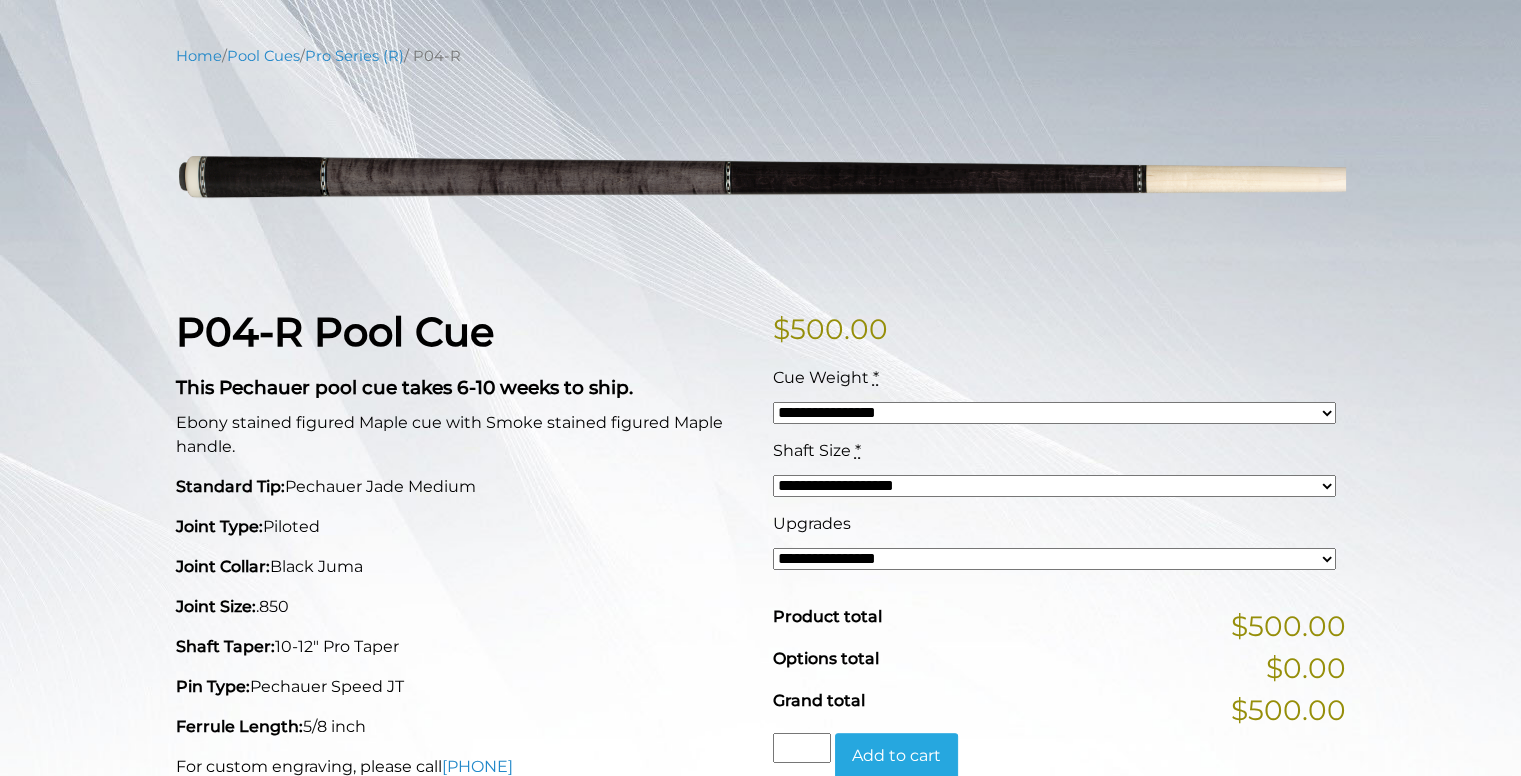 scroll, scrollTop: 0, scrollLeft: 0, axis: both 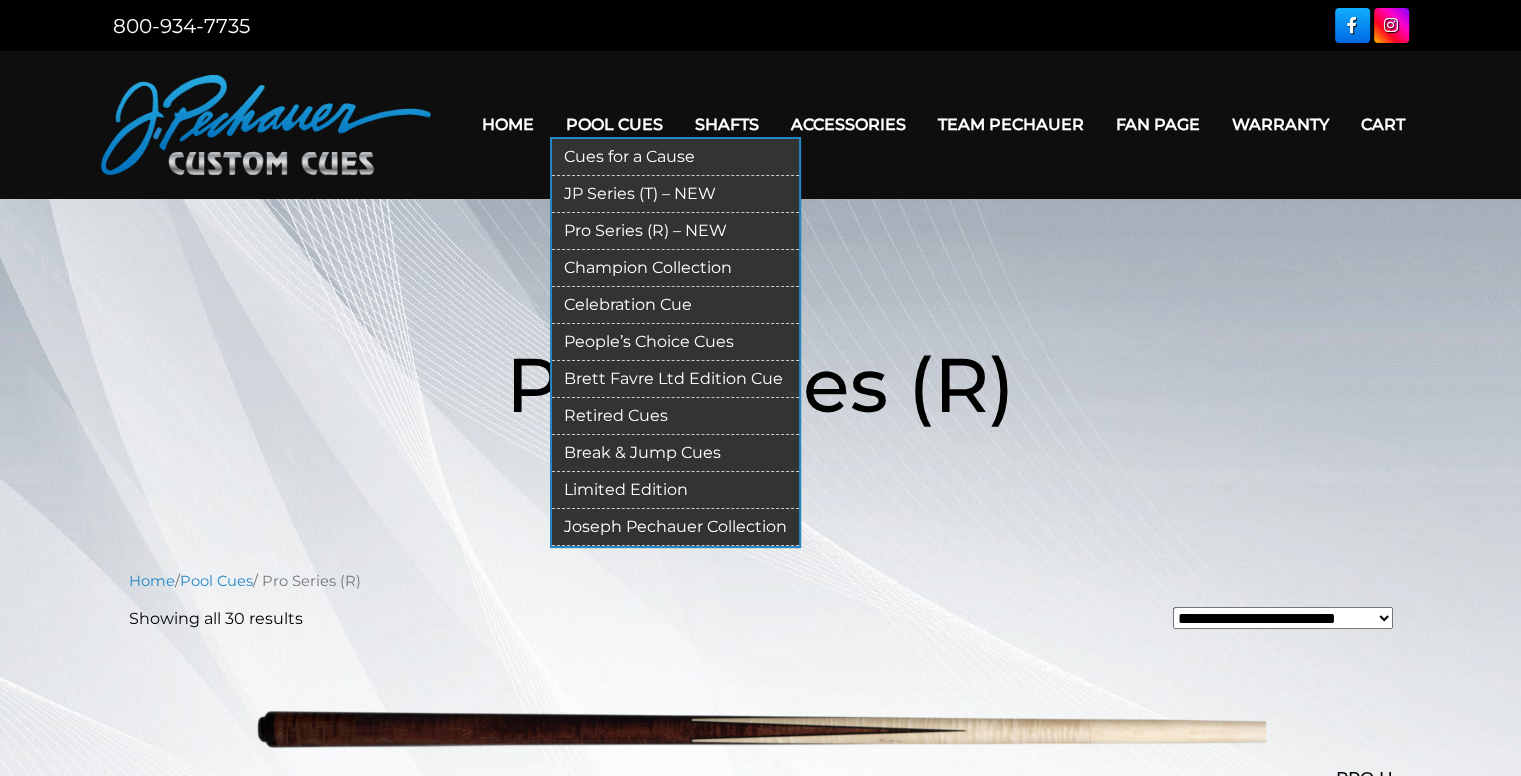 click on "Champion Collection" at bounding box center [675, 268] 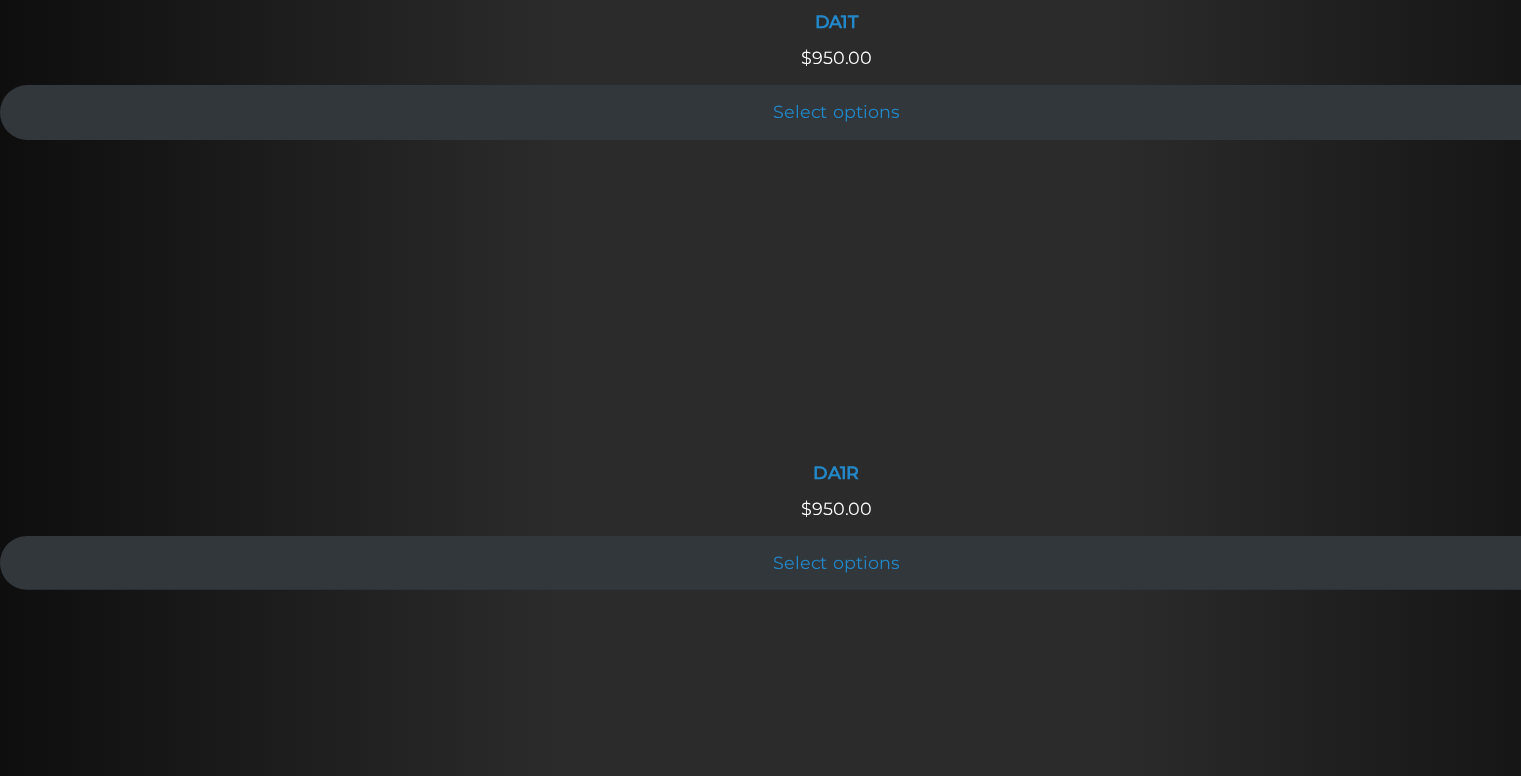 scroll, scrollTop: 2227, scrollLeft: 0, axis: vertical 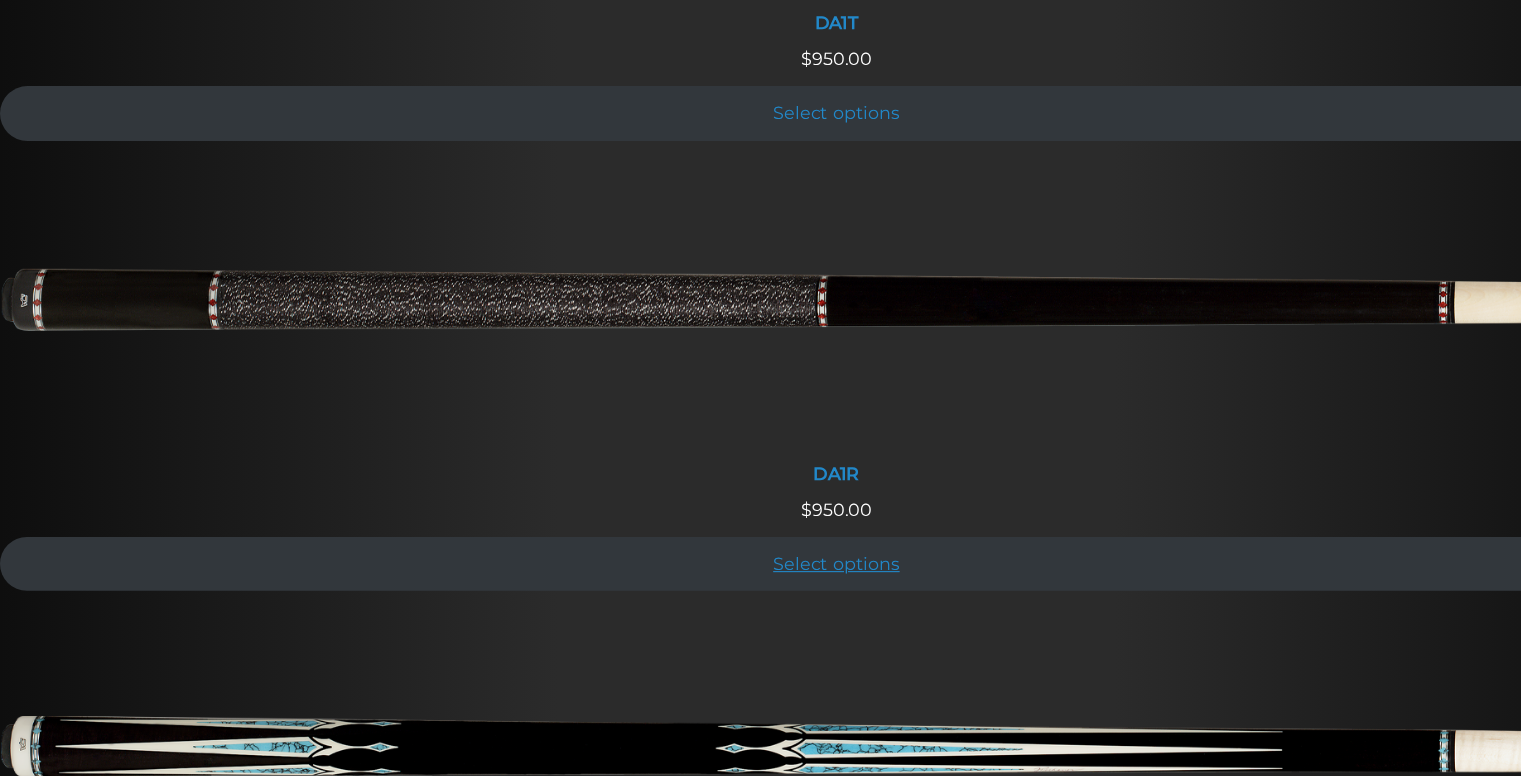 click on "Select options" at bounding box center [760, 512] 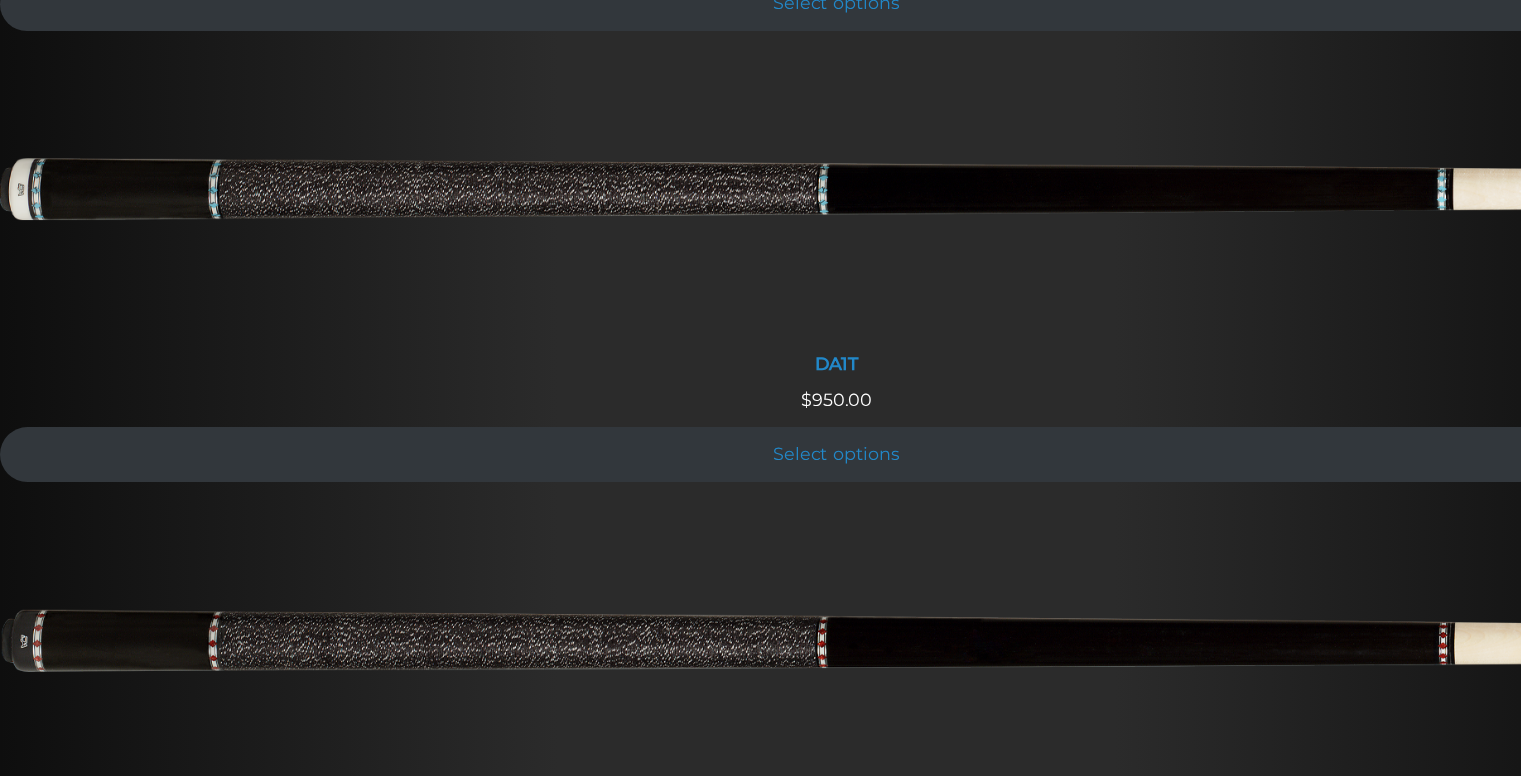 scroll, scrollTop: 1913, scrollLeft: 0, axis: vertical 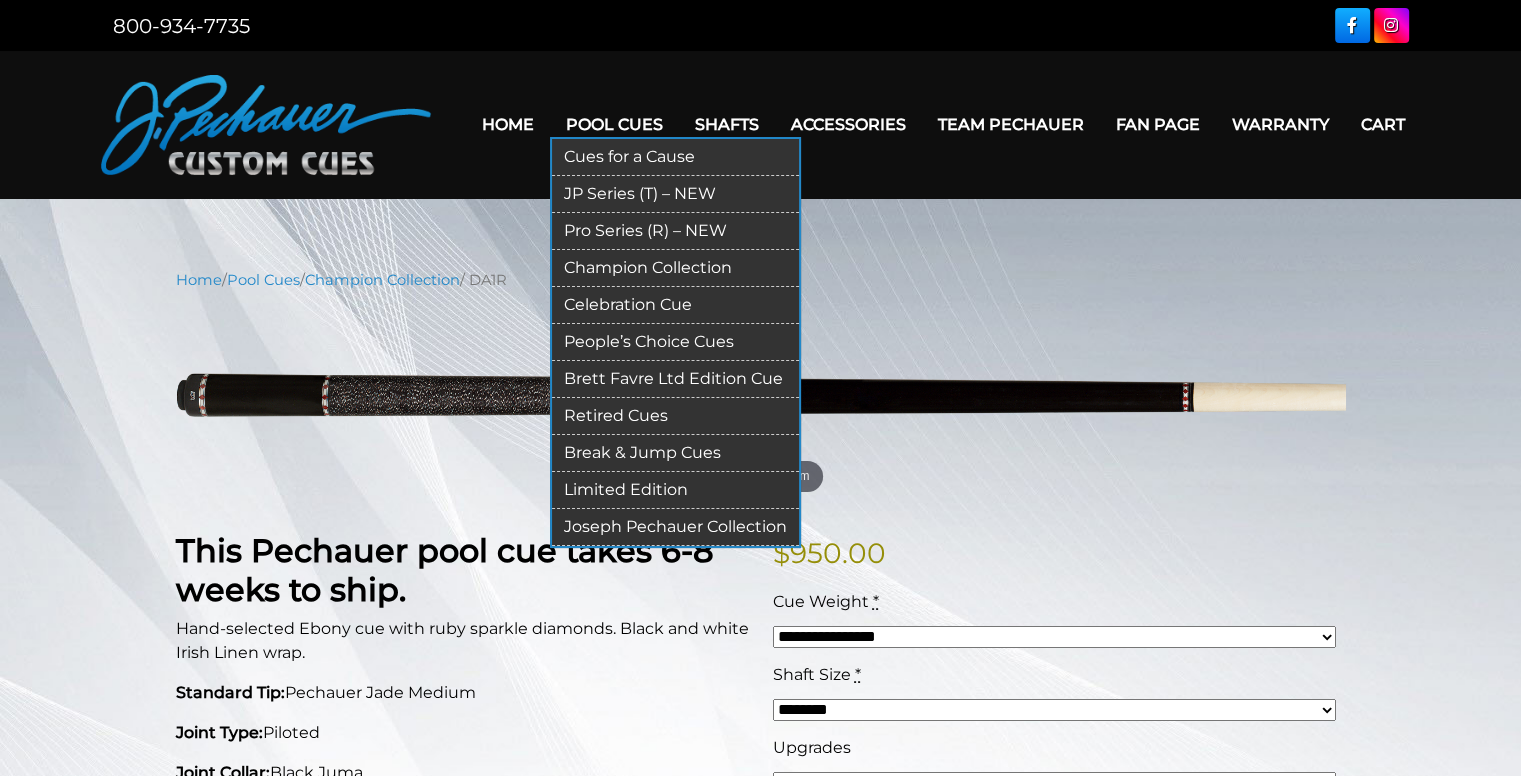 click on "Retired Cues" at bounding box center (675, 416) 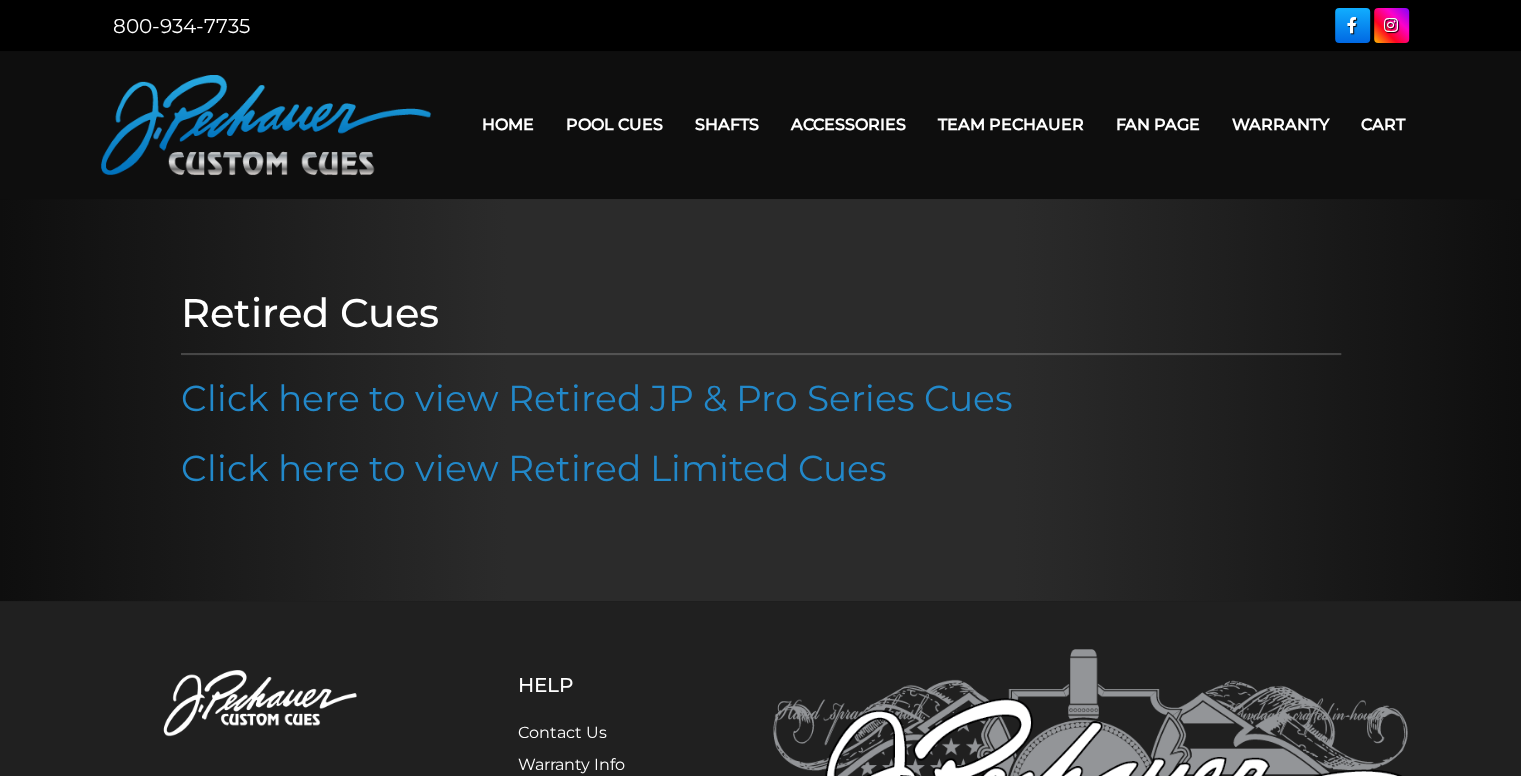 scroll, scrollTop: 12, scrollLeft: 0, axis: vertical 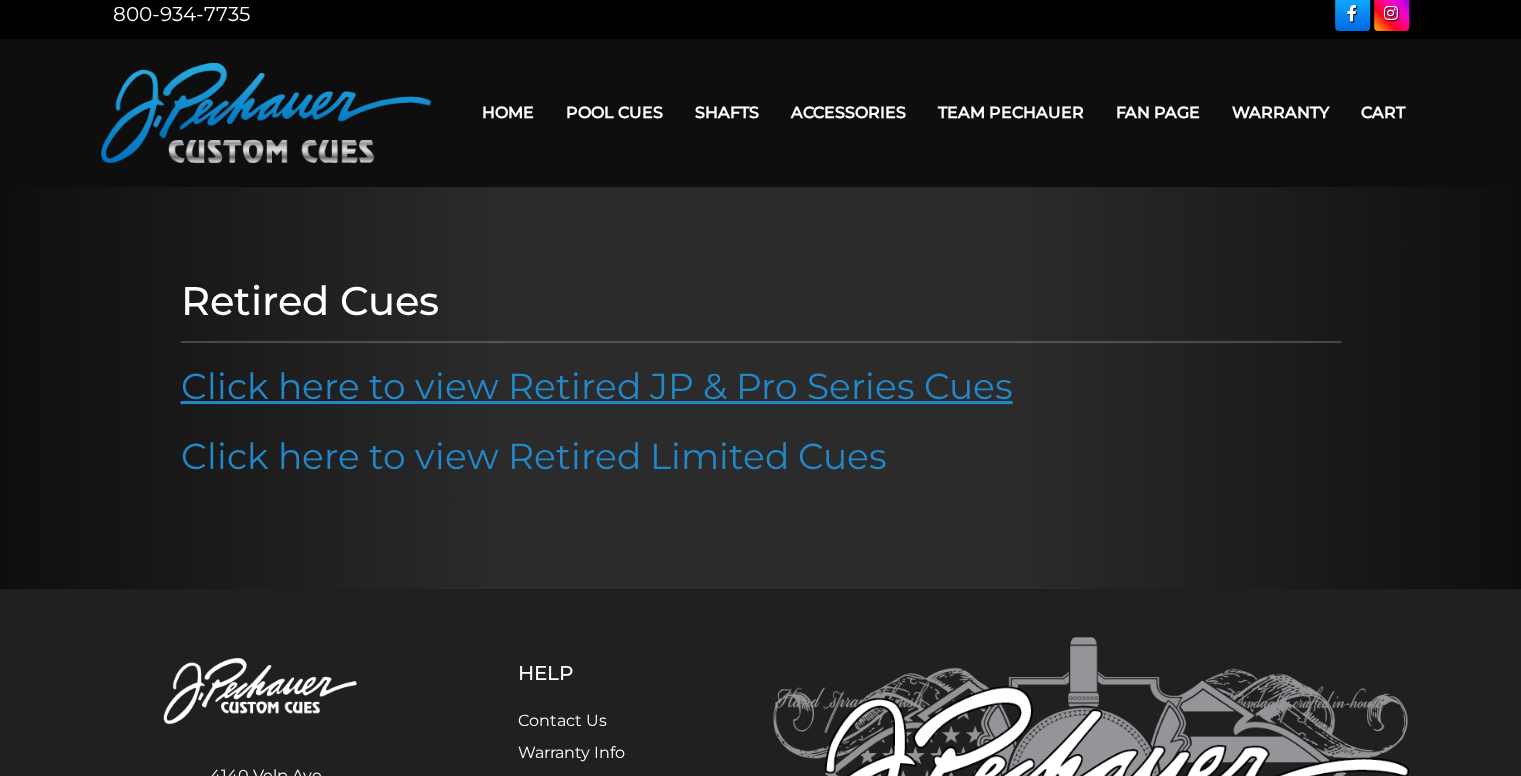 click on "Click here to view Retired JP & Pro Series Cues" at bounding box center (597, 386) 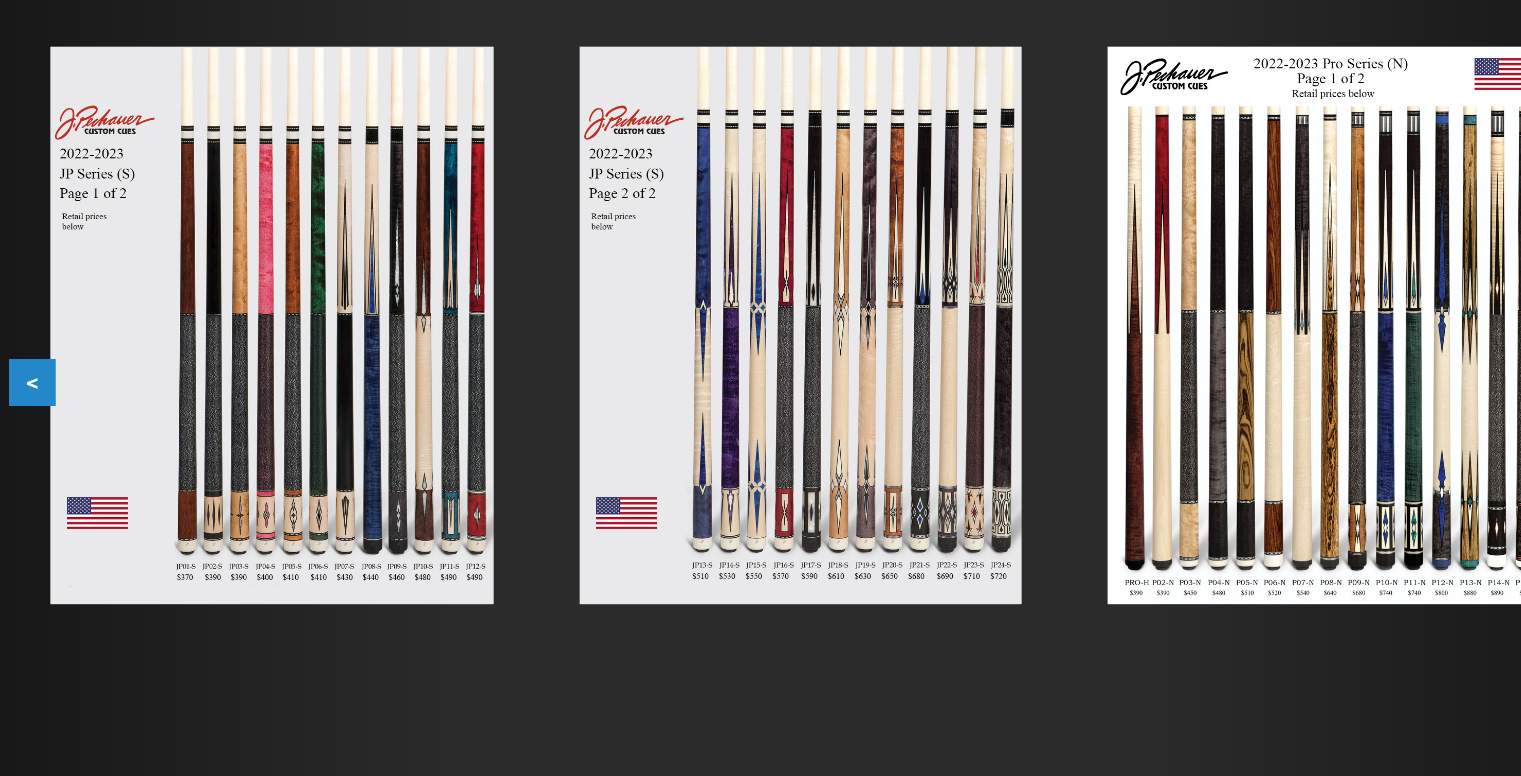 scroll, scrollTop: 295, scrollLeft: 0, axis: vertical 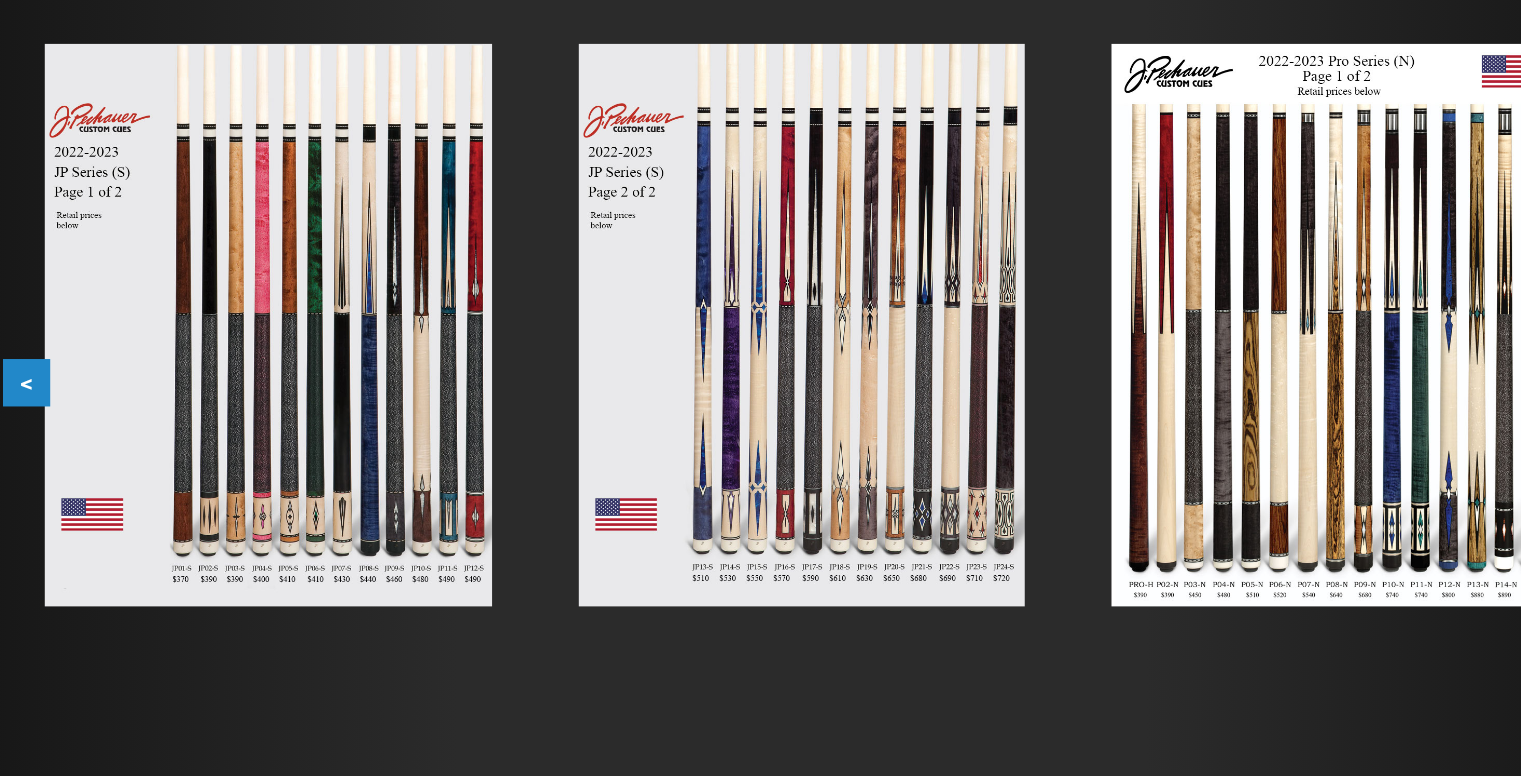 click at bounding box center [366, 344] 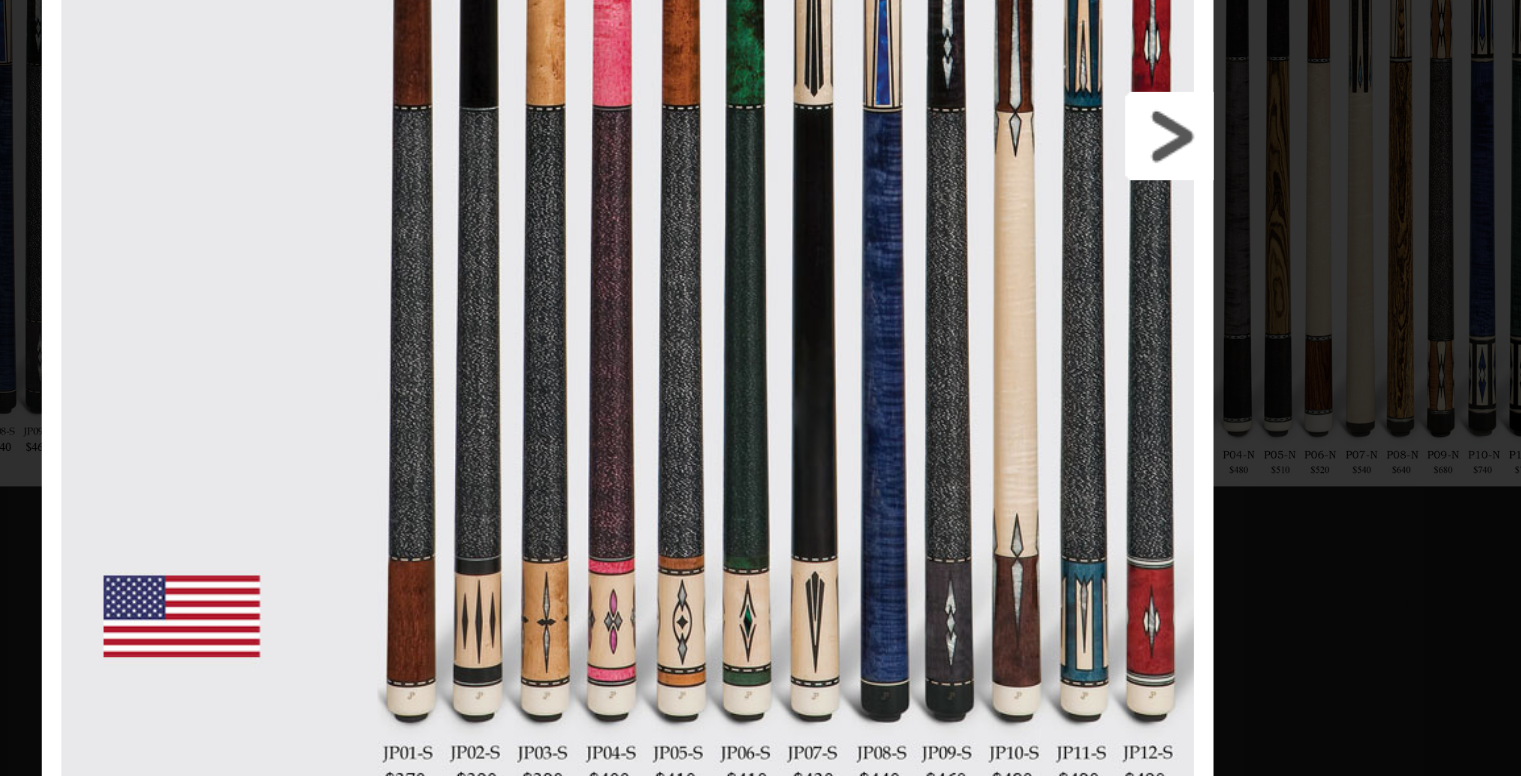 scroll, scrollTop: 262, scrollLeft: 0, axis: vertical 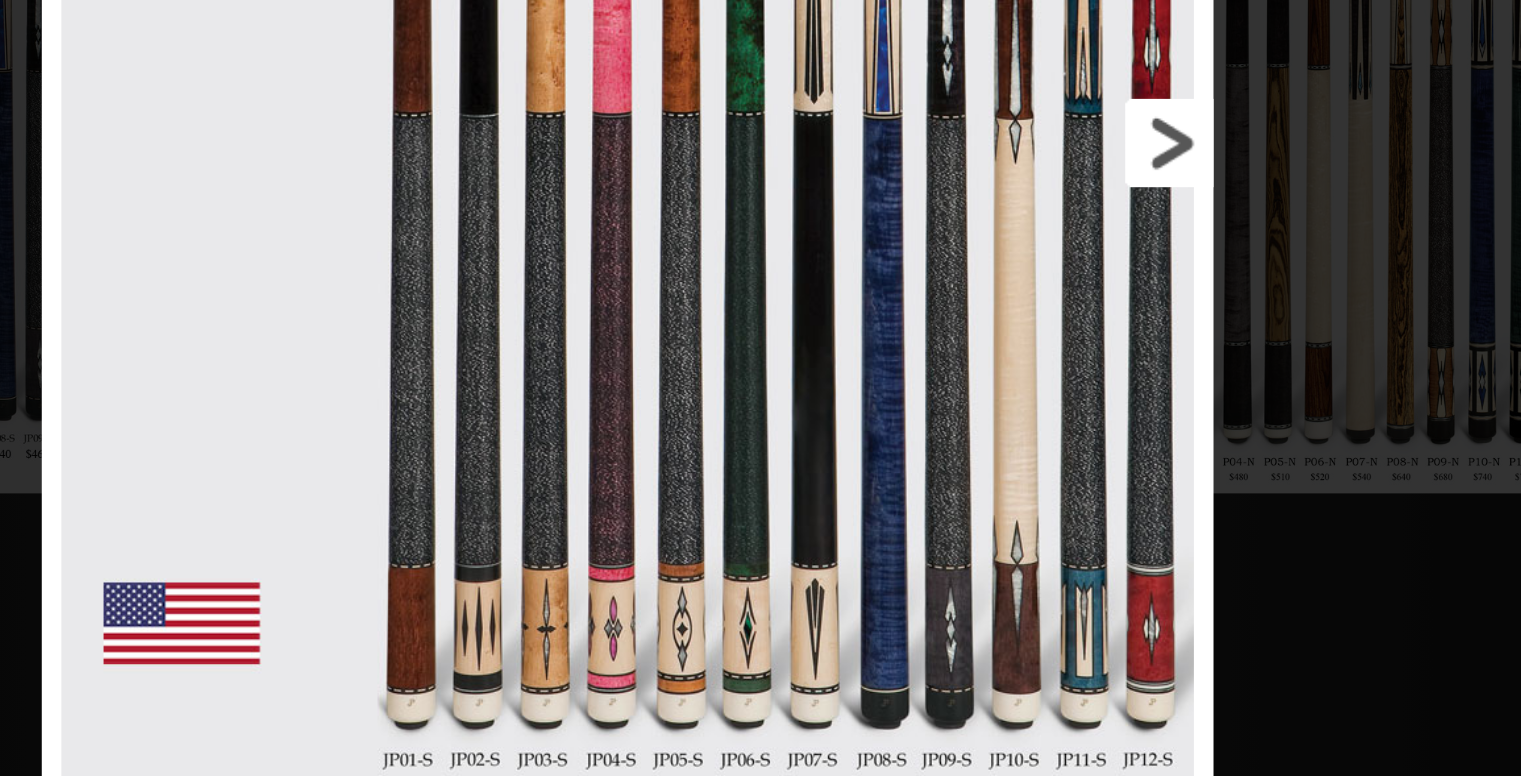 click at bounding box center [924, 407] 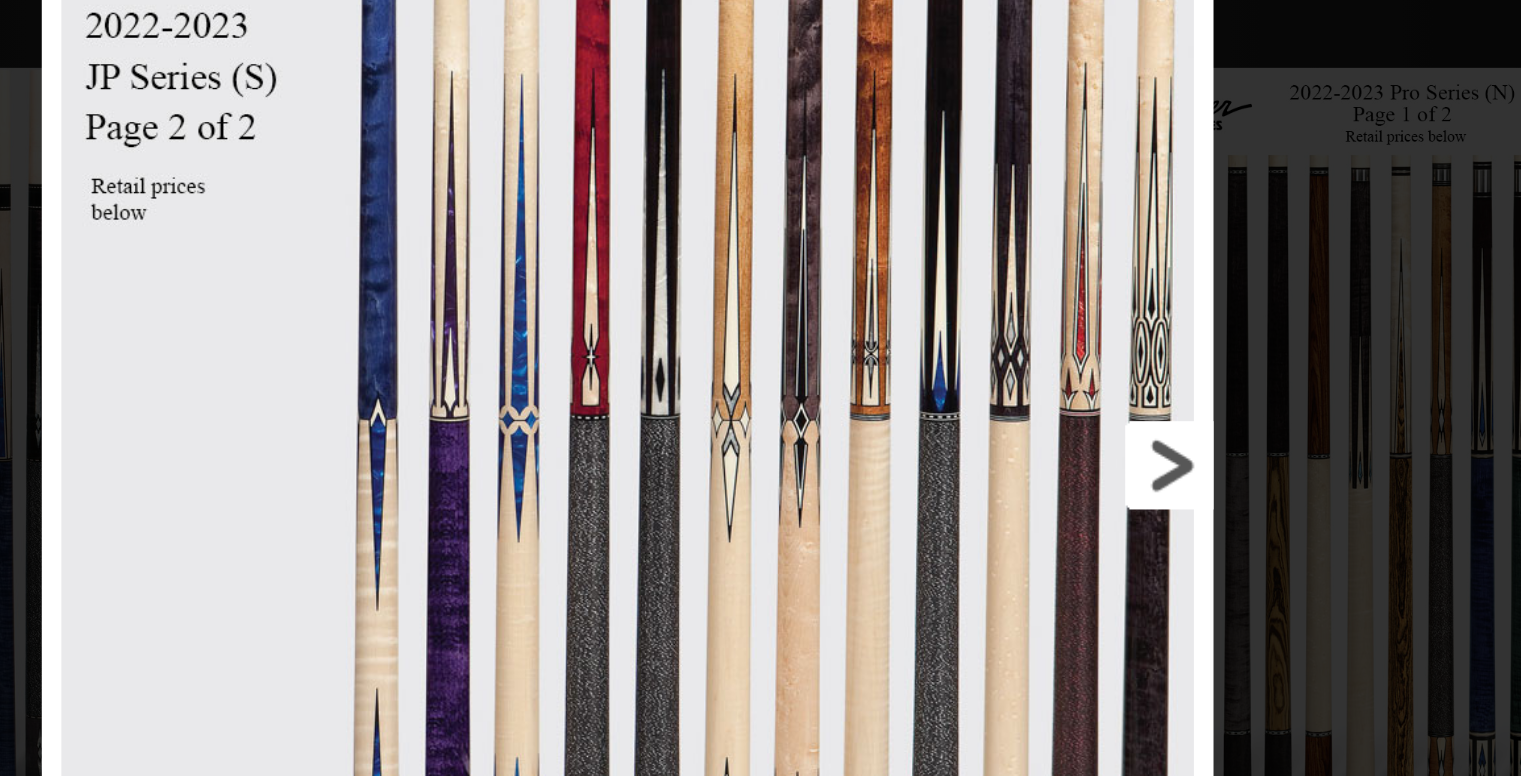 scroll, scrollTop: 352, scrollLeft: 0, axis: vertical 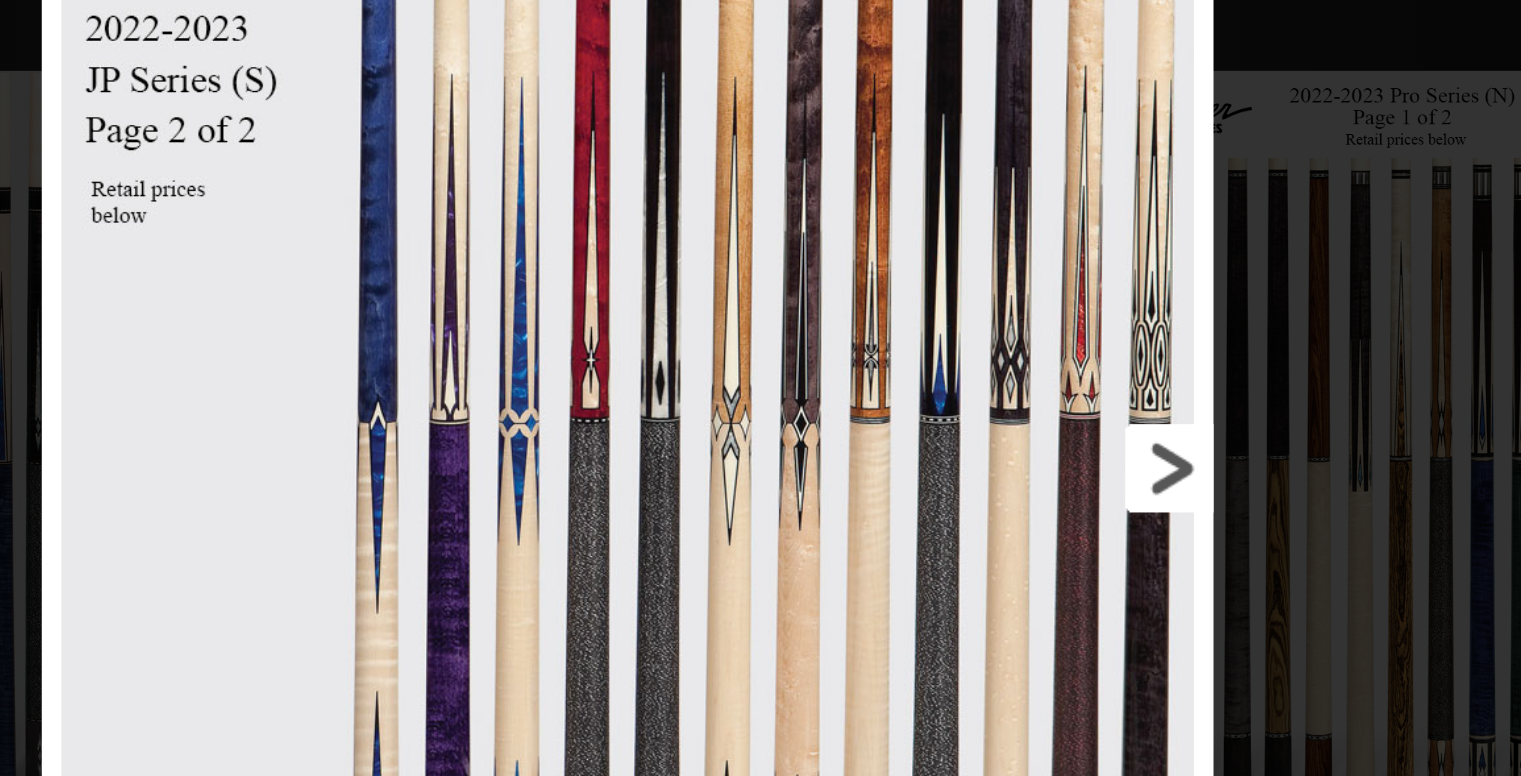 click at bounding box center [924, 283] 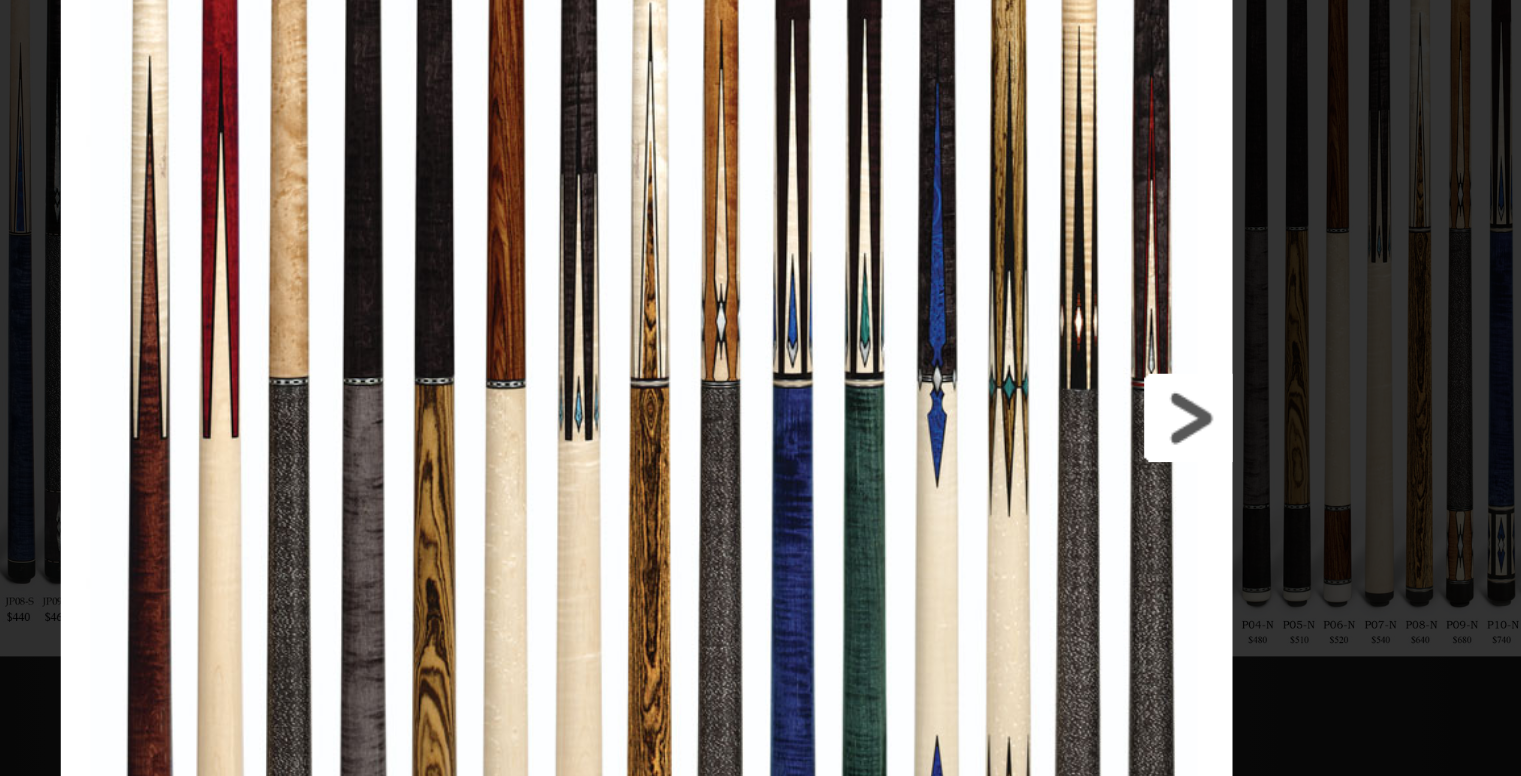 scroll, scrollTop: 417, scrollLeft: 0, axis: vertical 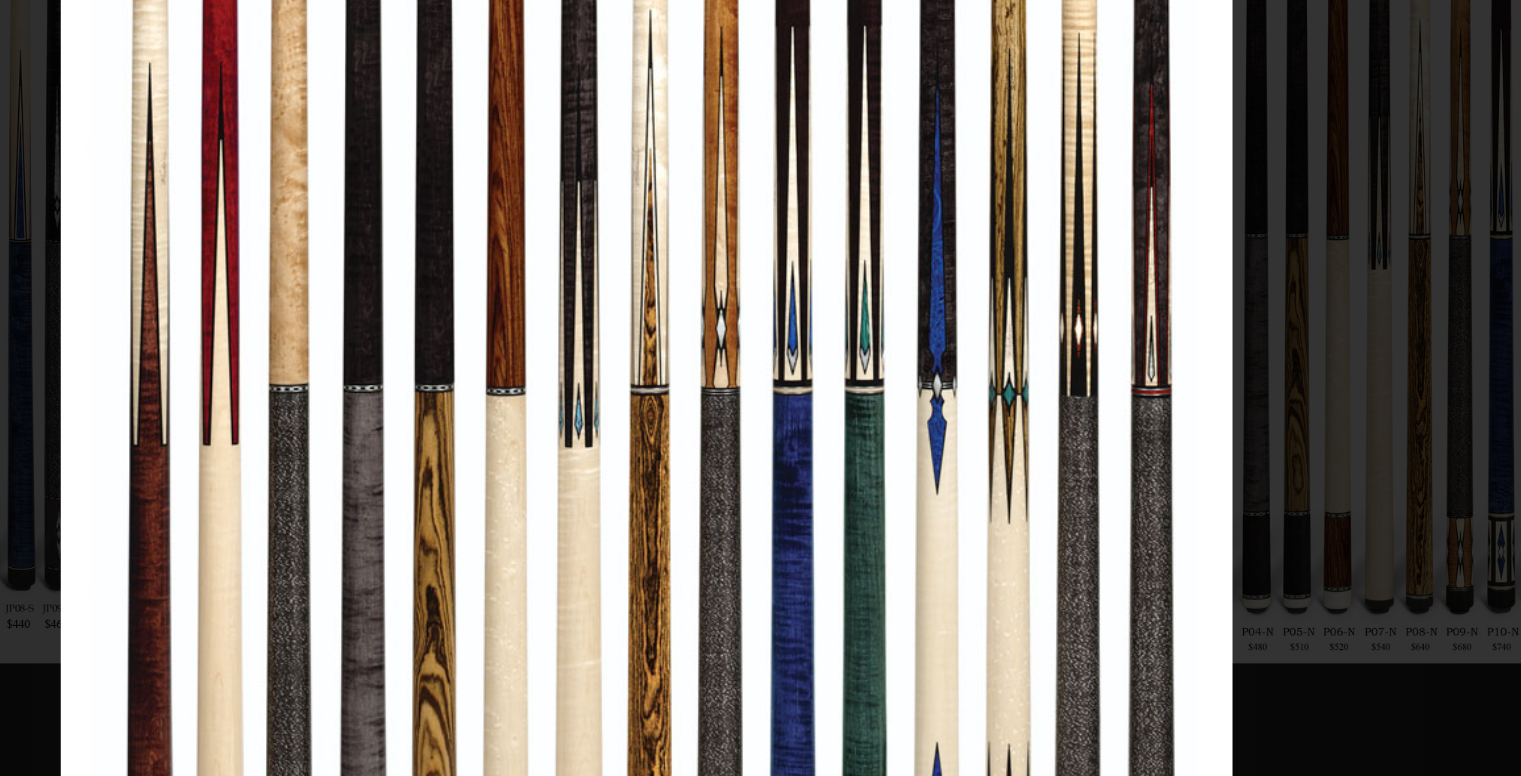 click at bounding box center [760, 309] 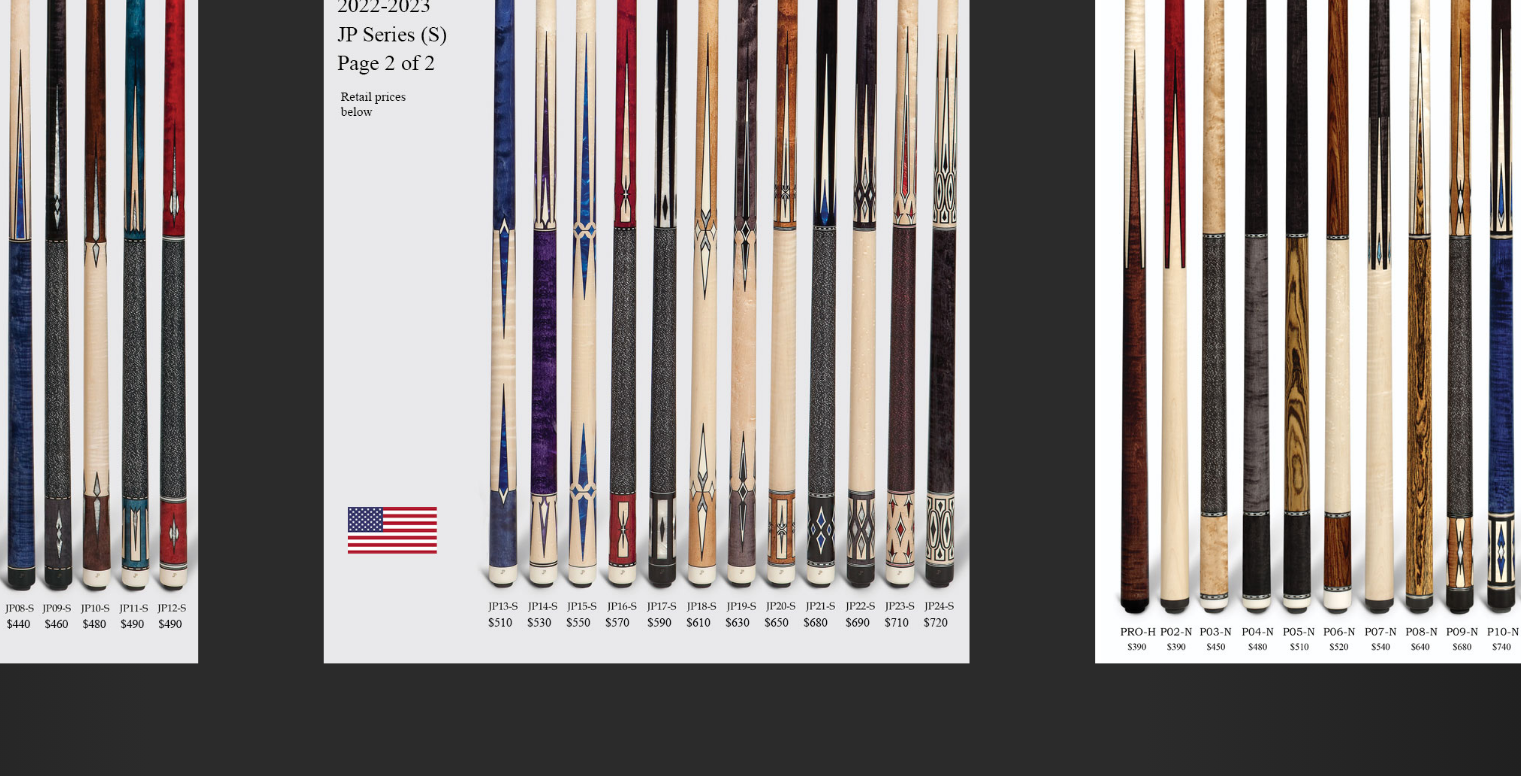 click at bounding box center (366, 223) 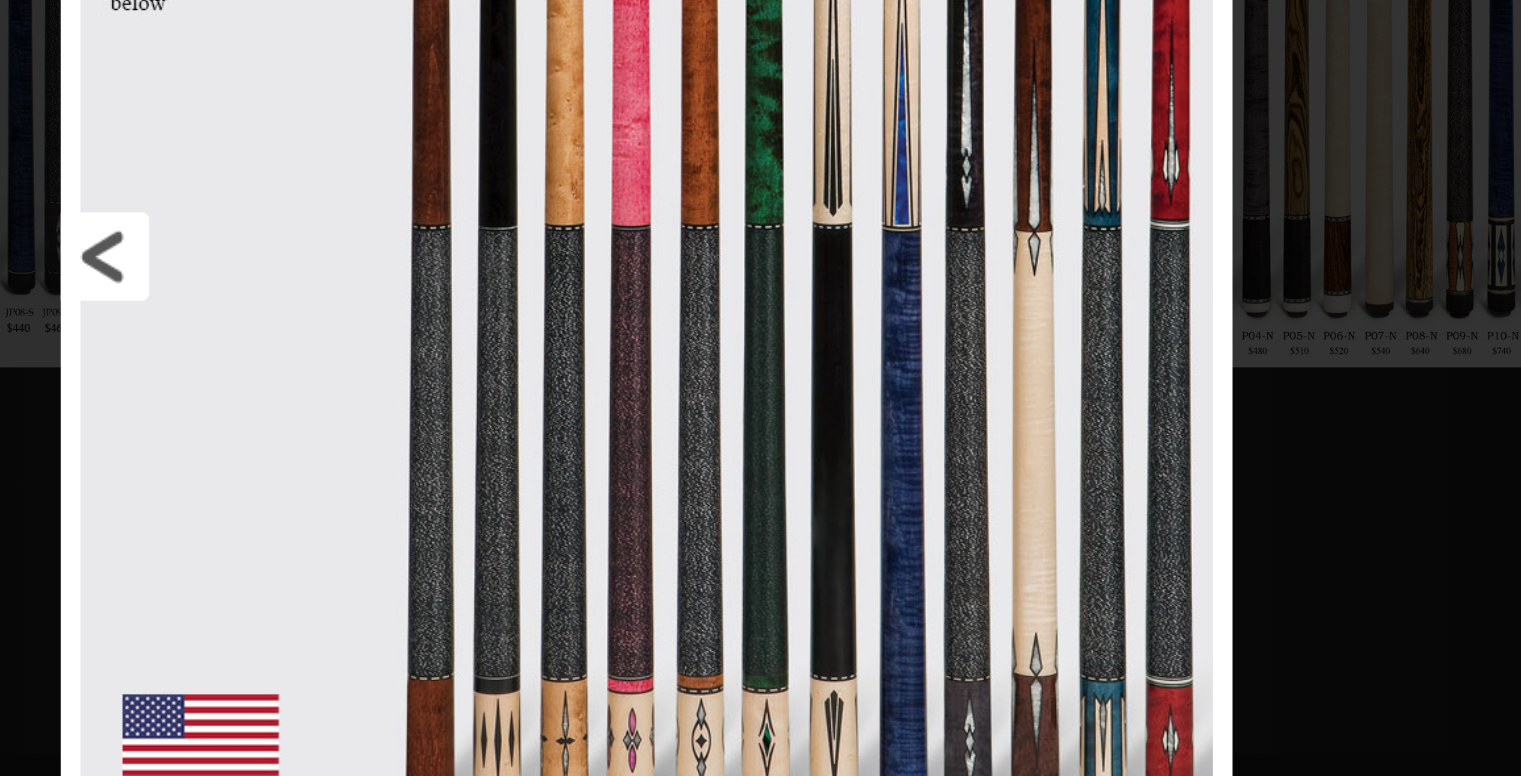 scroll, scrollTop: 417, scrollLeft: 0, axis: vertical 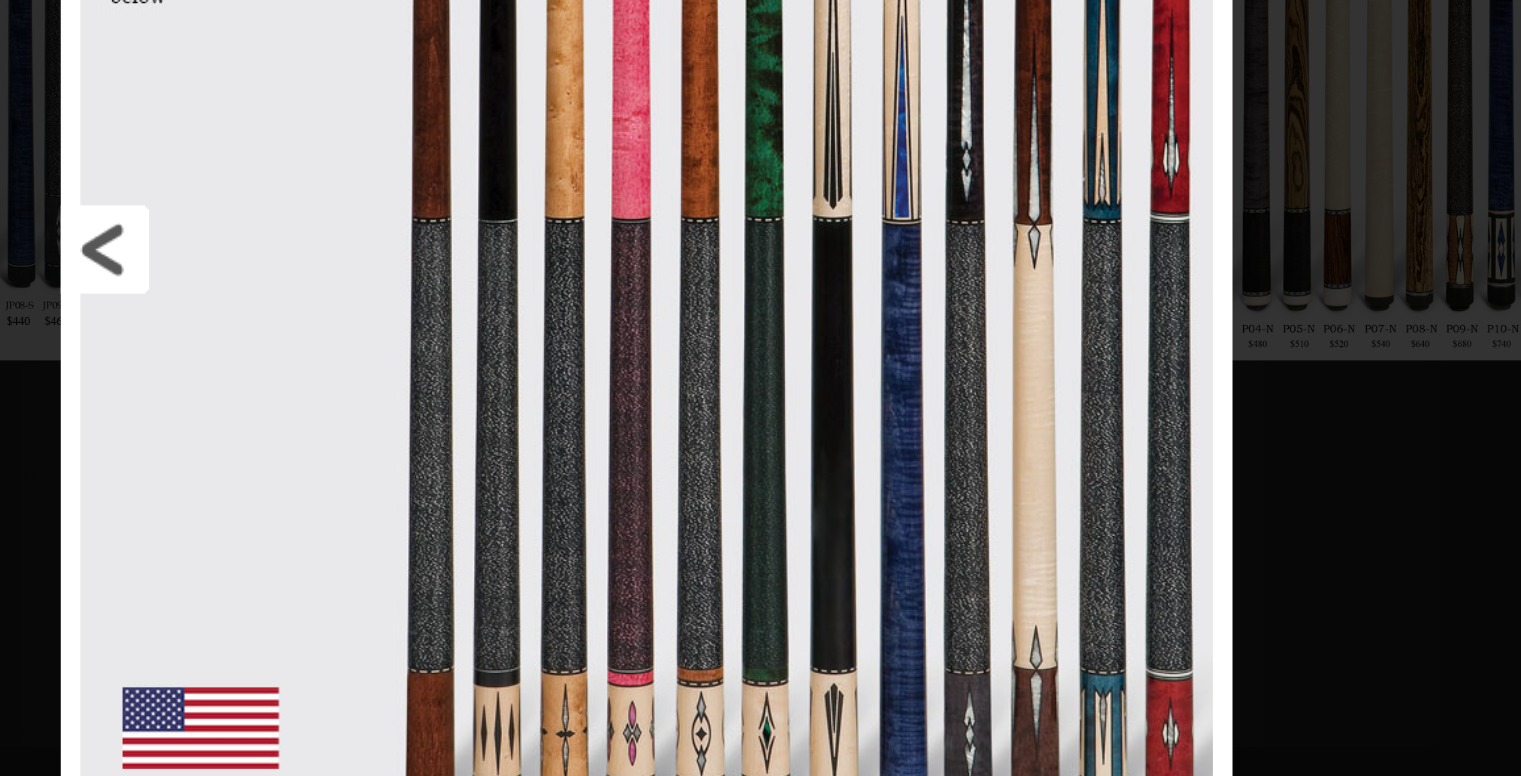 click at bounding box center (596, 374) 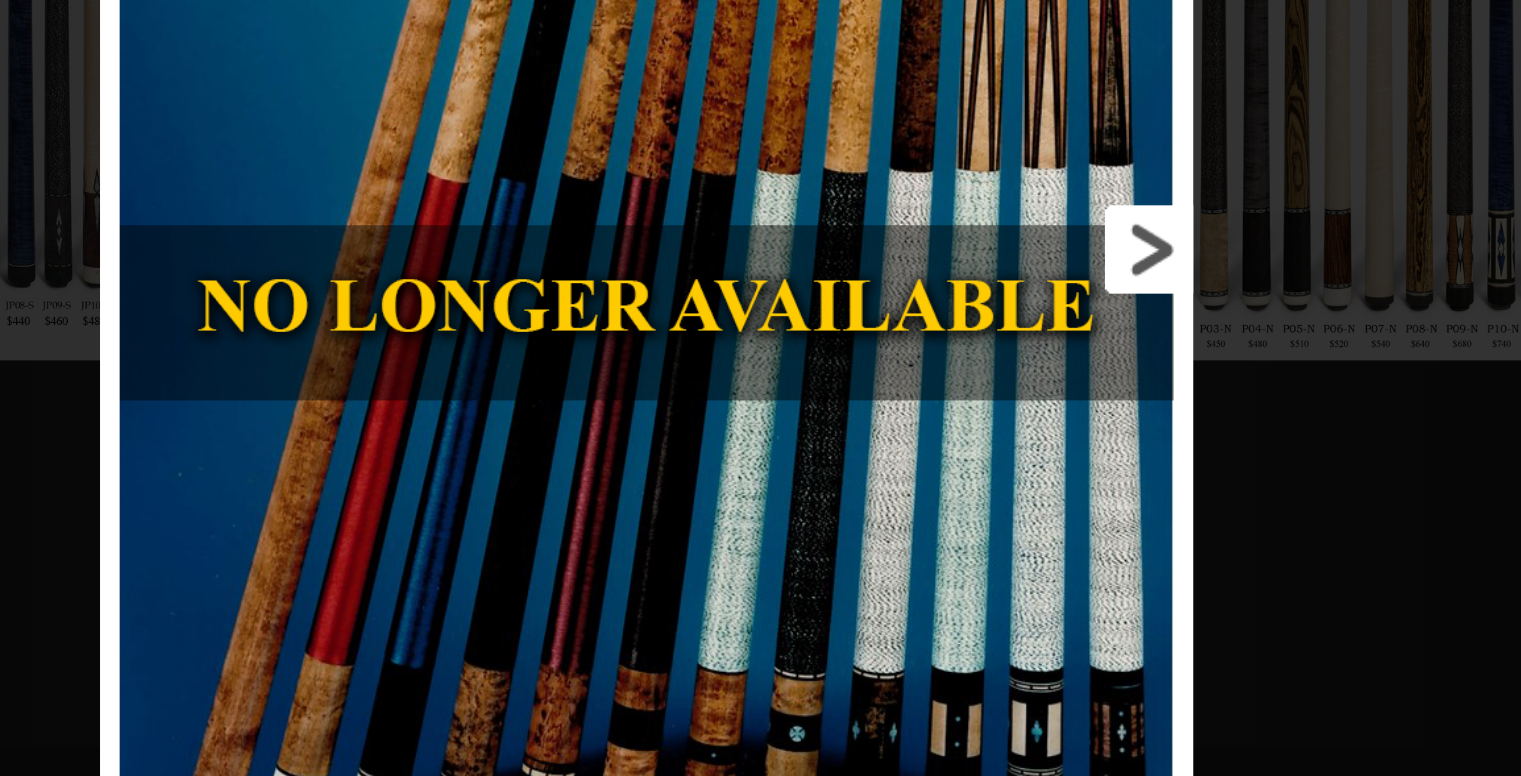 click at bounding box center [913, 374] 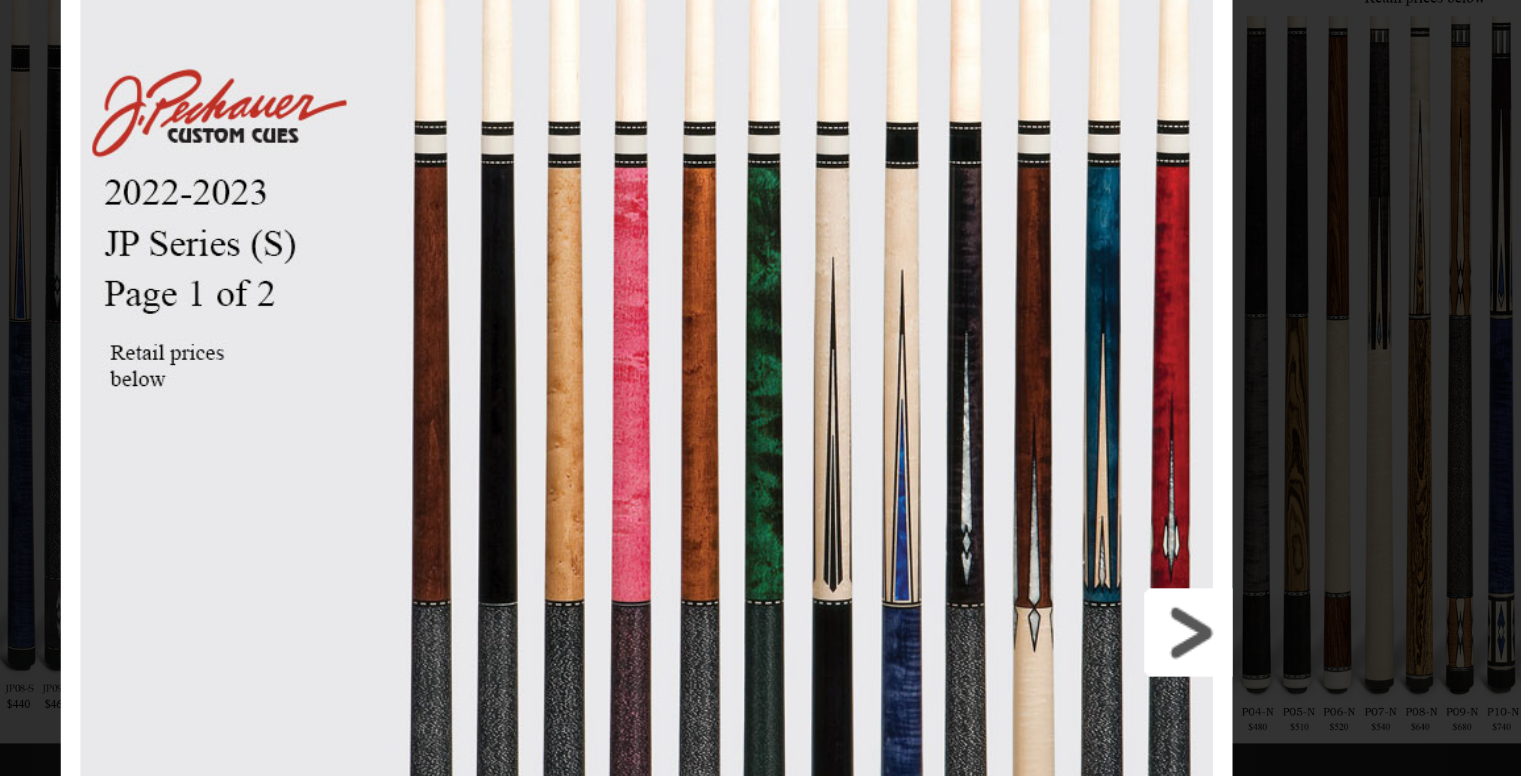 scroll, scrollTop: 282, scrollLeft: 0, axis: vertical 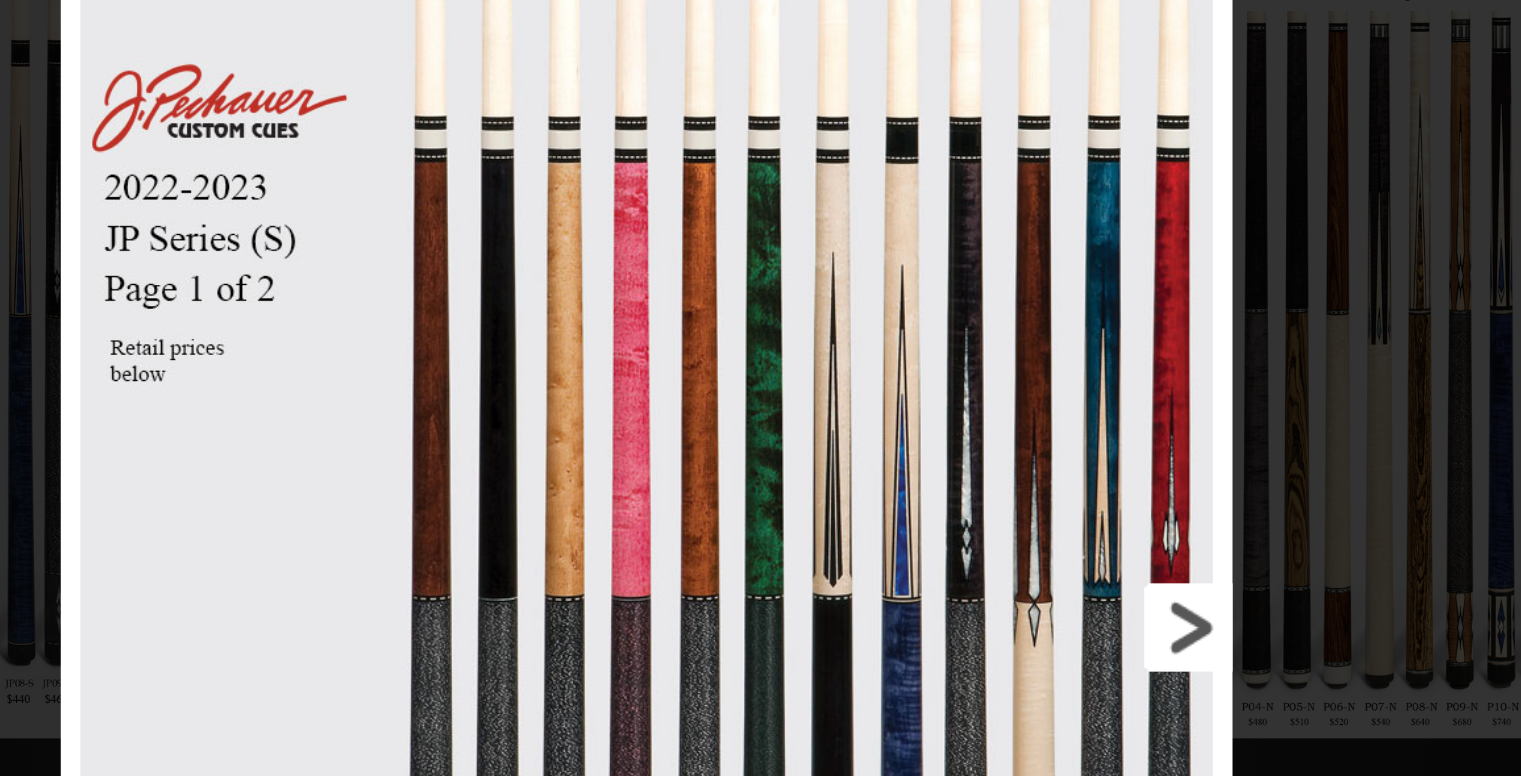 click at bounding box center (924, 509) 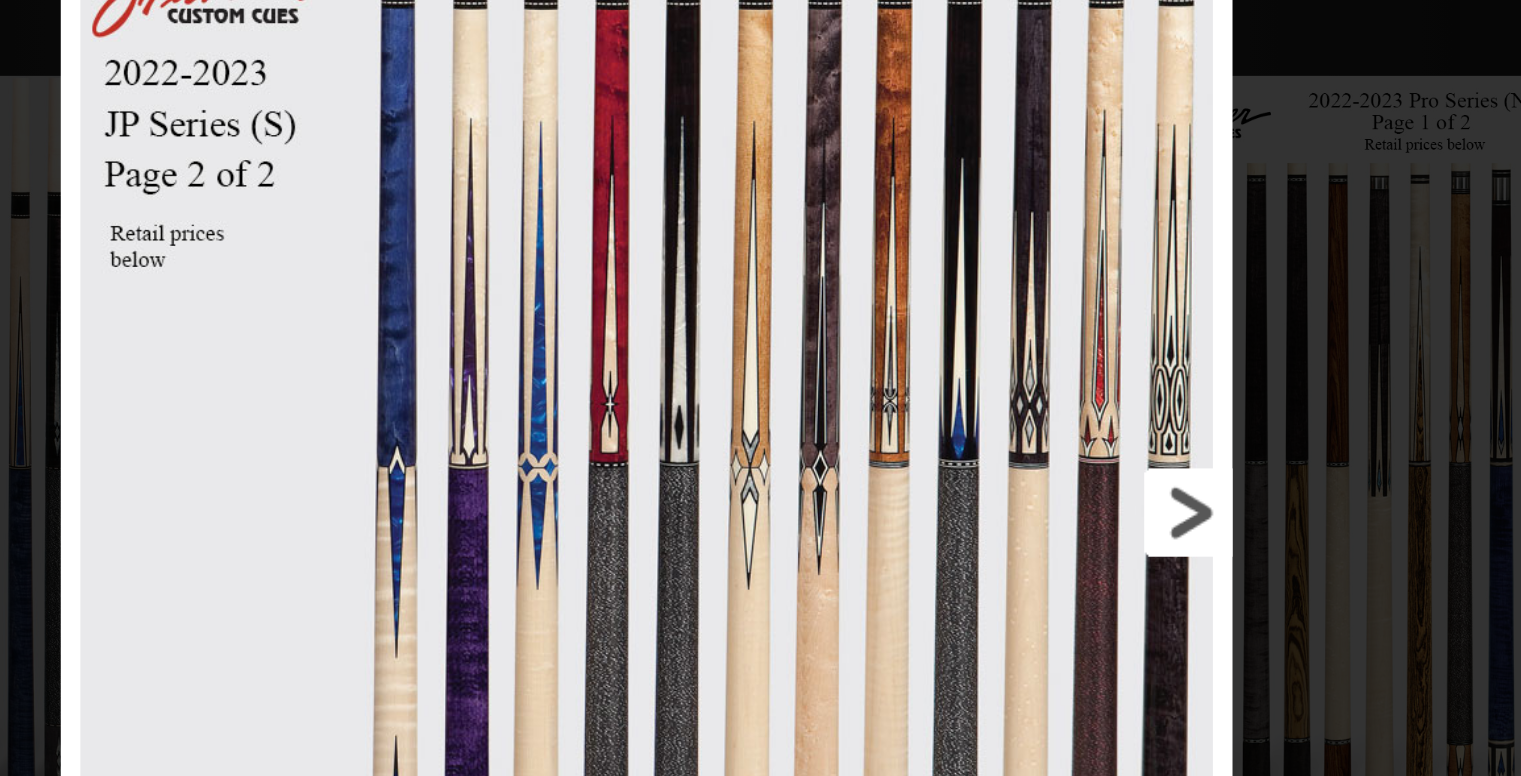 scroll, scrollTop: 204, scrollLeft: 0, axis: vertical 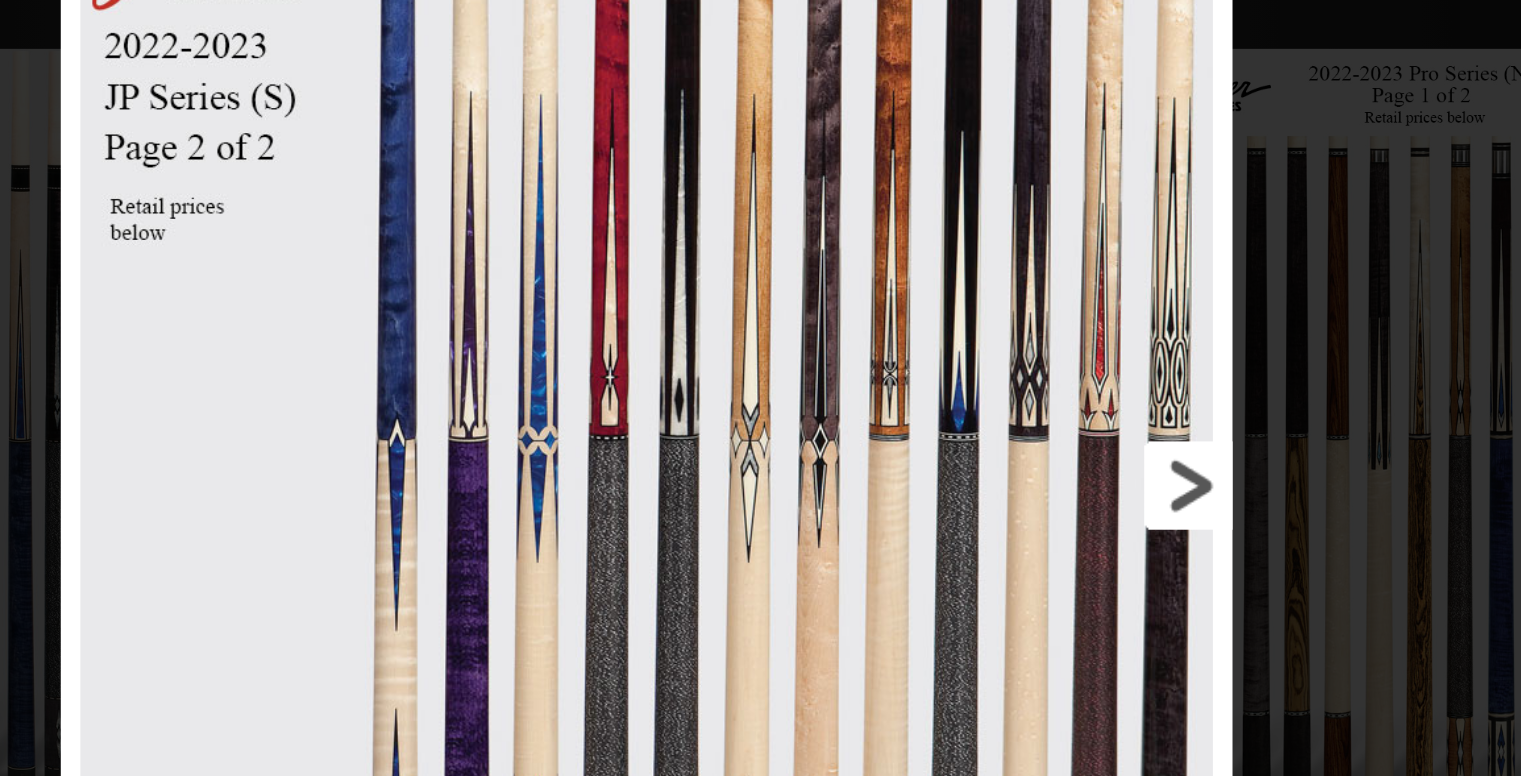 click at bounding box center (924, 451) 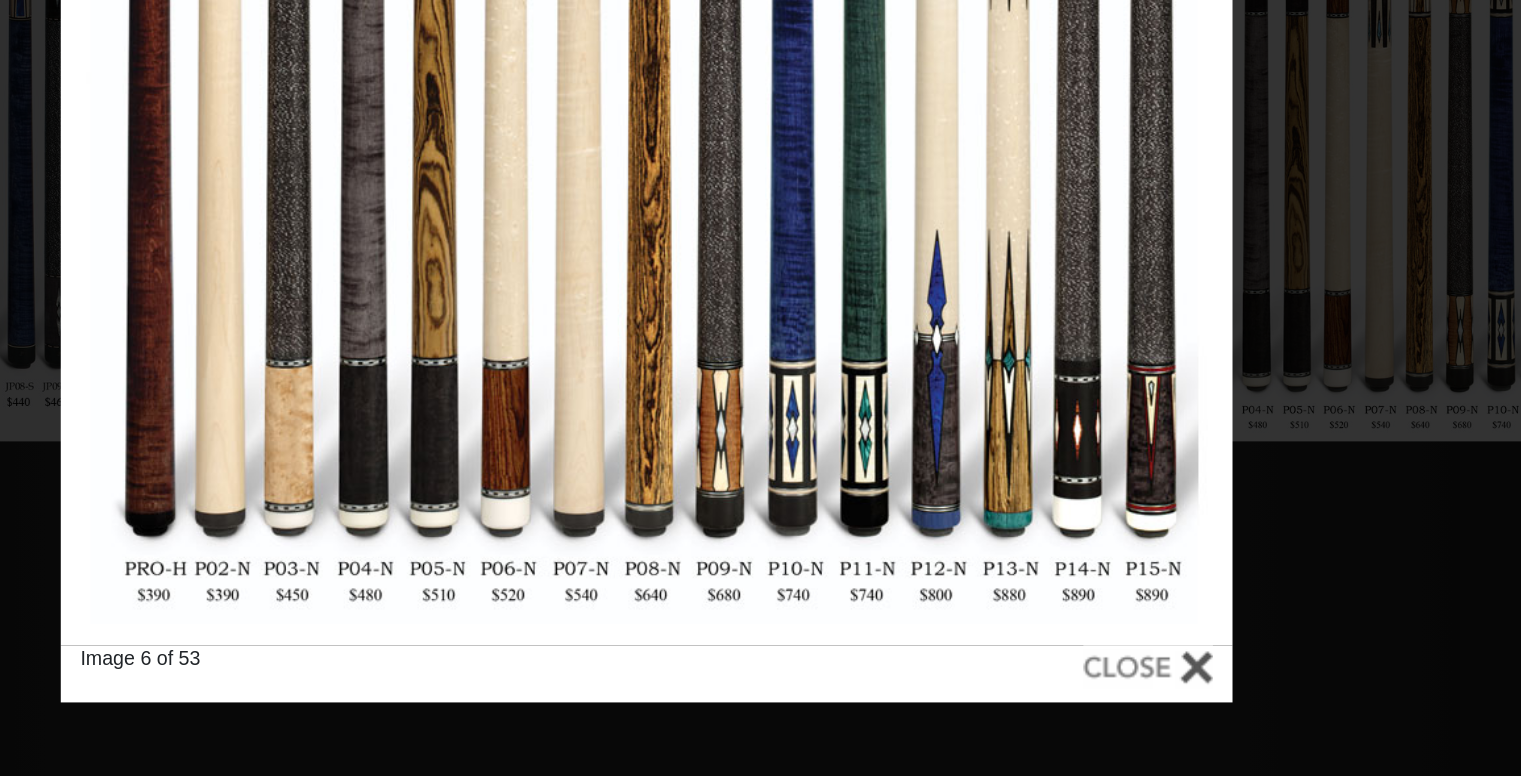 scroll, scrollTop: 245, scrollLeft: 0, axis: vertical 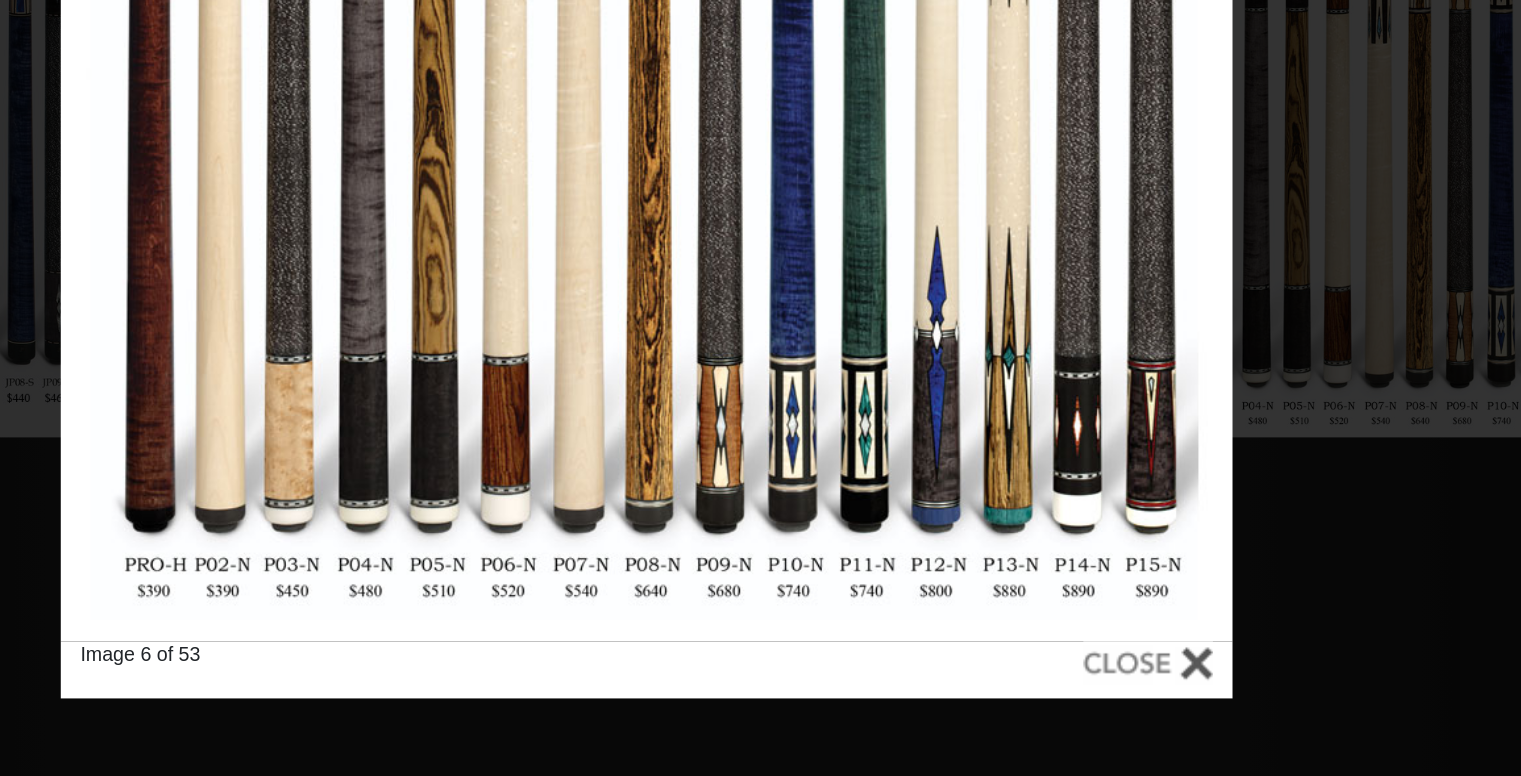 drag, startPoint x: 758, startPoint y: 490, endPoint x: 703, endPoint y: 444, distance: 71.70077 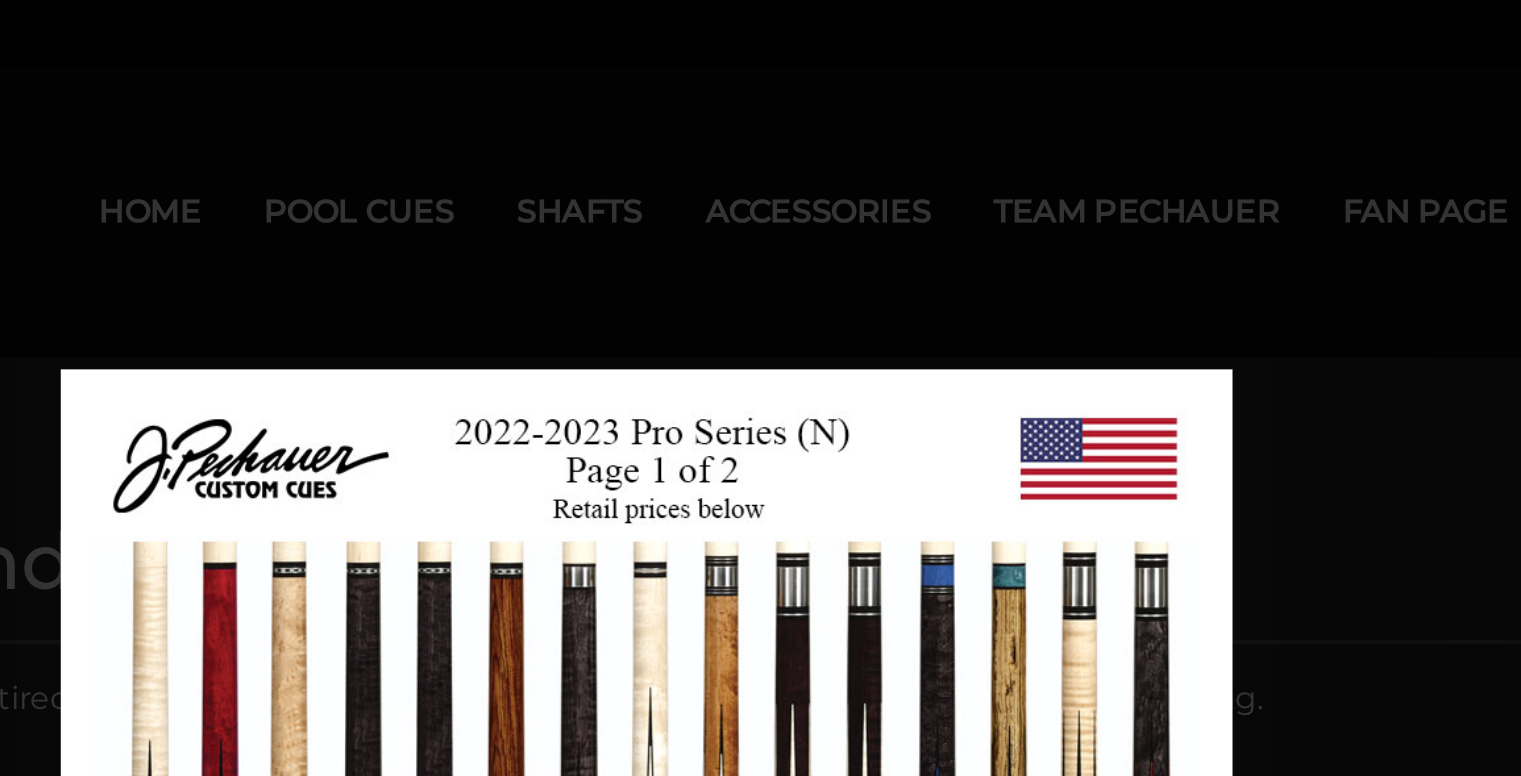 scroll, scrollTop: 0, scrollLeft: 0, axis: both 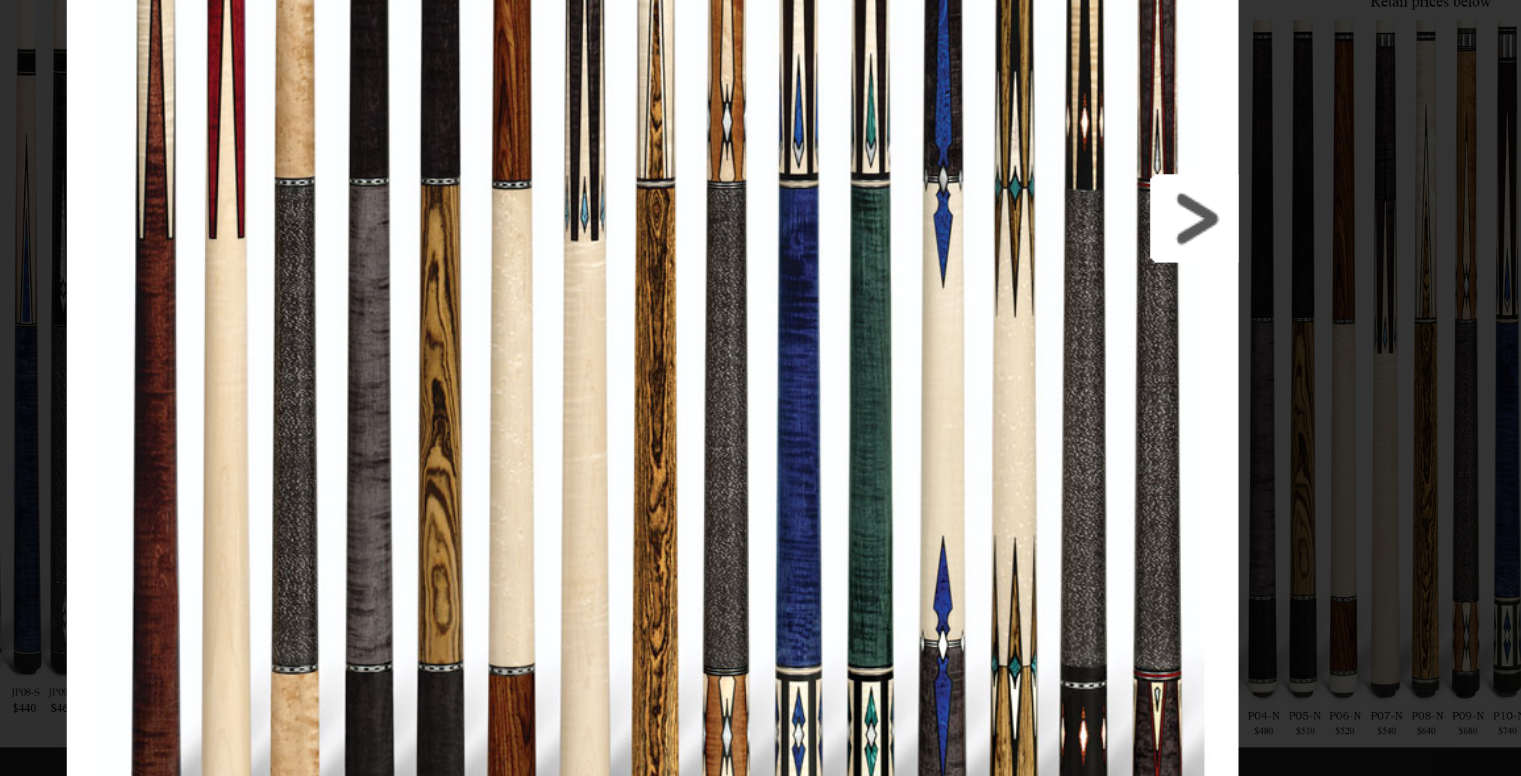 click at bounding box center [924, 234] 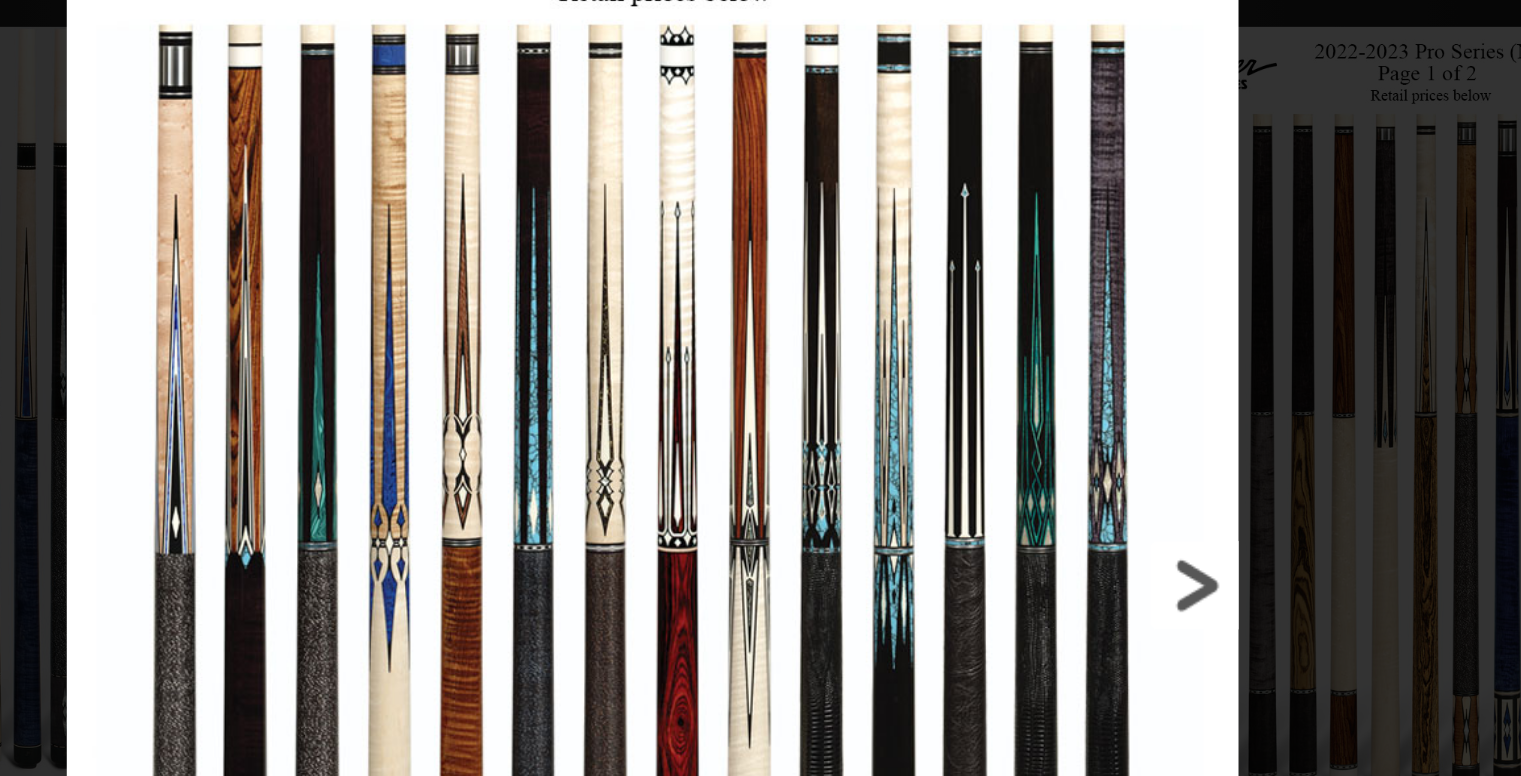 scroll, scrollTop: 248, scrollLeft: 0, axis: vertical 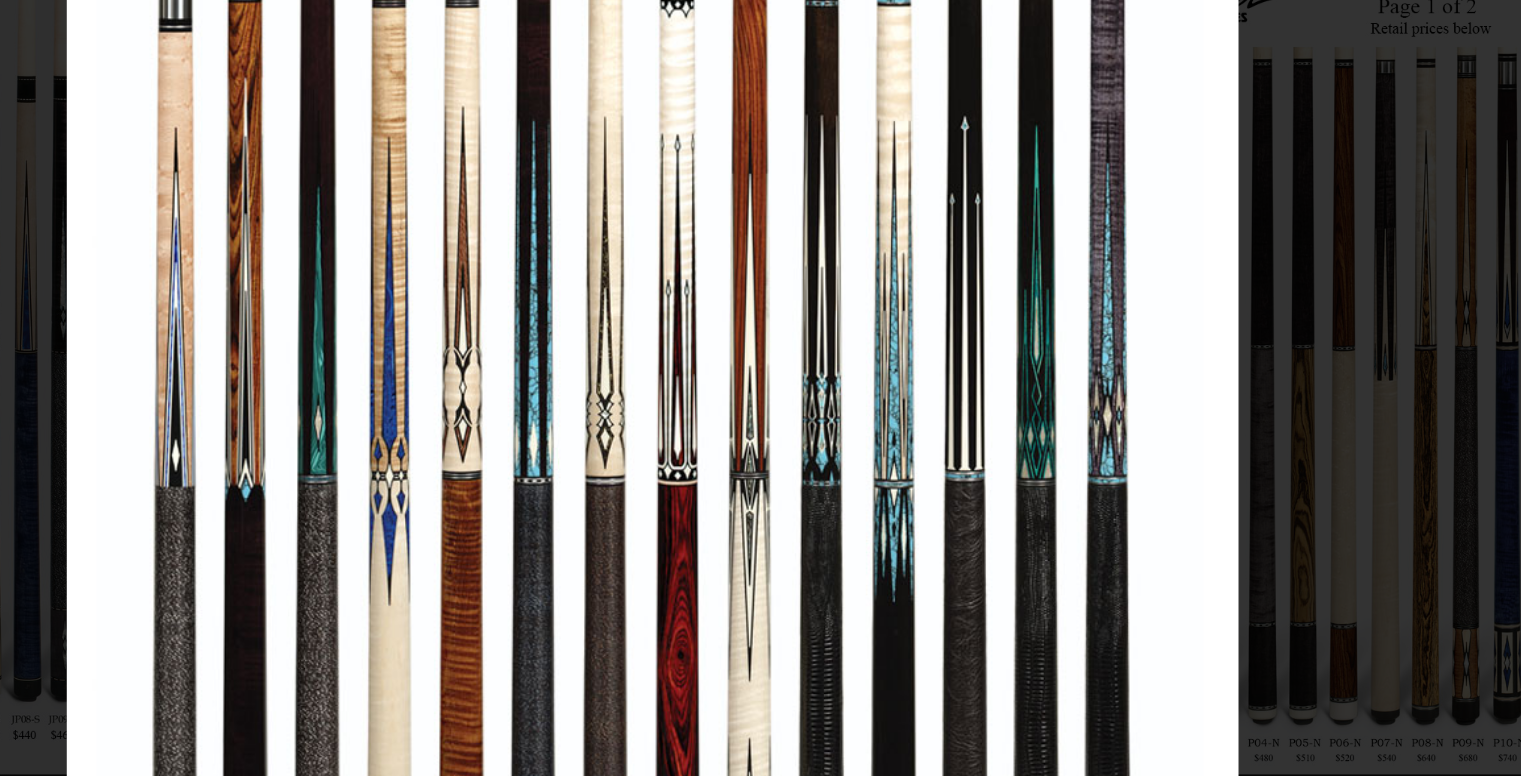 click at bounding box center (760, 469) 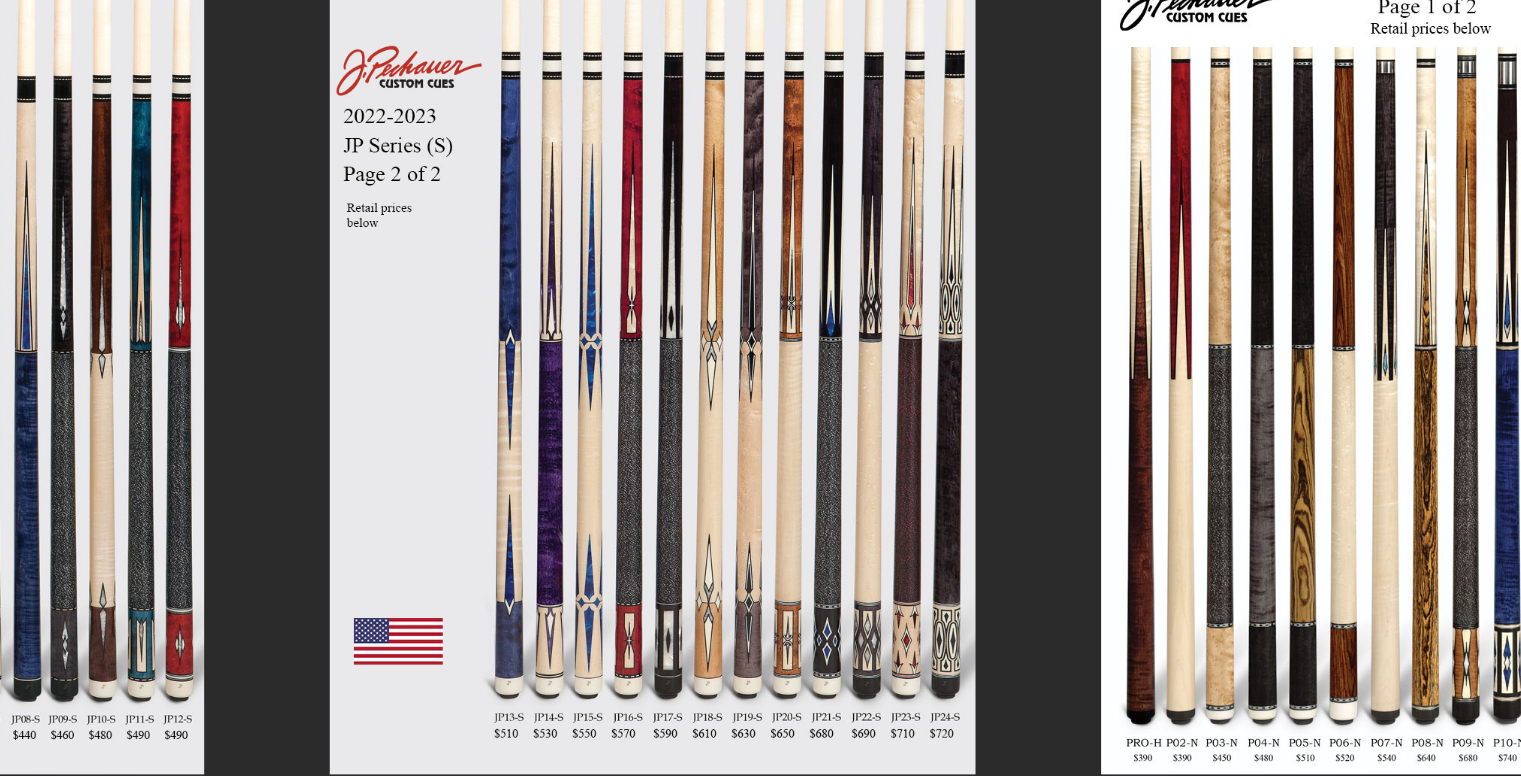 scroll, scrollTop: 263, scrollLeft: 0, axis: vertical 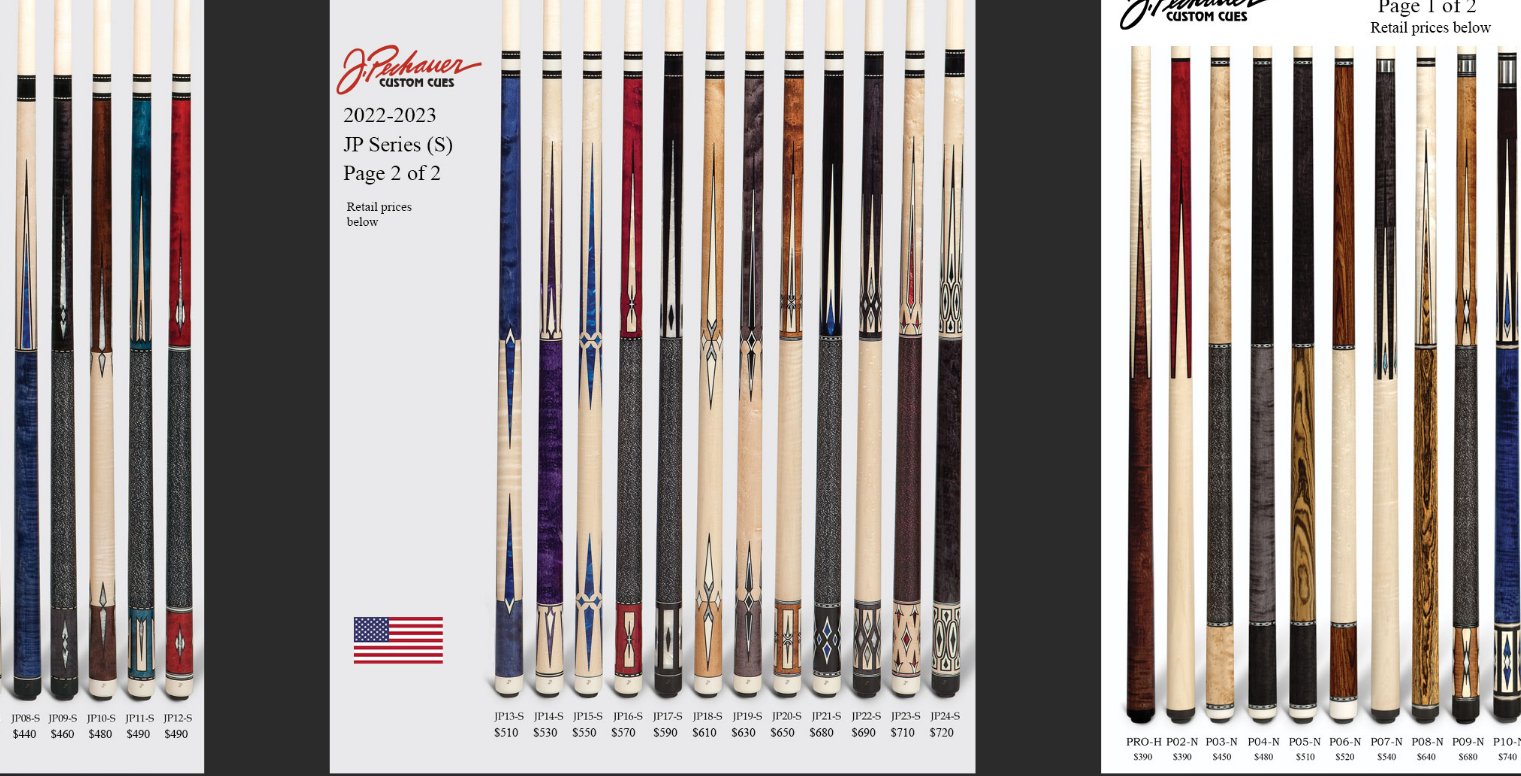 click at bounding box center [1153, 377] 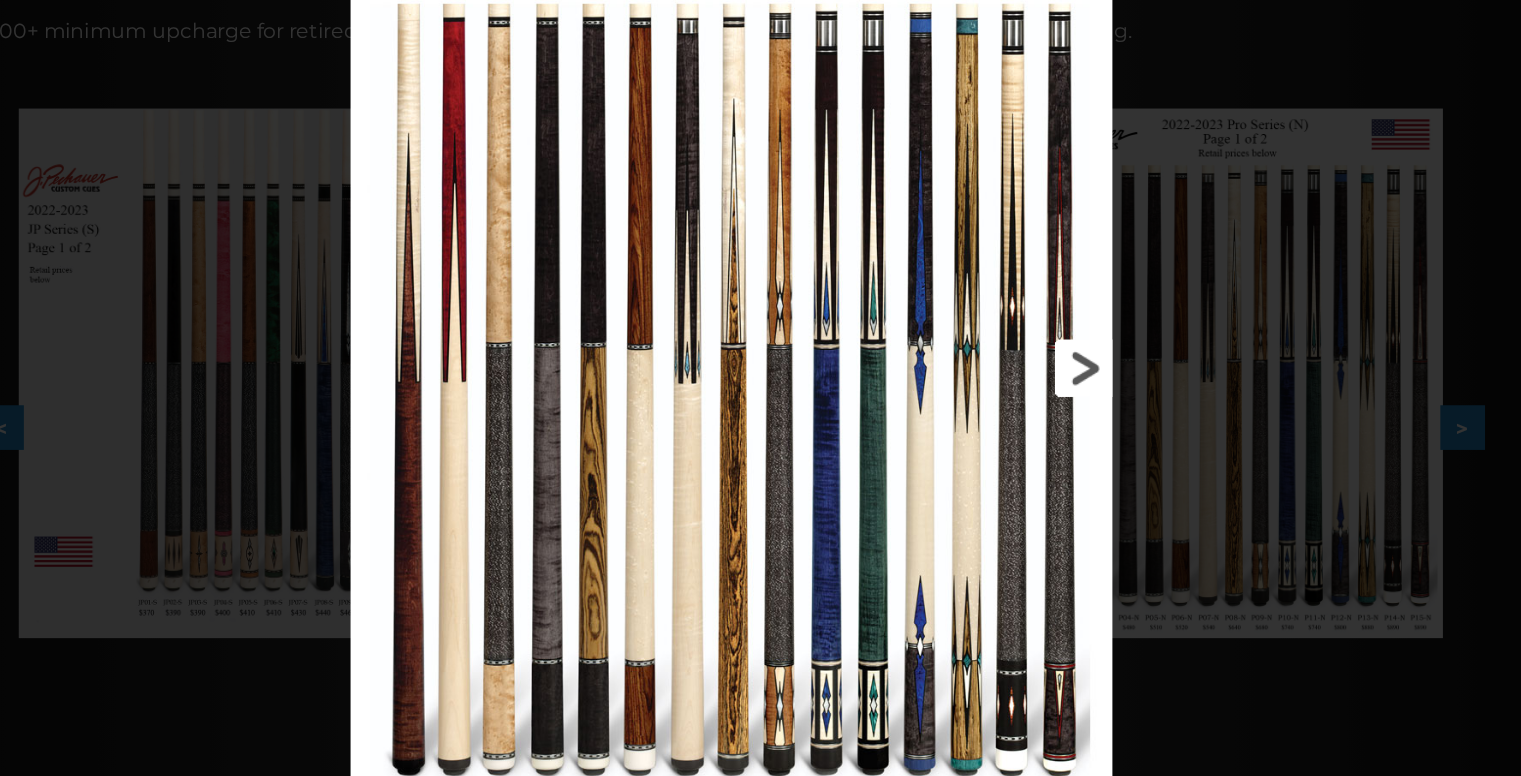 scroll, scrollTop: 263, scrollLeft: 0, axis: vertical 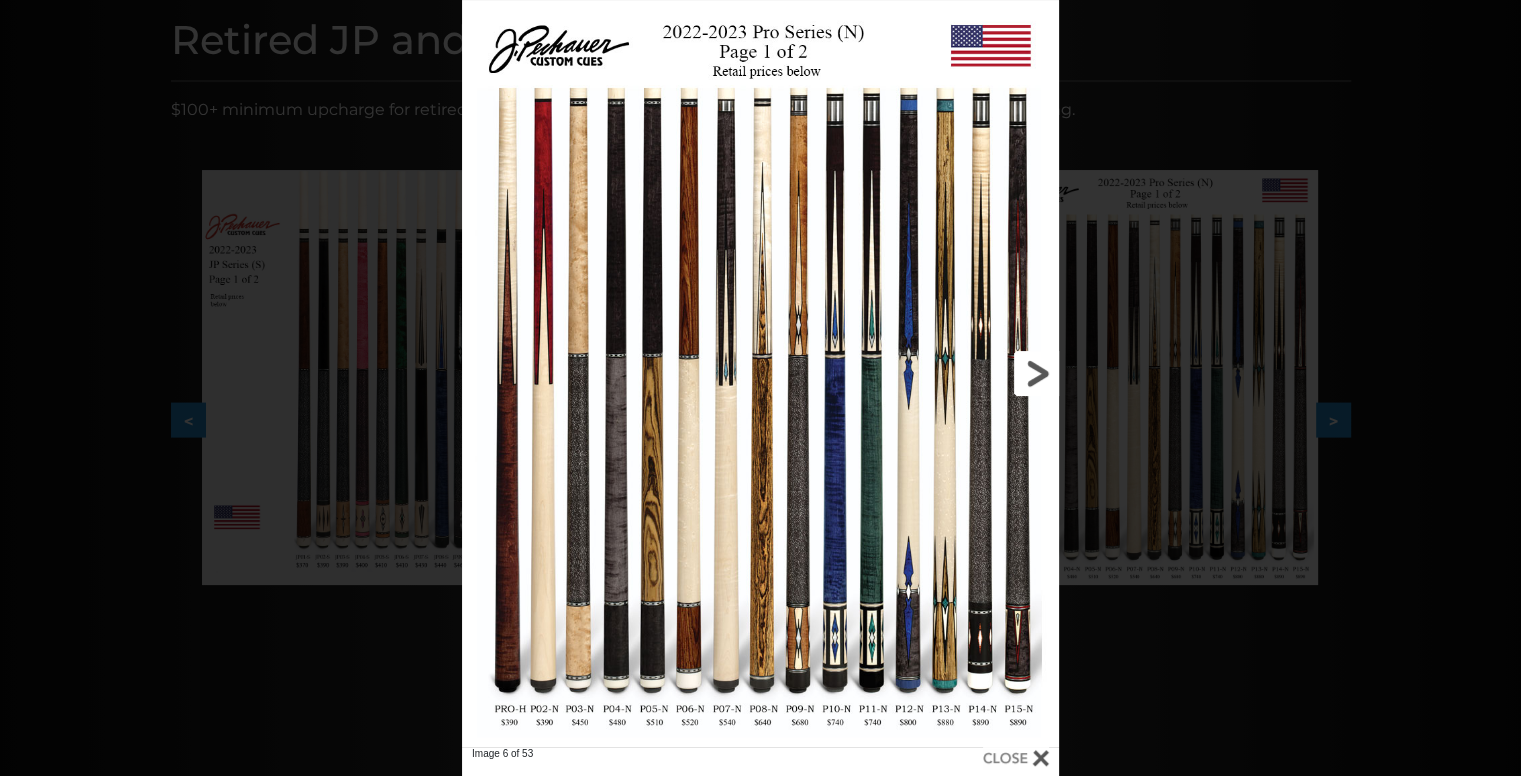click at bounding box center [924, 373] 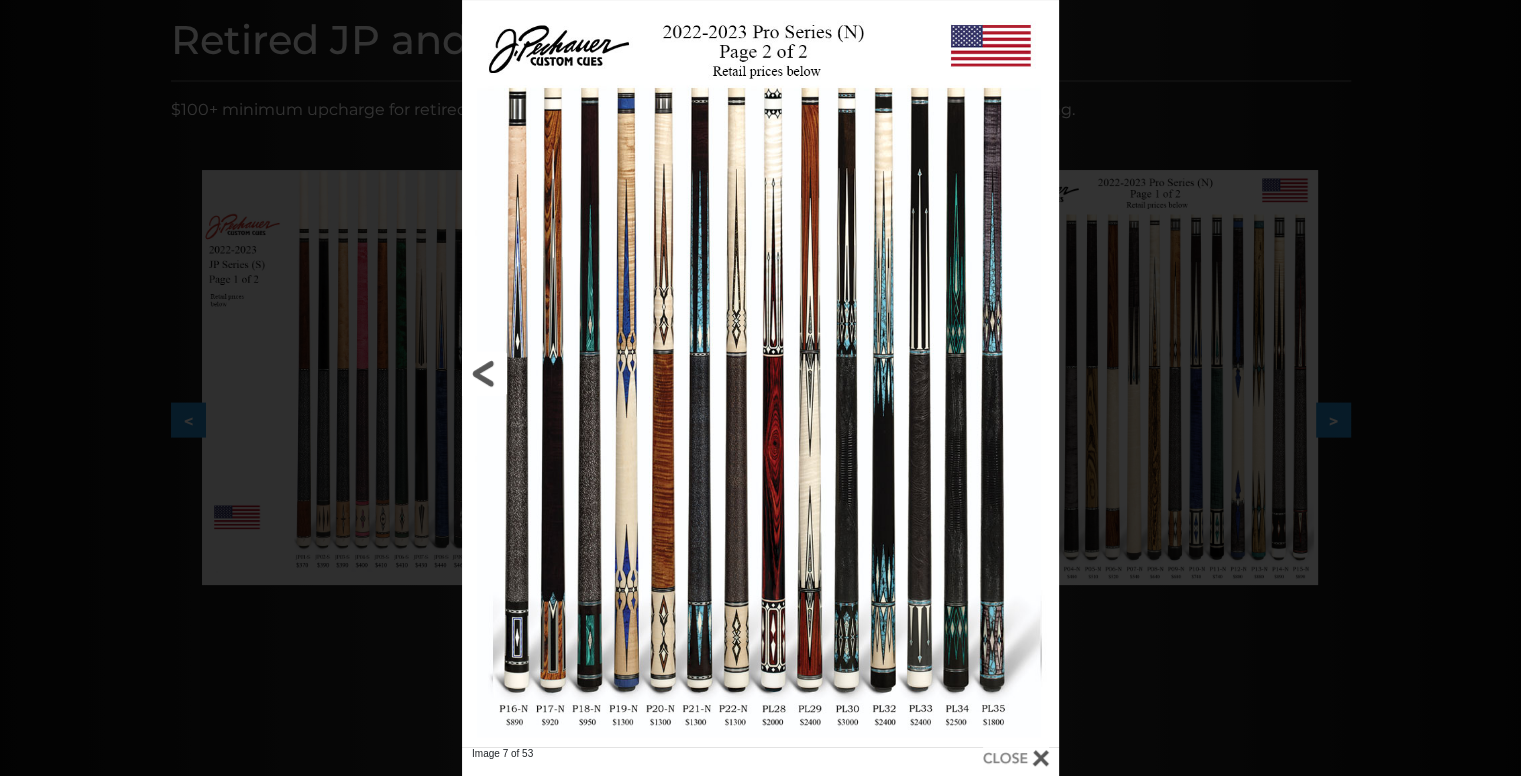 drag, startPoint x: 741, startPoint y: 333, endPoint x: 726, endPoint y: 311, distance: 26.627054 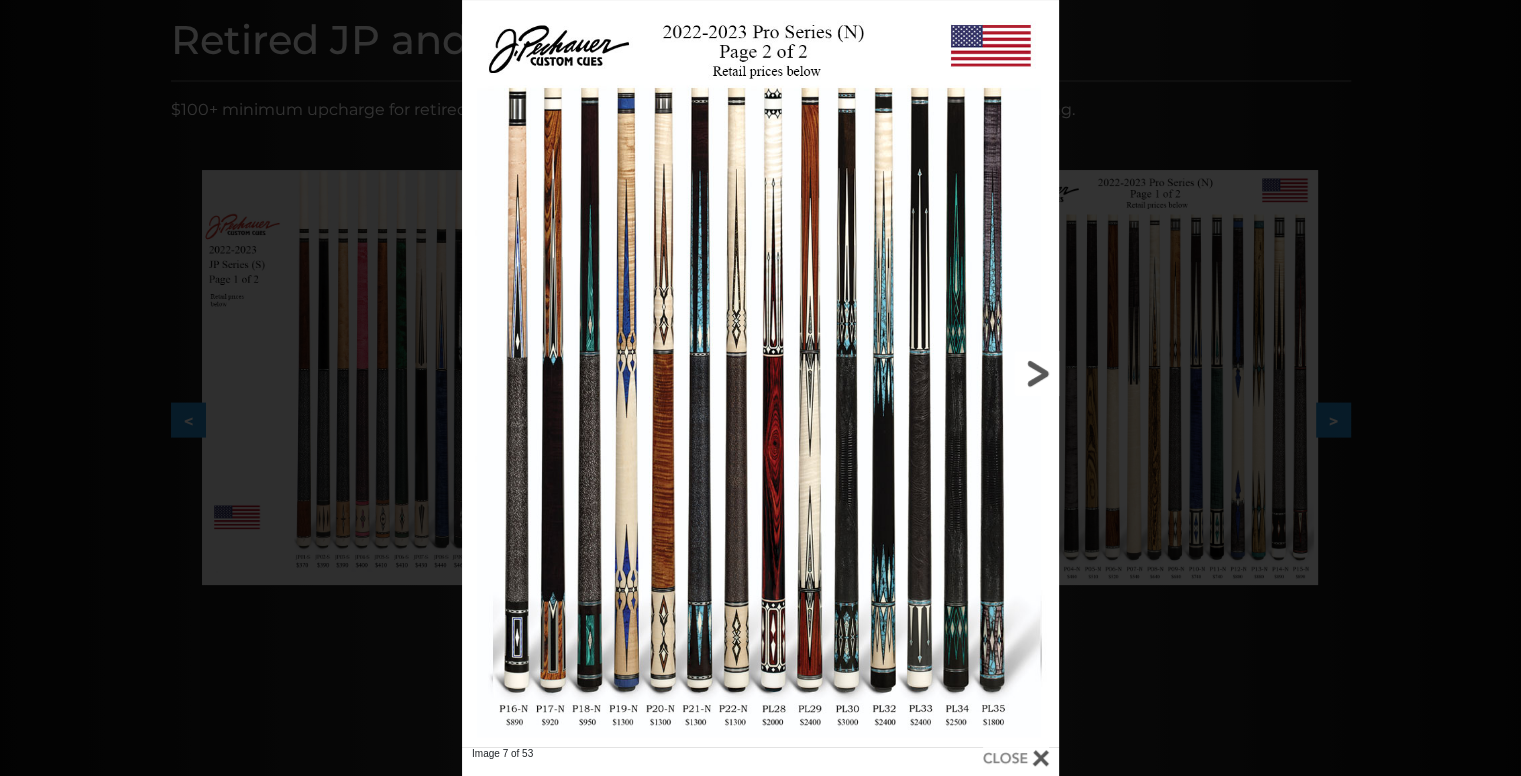 click at bounding box center (924, 373) 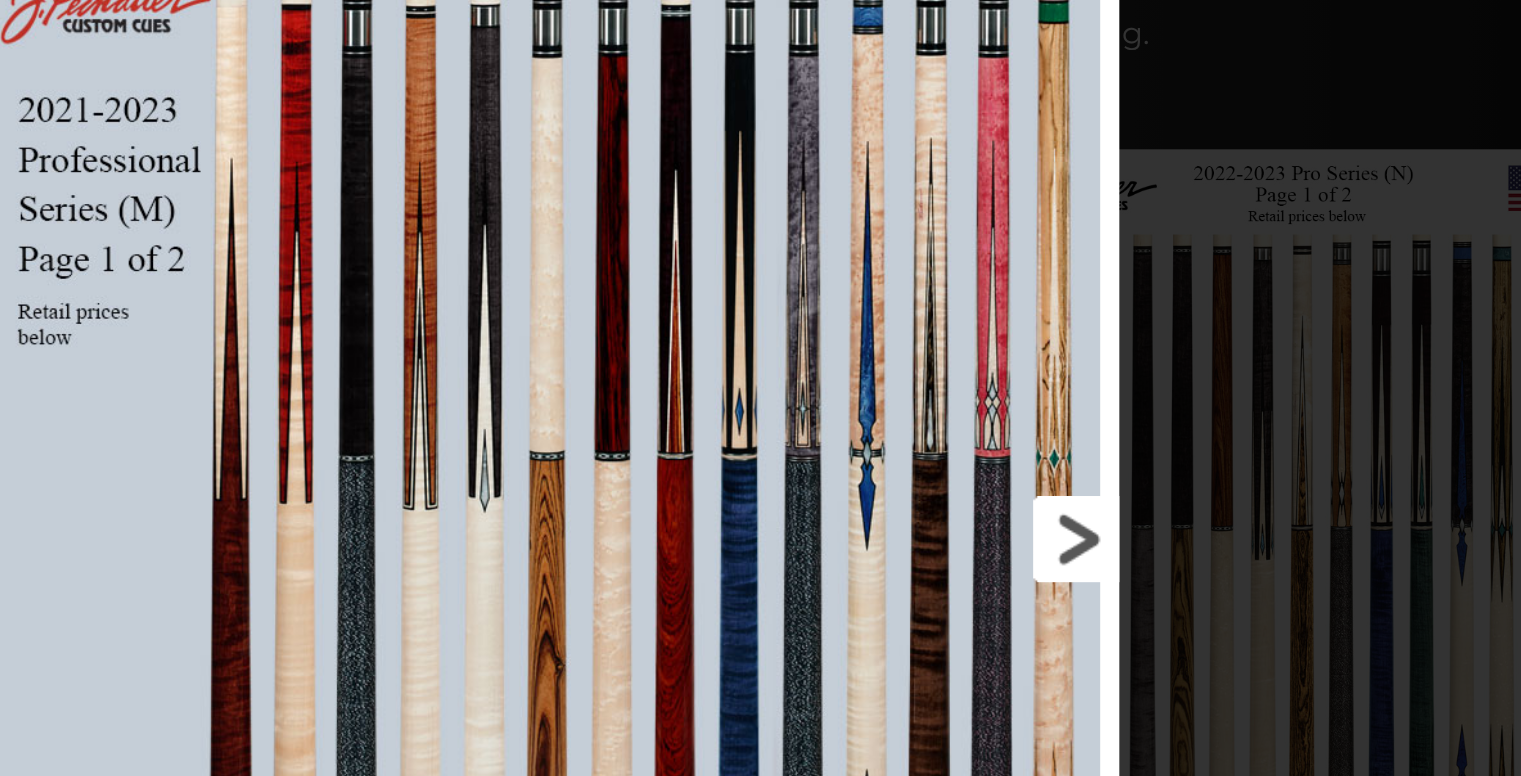 scroll, scrollTop: 103, scrollLeft: 0, axis: vertical 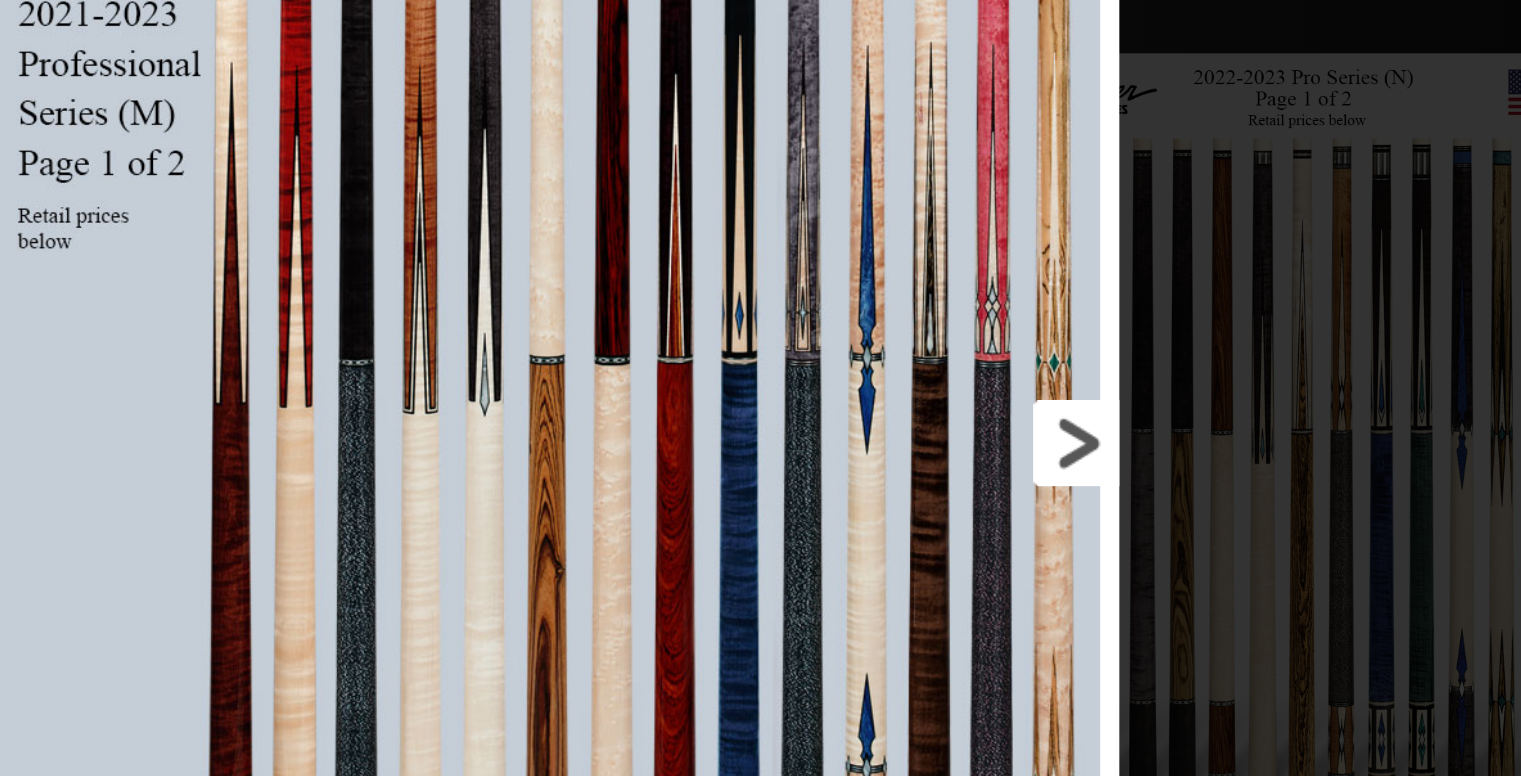 click at bounding box center [924, 533] 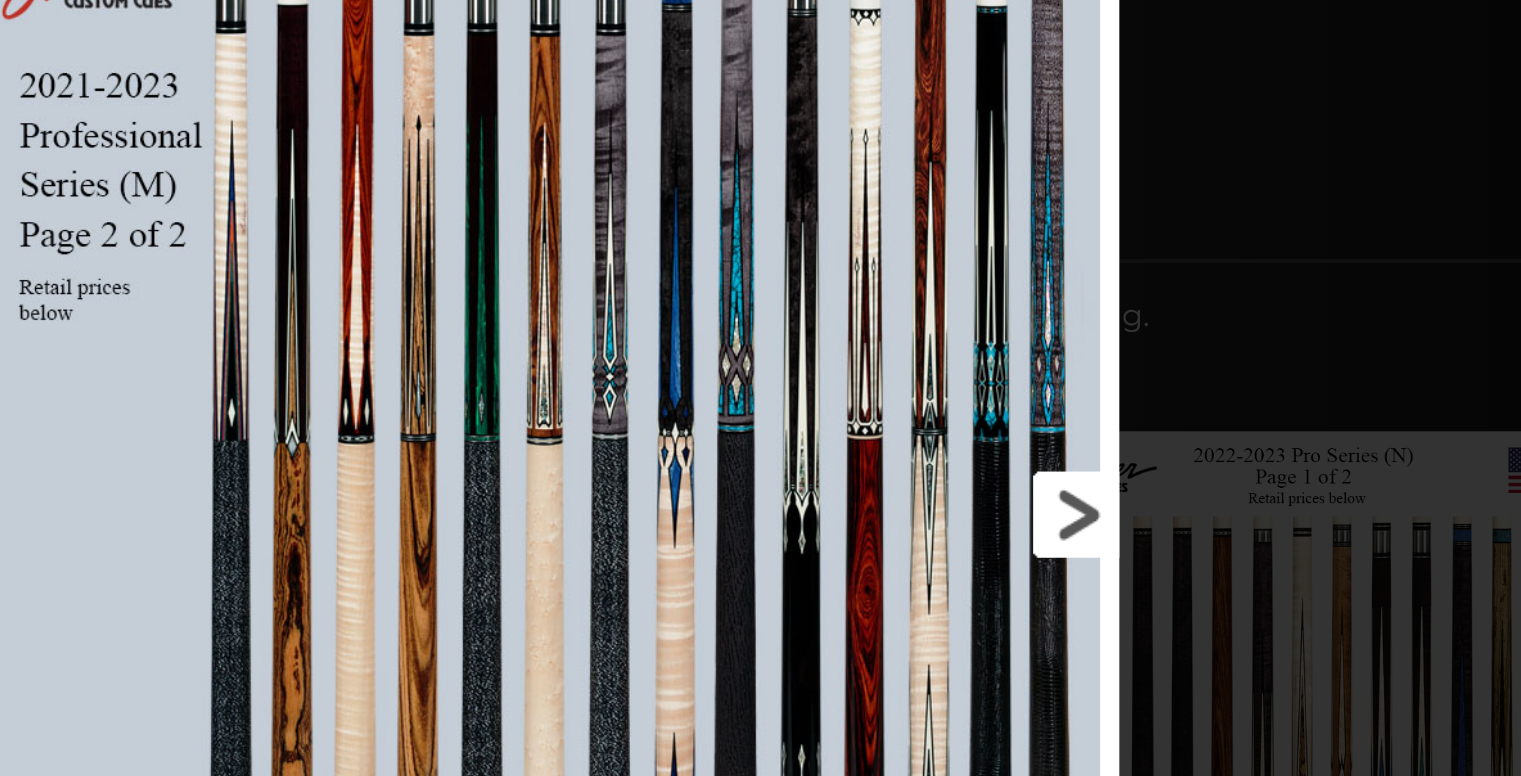 scroll, scrollTop: 103, scrollLeft: 0, axis: vertical 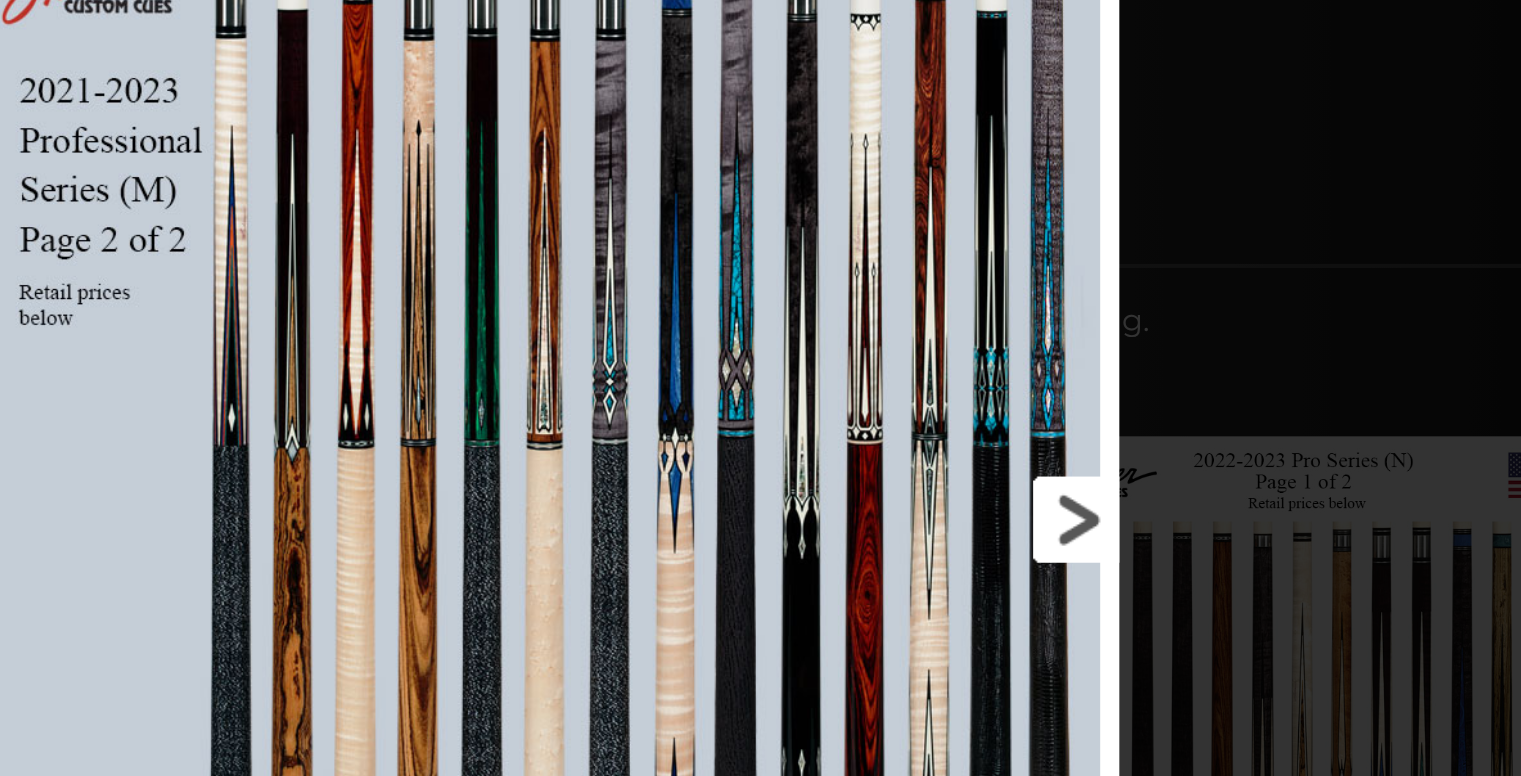 click at bounding box center (924, 373) 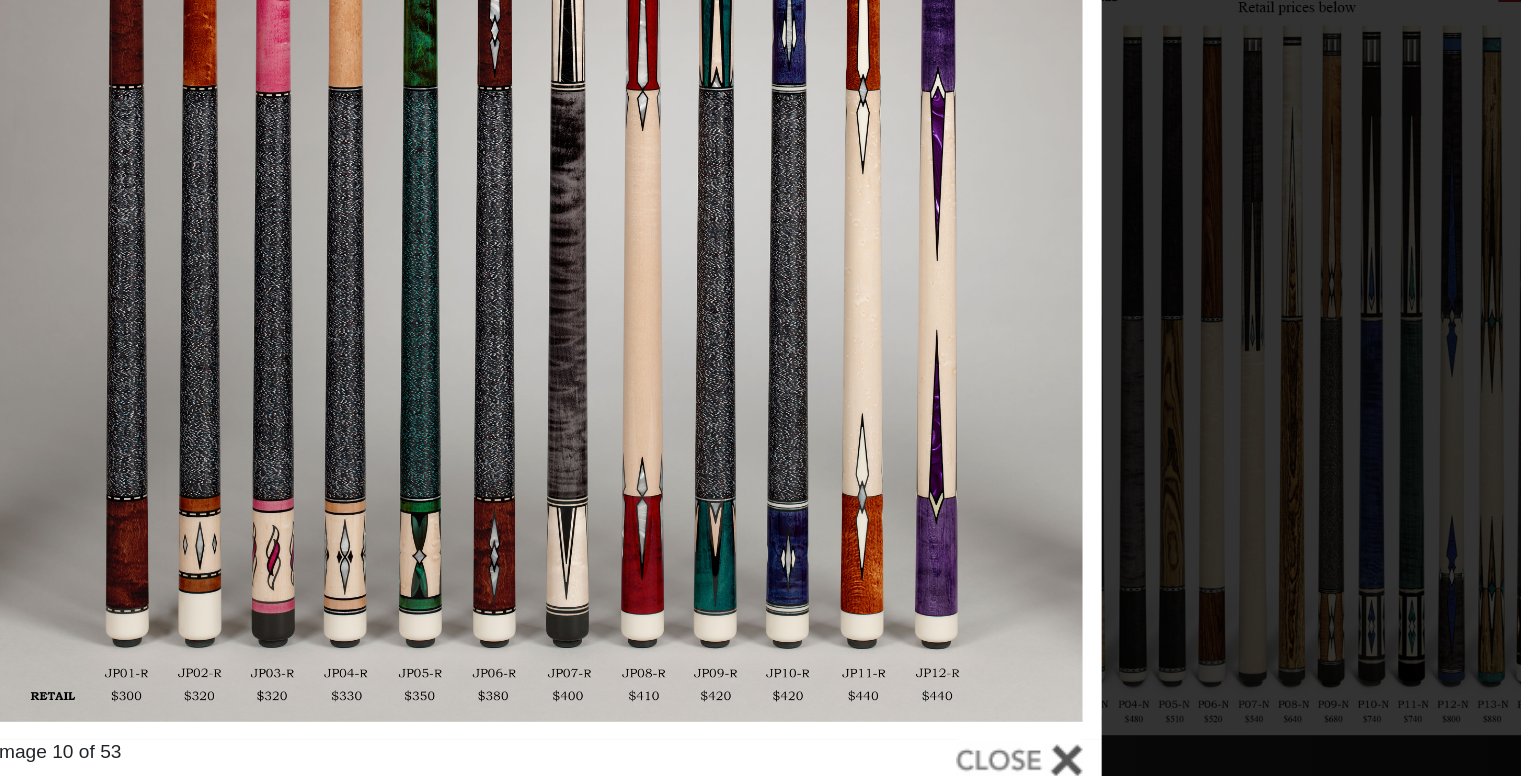 scroll, scrollTop: 145, scrollLeft: 0, axis: vertical 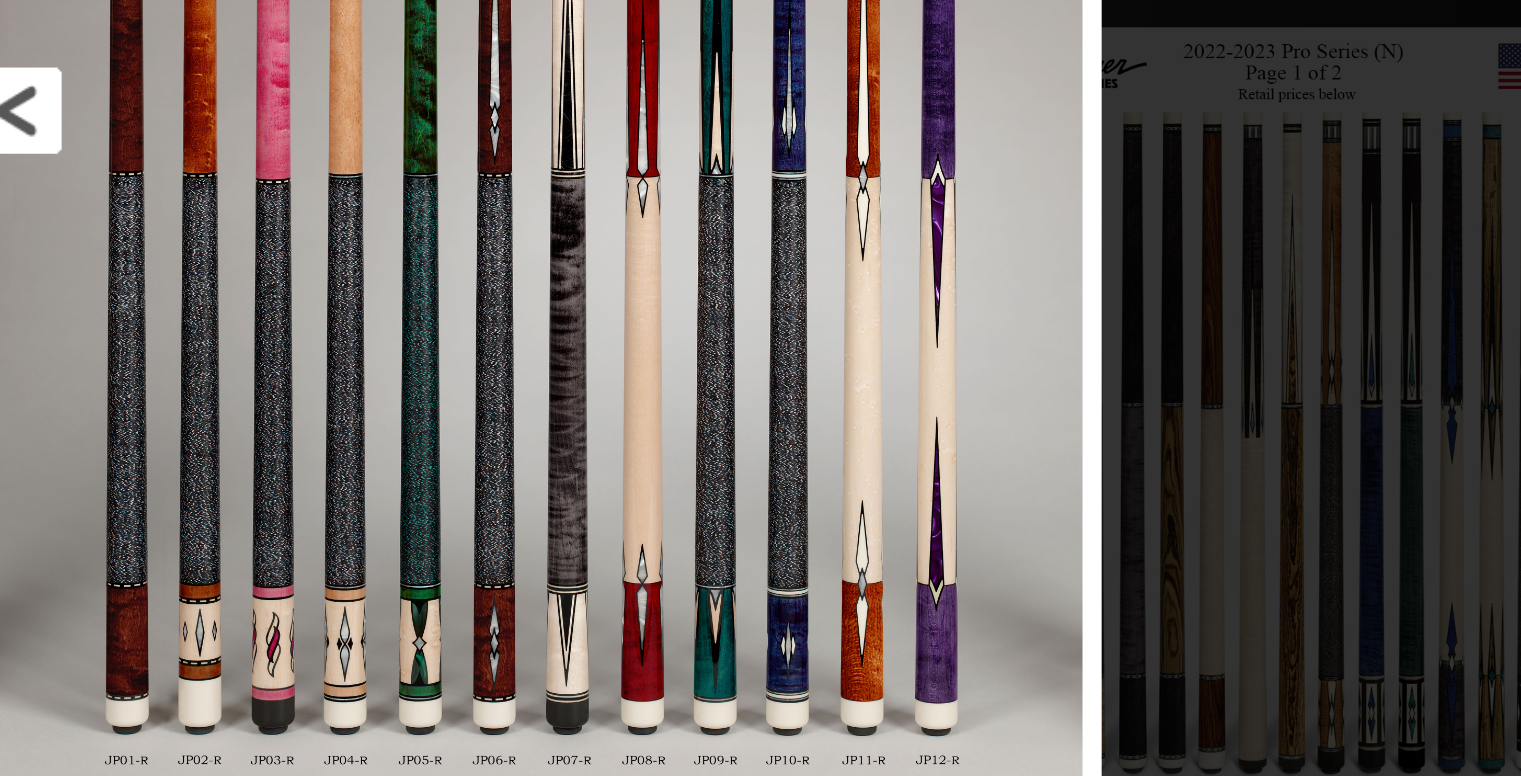 drag, startPoint x: 759, startPoint y: 483, endPoint x: 696, endPoint y: 372, distance: 127.632286 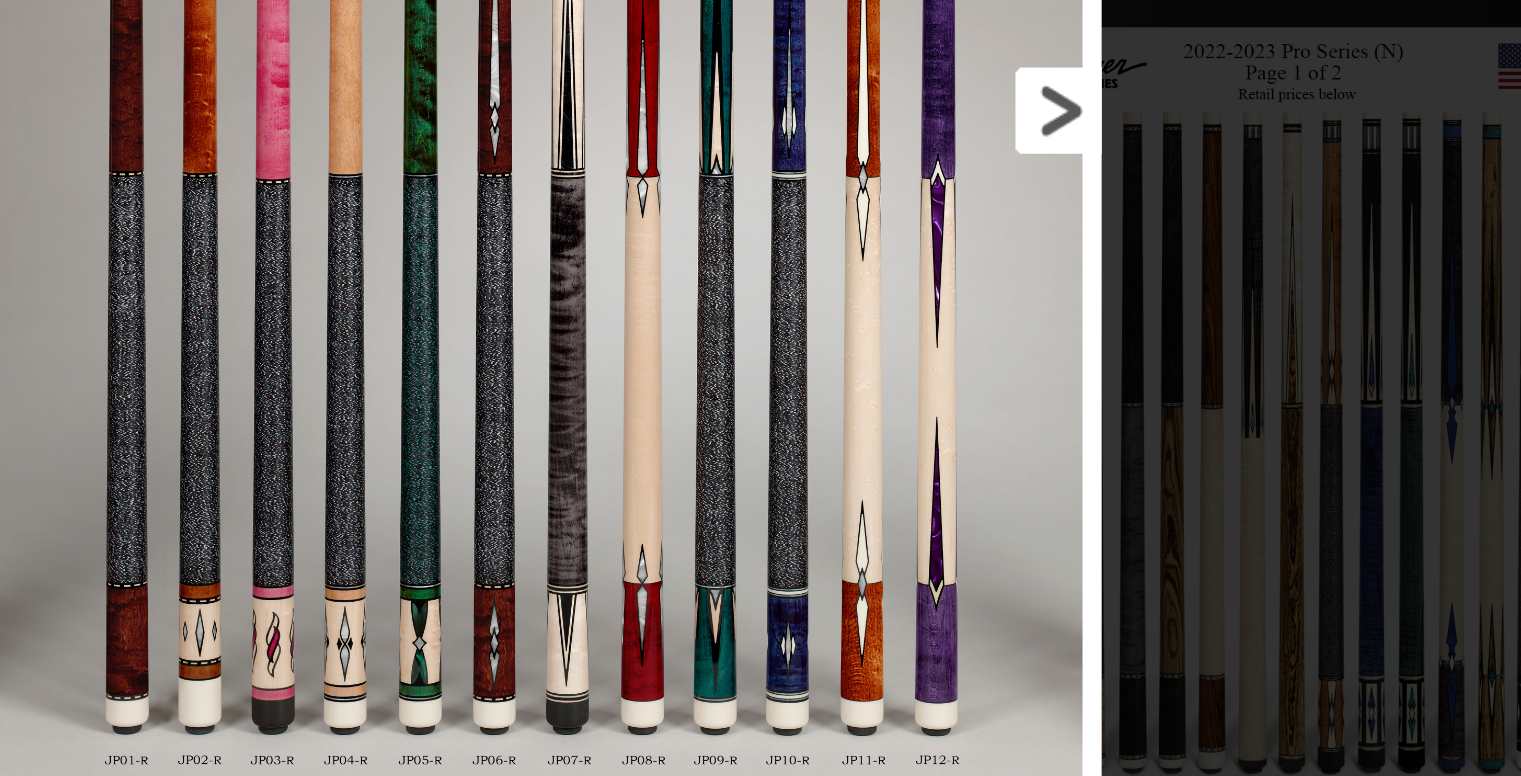 click at bounding box center (922, 331) 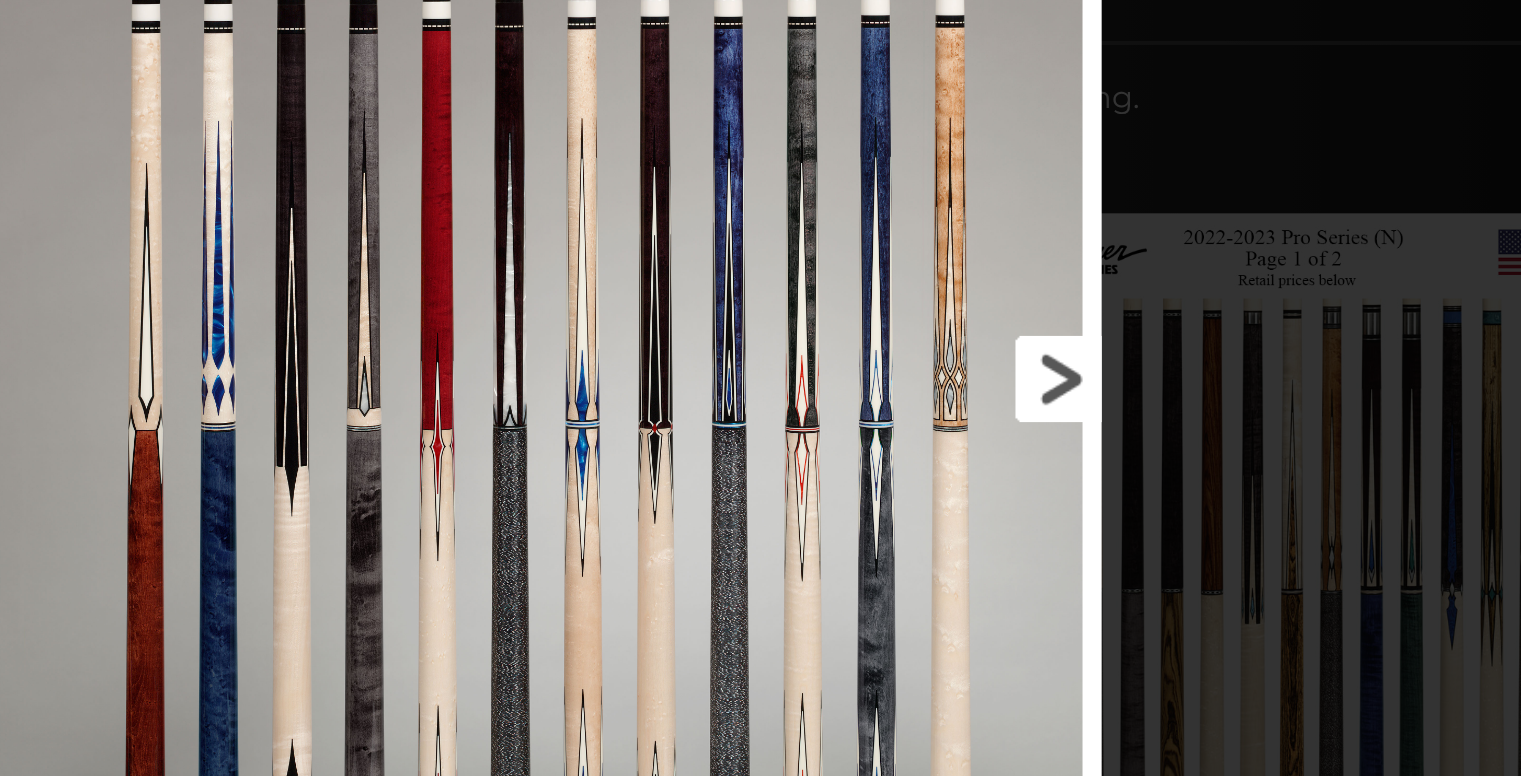 scroll, scrollTop: 92, scrollLeft: 0, axis: vertical 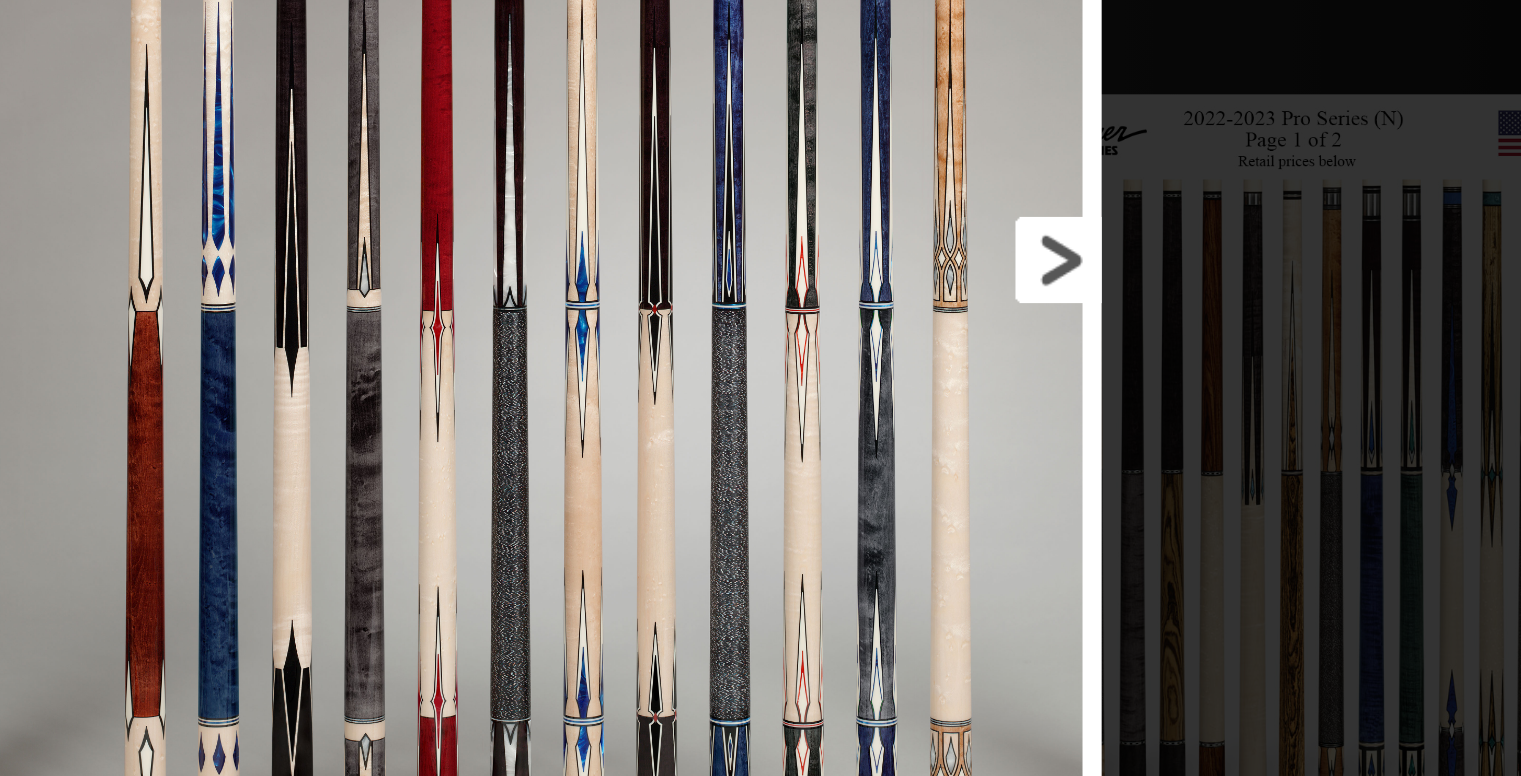 drag, startPoint x: 799, startPoint y: 176, endPoint x: 799, endPoint y: 468, distance: 292 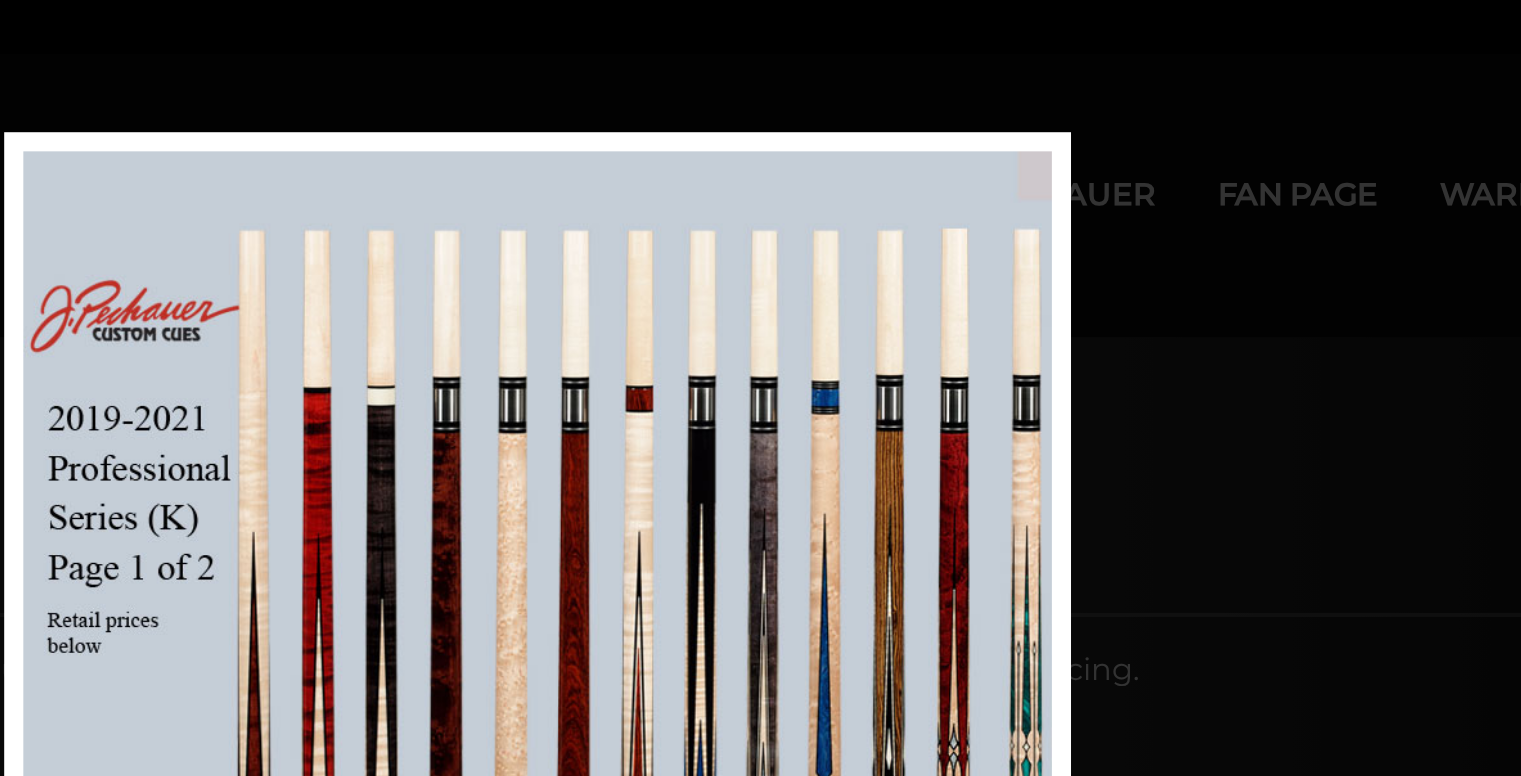 scroll, scrollTop: 0, scrollLeft: 0, axis: both 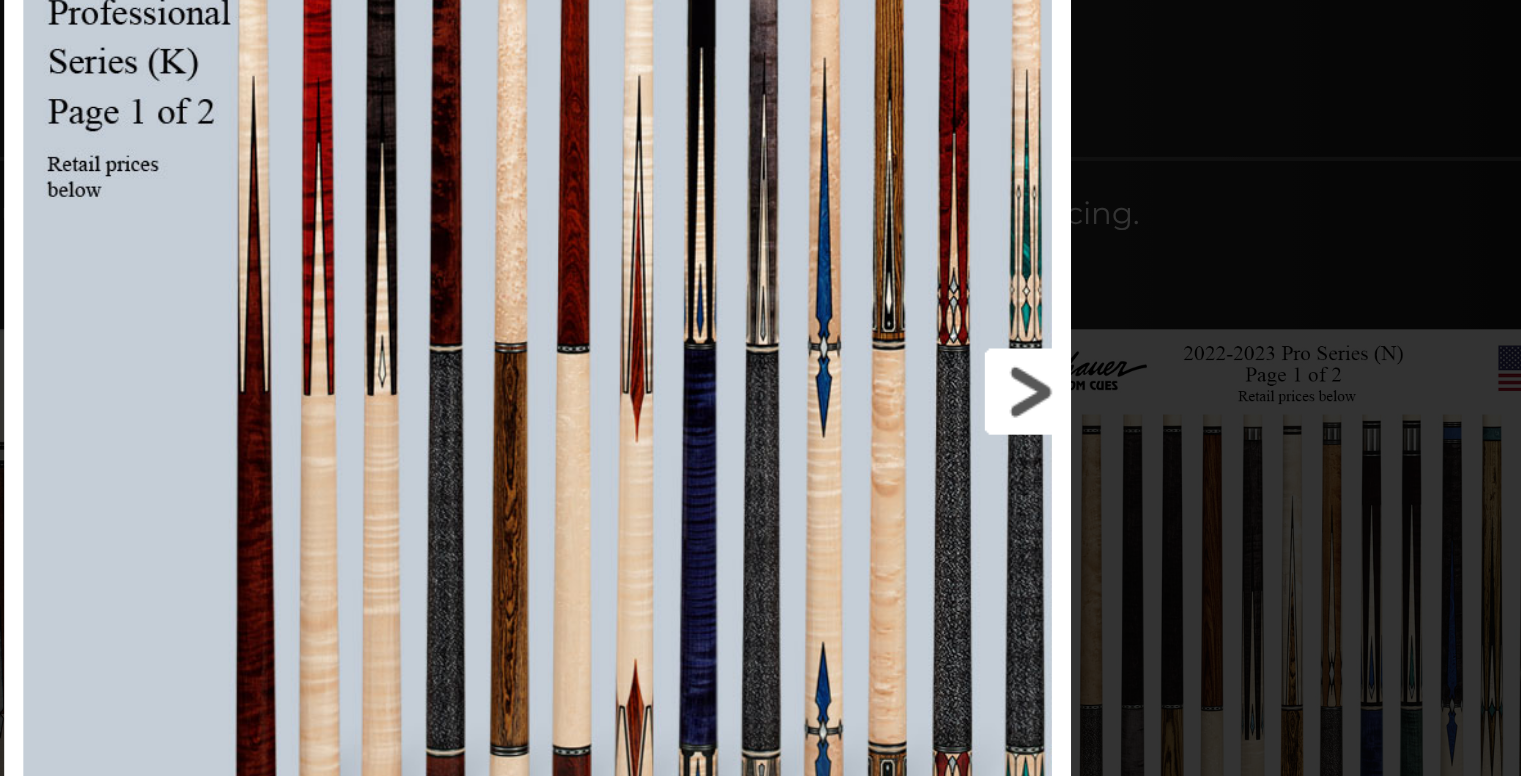 click at bounding box center [913, 465] 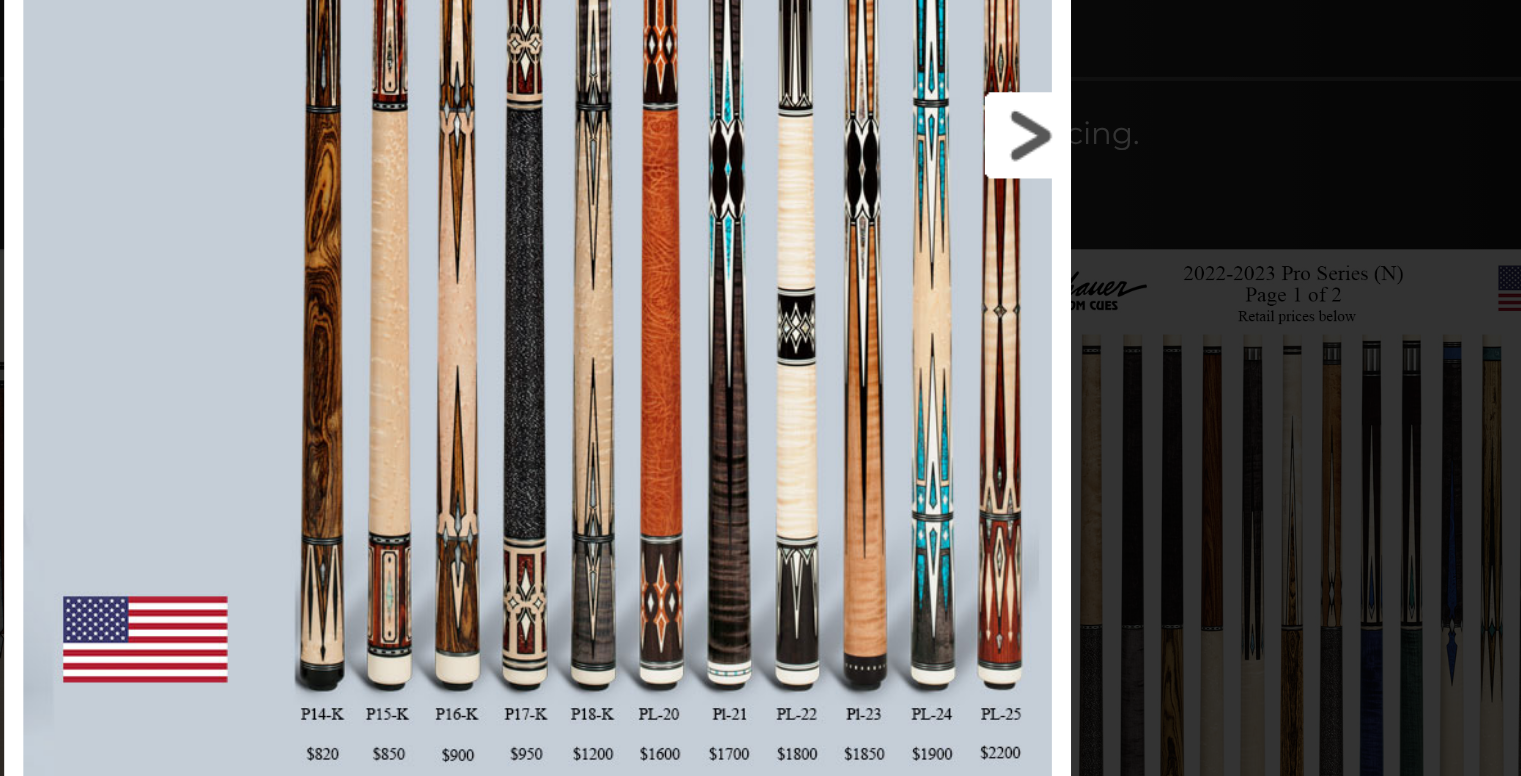 scroll, scrollTop: 51, scrollLeft: 0, axis: vertical 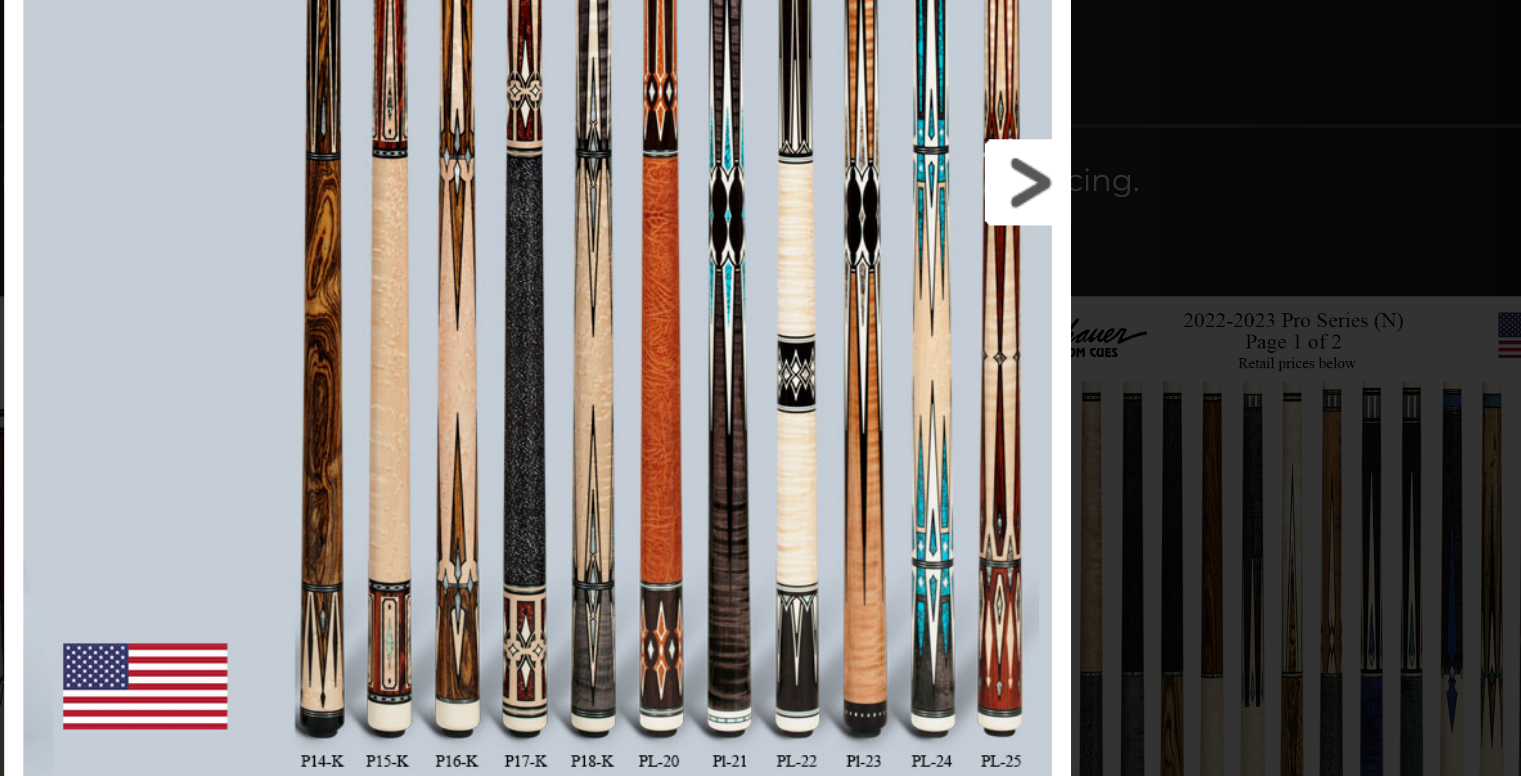 click at bounding box center (913, 322) 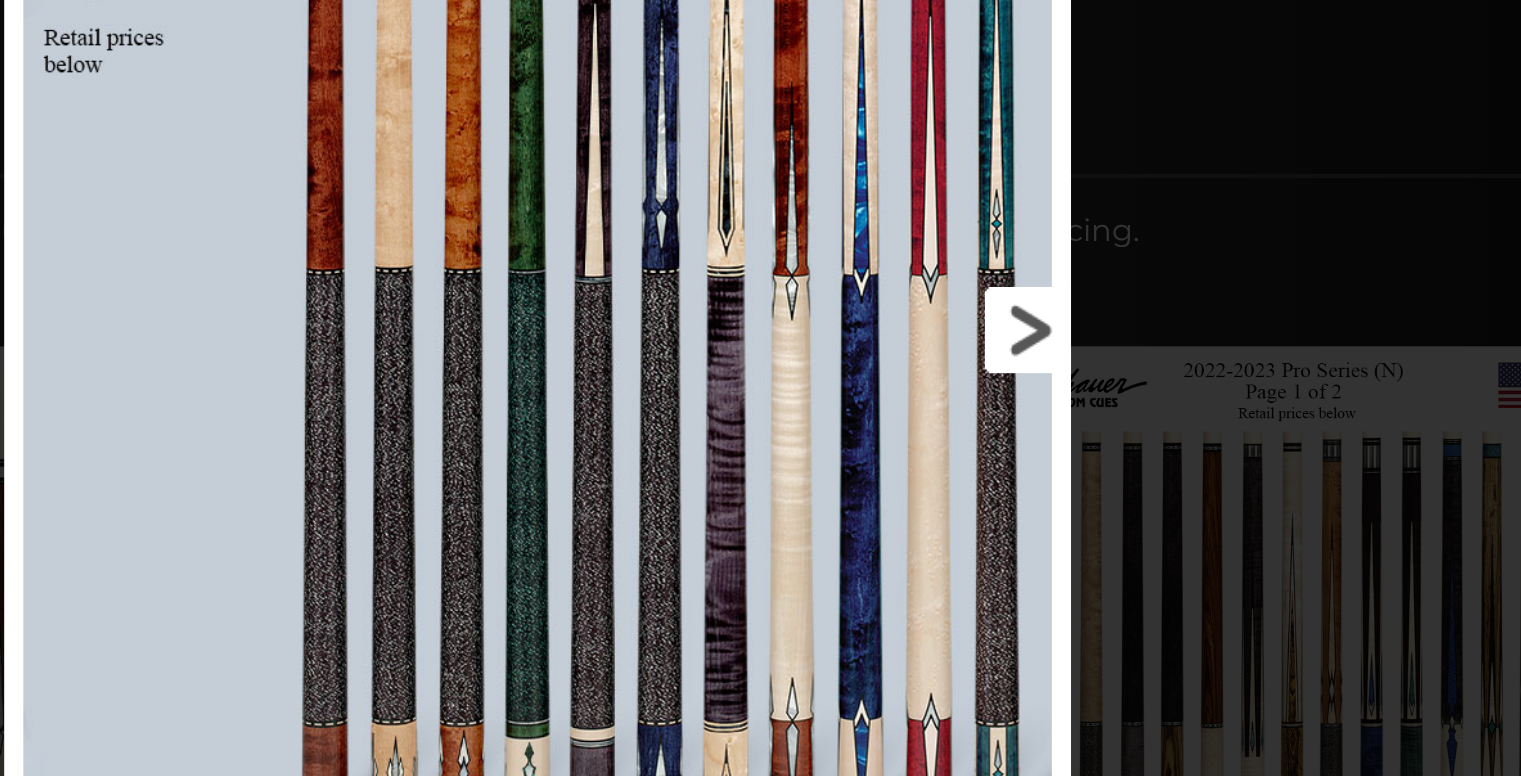 scroll, scrollTop: 29, scrollLeft: 0, axis: vertical 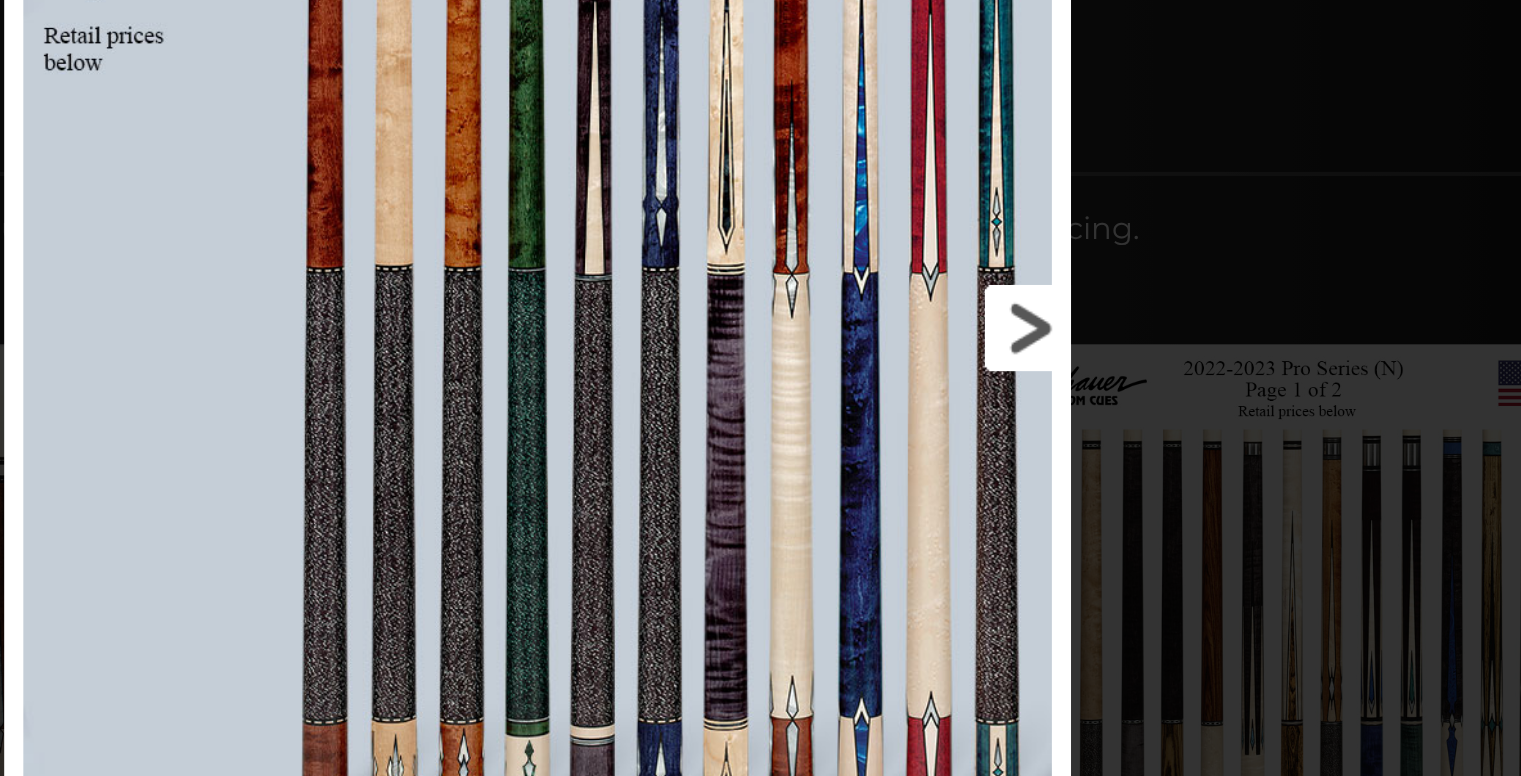 click at bounding box center (913, 395) 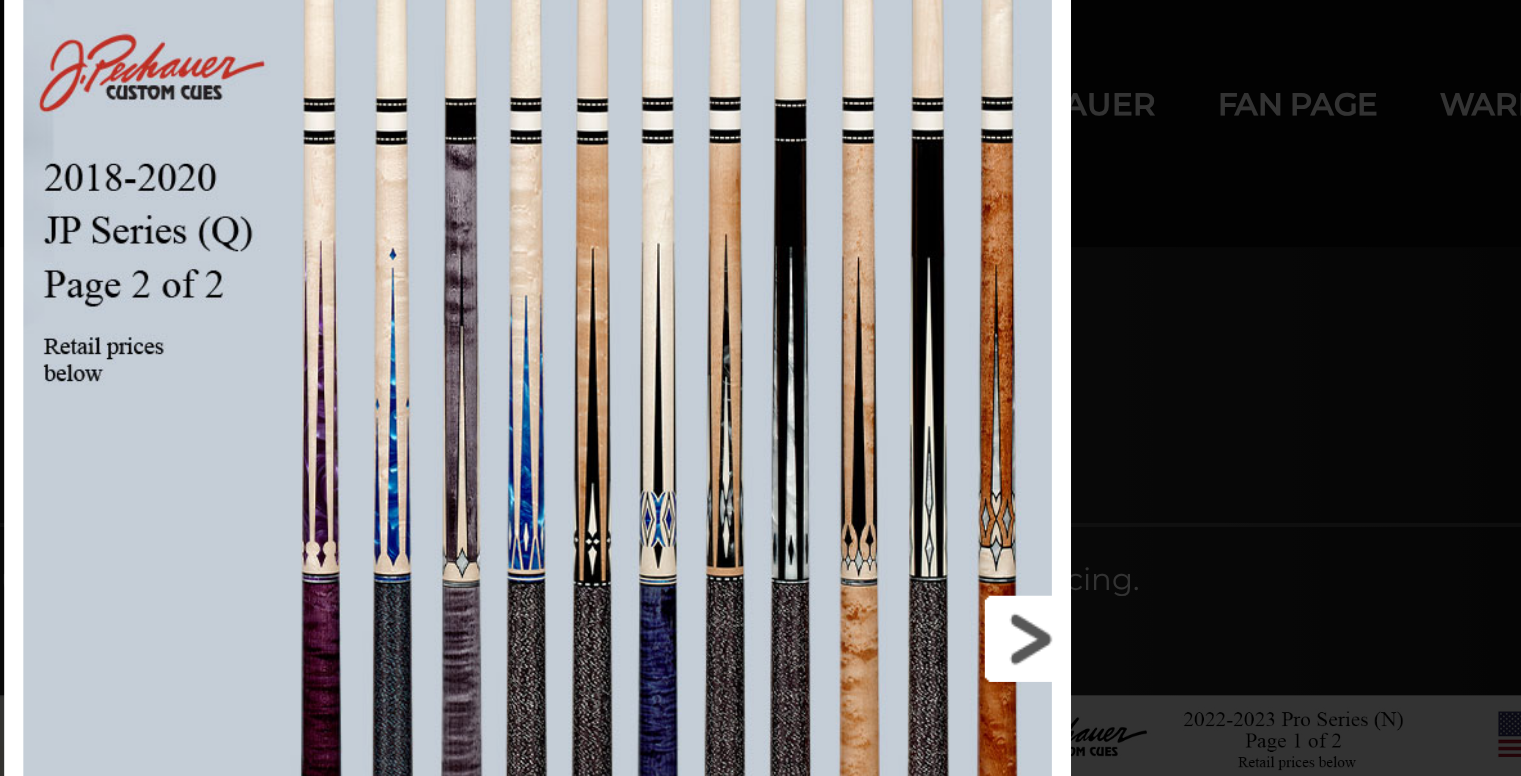 scroll, scrollTop: 29, scrollLeft: 0, axis: vertical 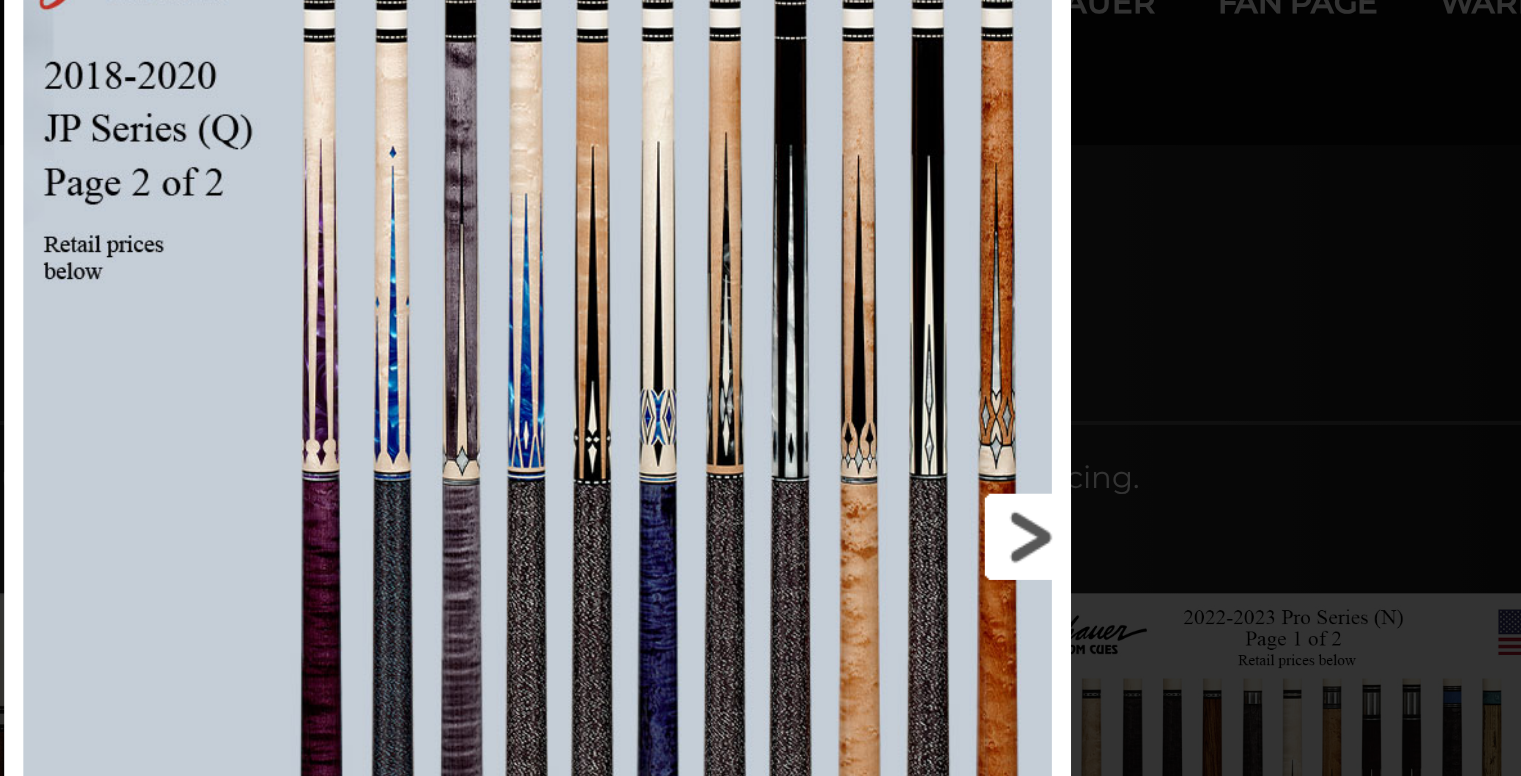 click at bounding box center (913, 374) 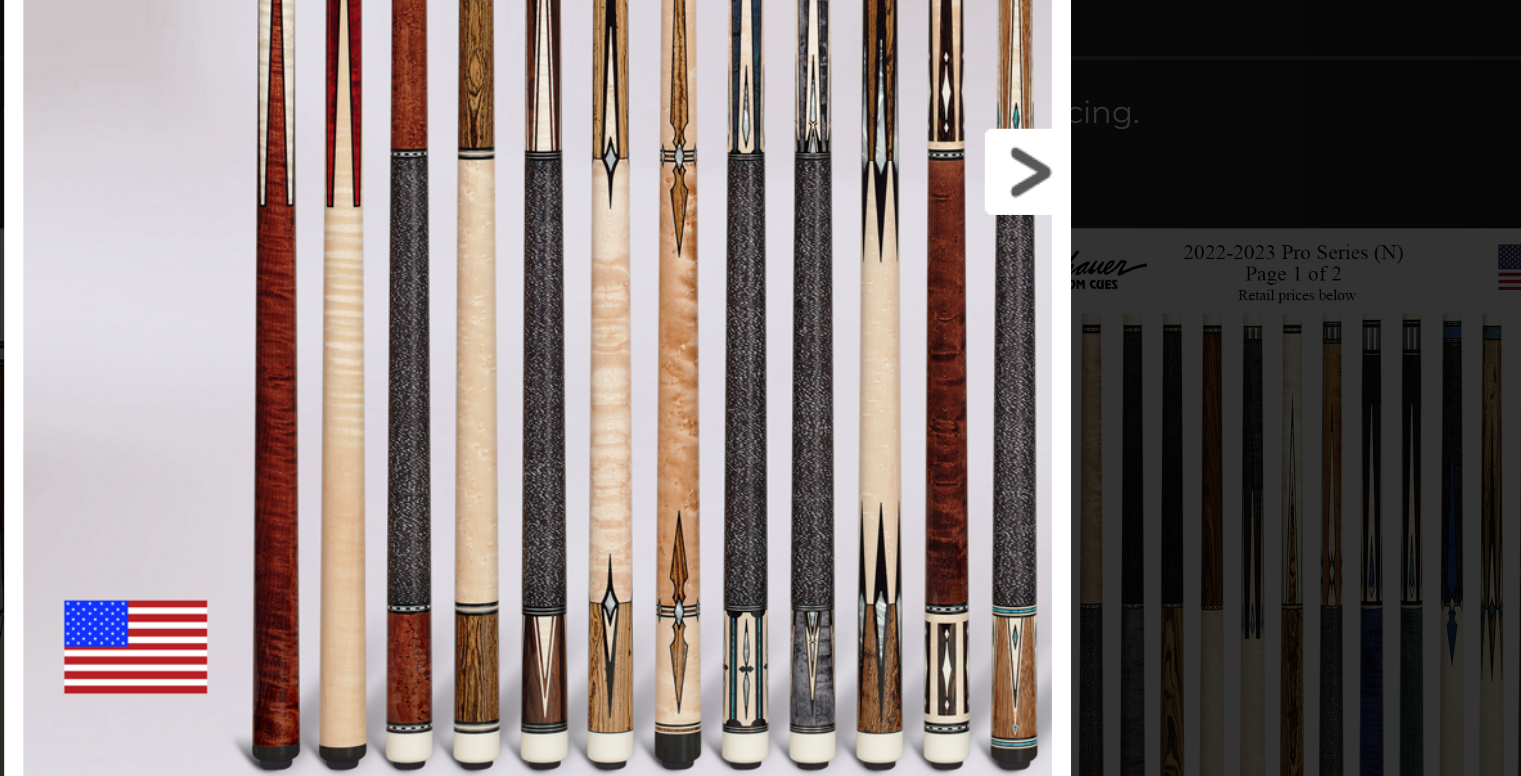 scroll, scrollTop: 29, scrollLeft: 0, axis: vertical 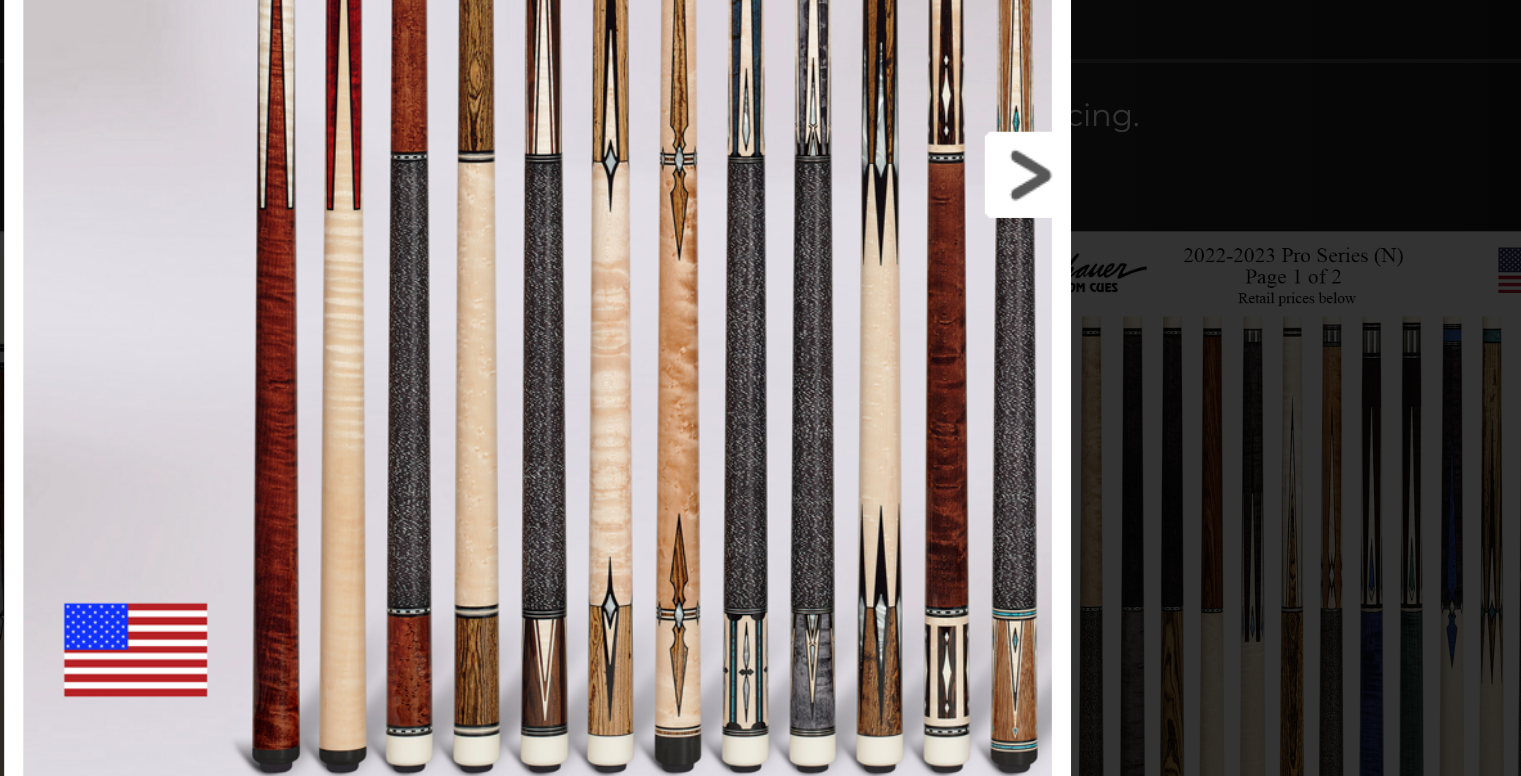 click at bounding box center (913, 374) 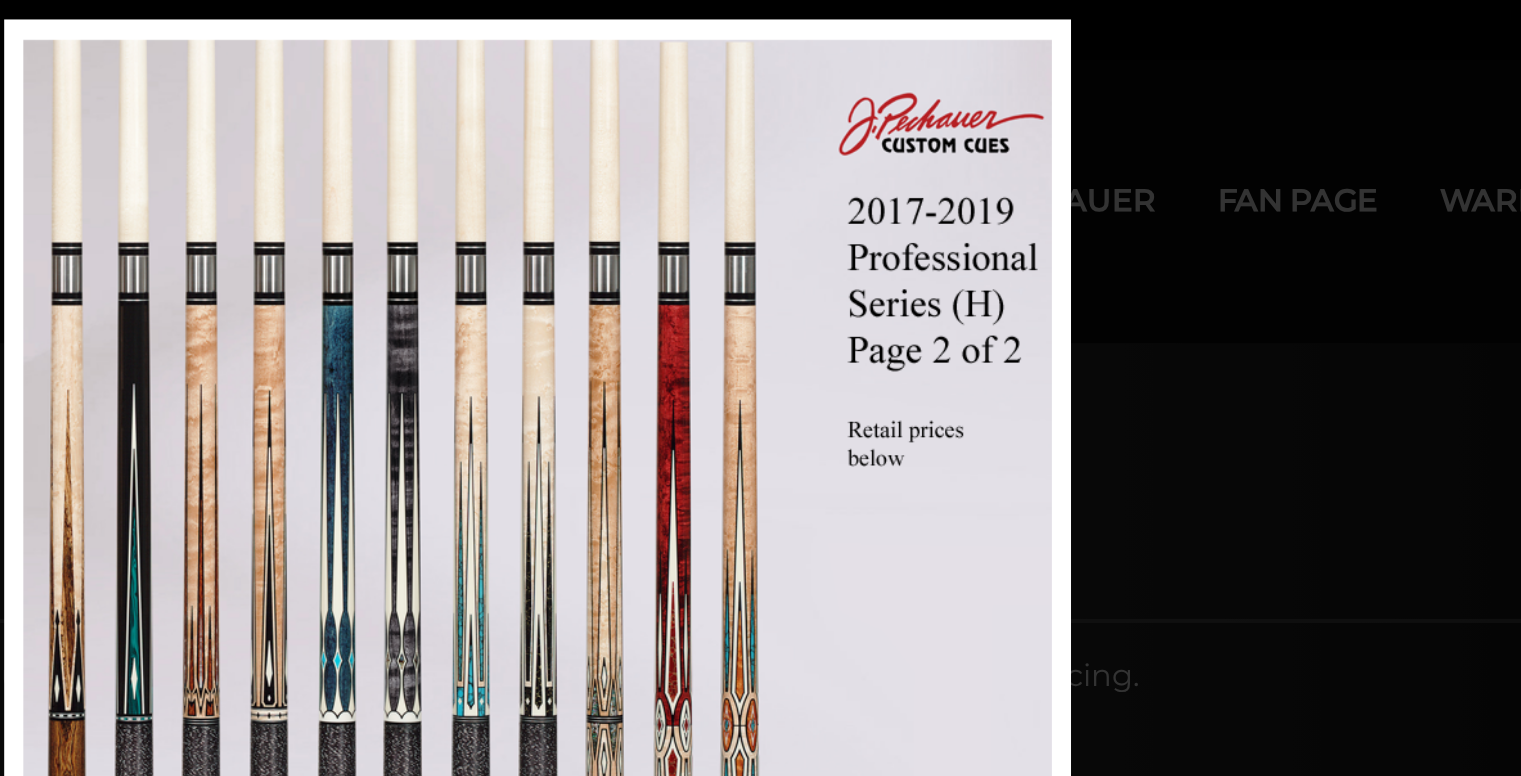 scroll, scrollTop: 0, scrollLeft: 0, axis: both 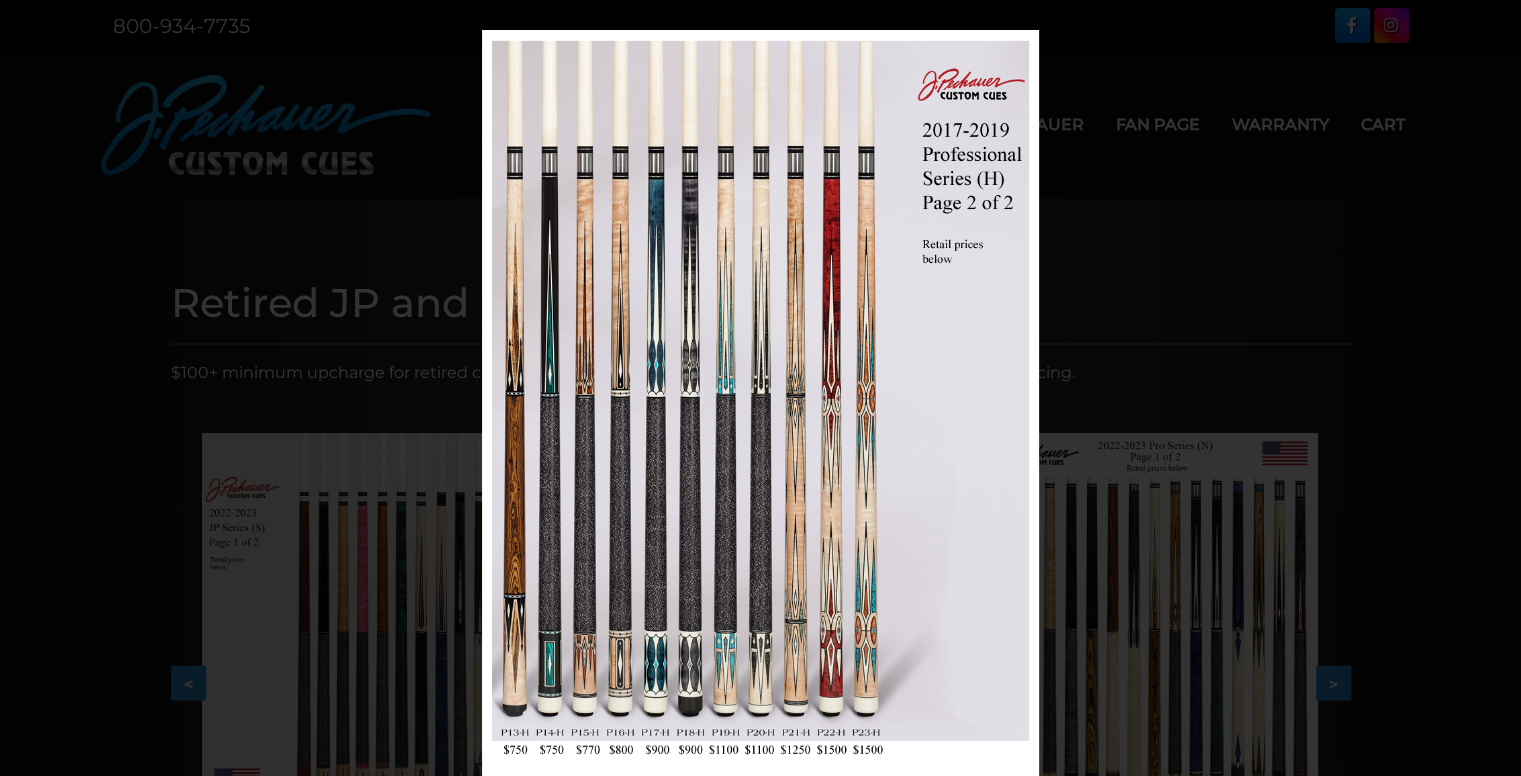 click on "Image 17 of 53" at bounding box center [760, 418] 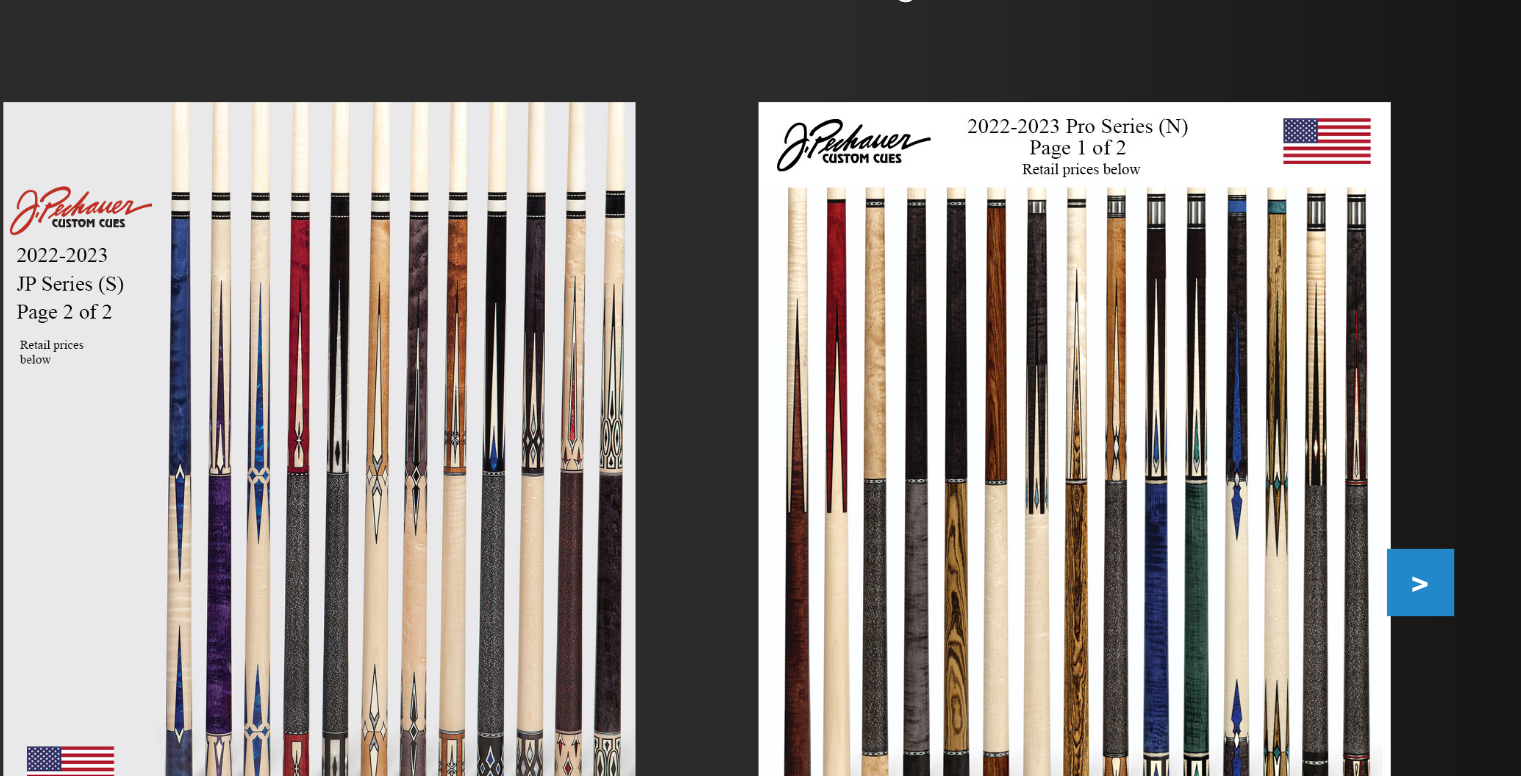scroll, scrollTop: 264, scrollLeft: 0, axis: vertical 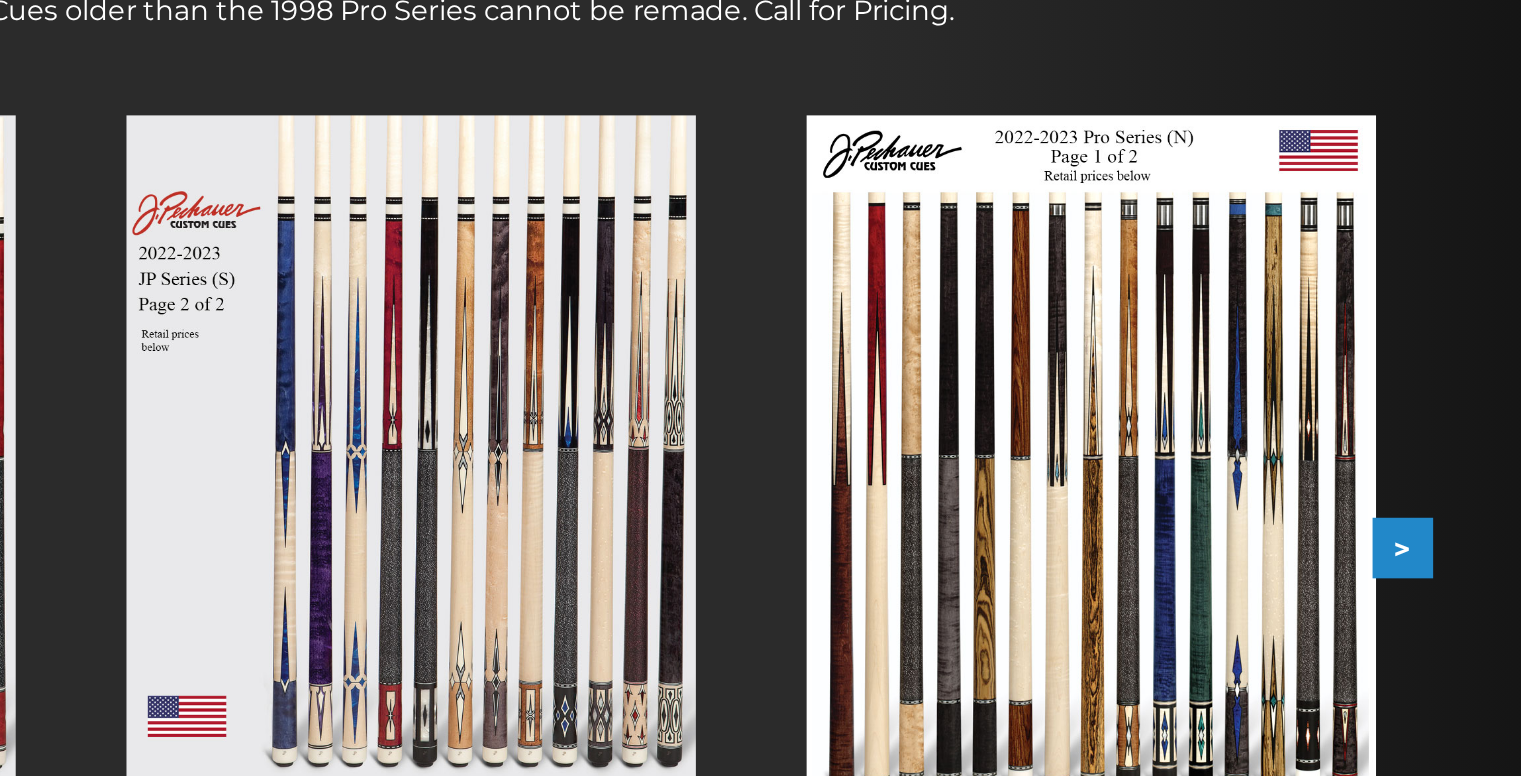 click on ">" at bounding box center [1333, 419] 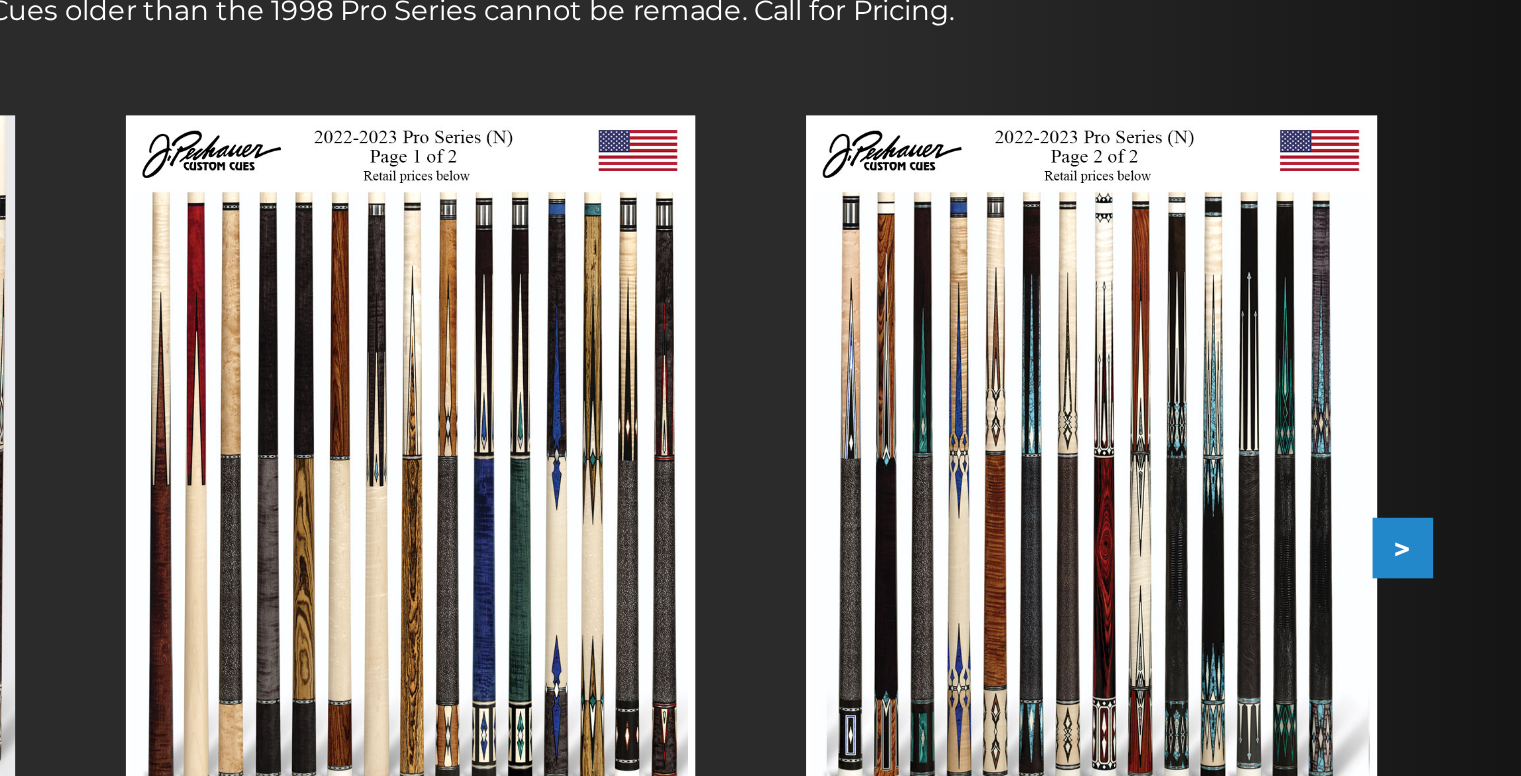 click on ">" at bounding box center (1333, 419) 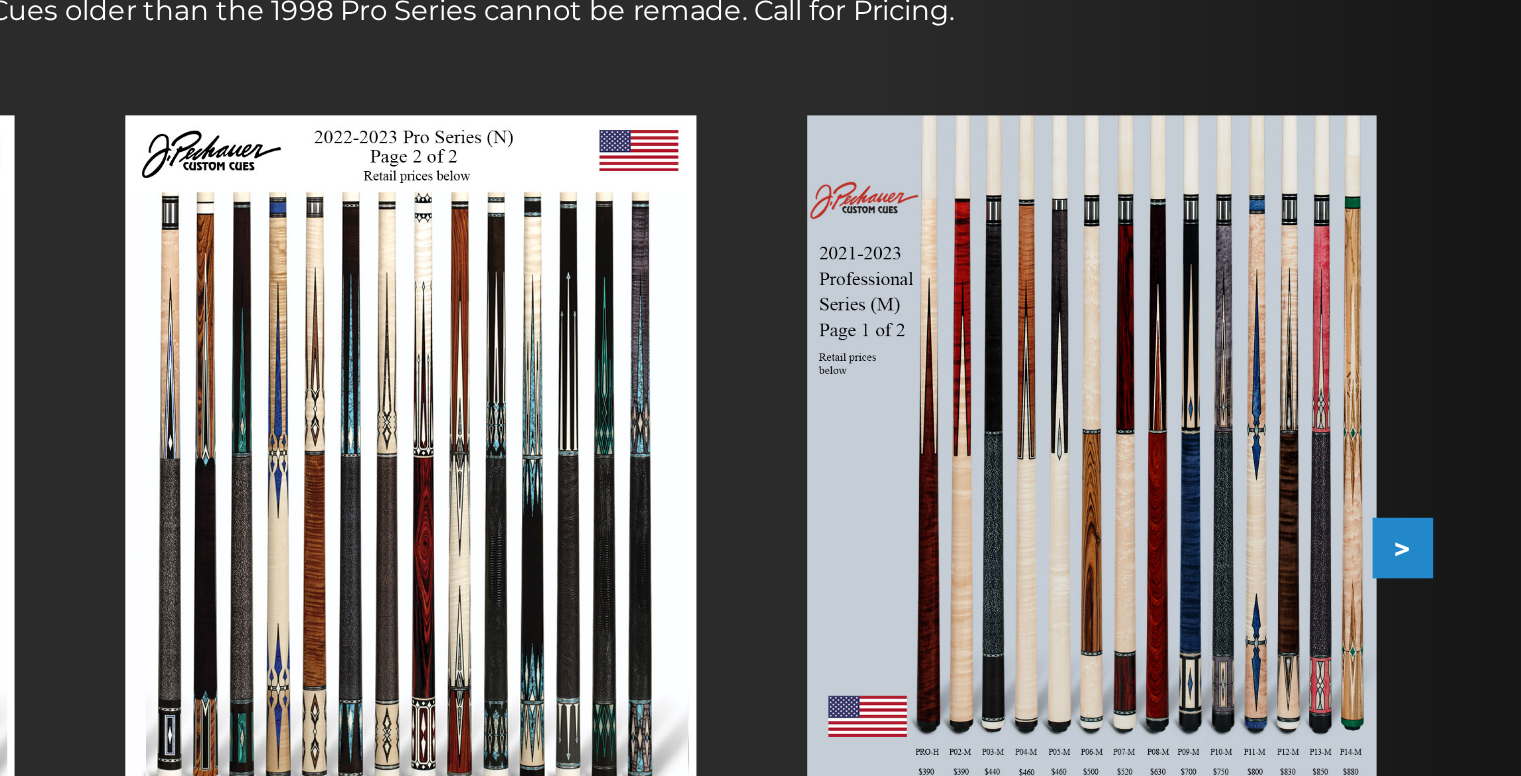 click on ">" at bounding box center [1333, 419] 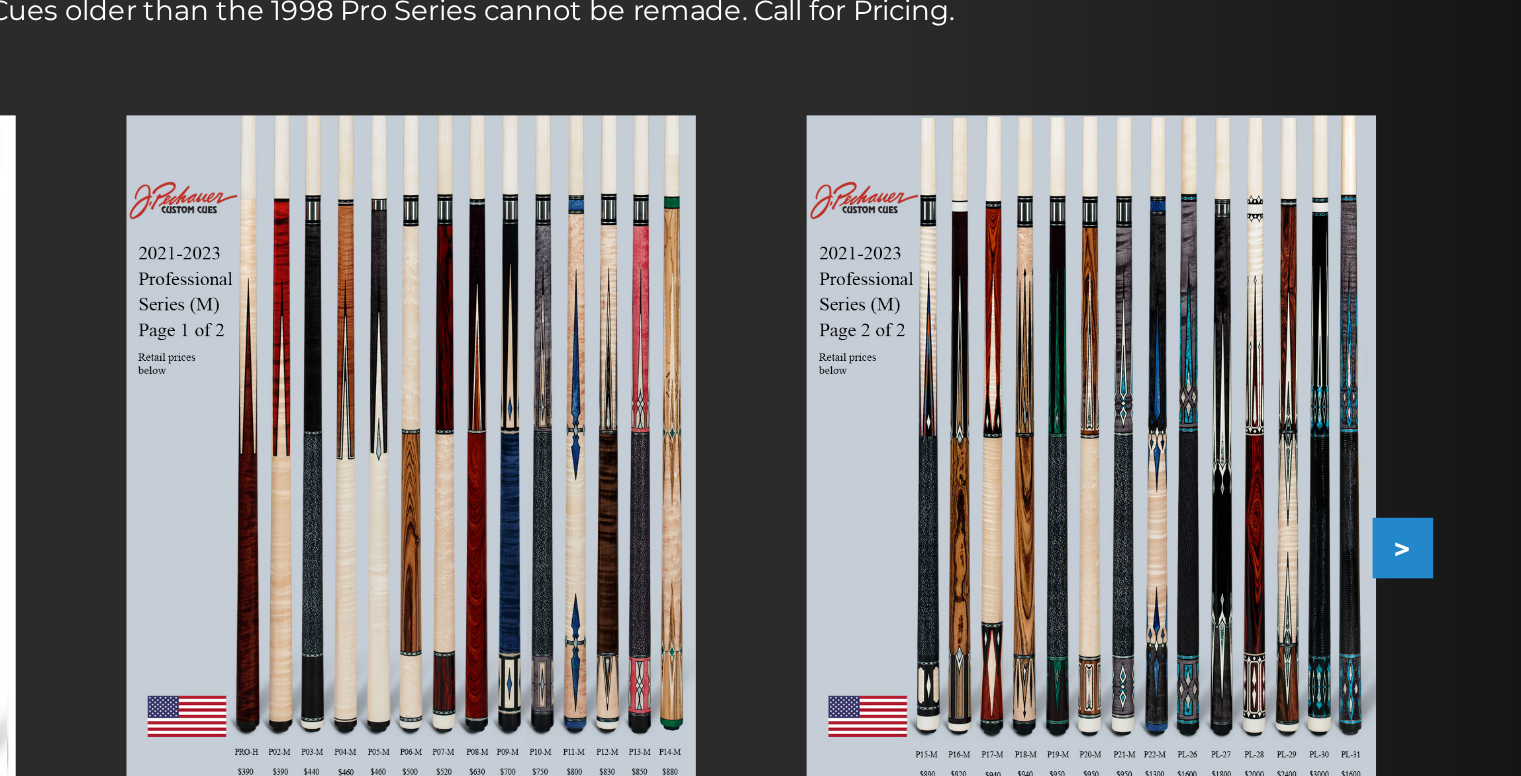 click on ">" at bounding box center (1333, 419) 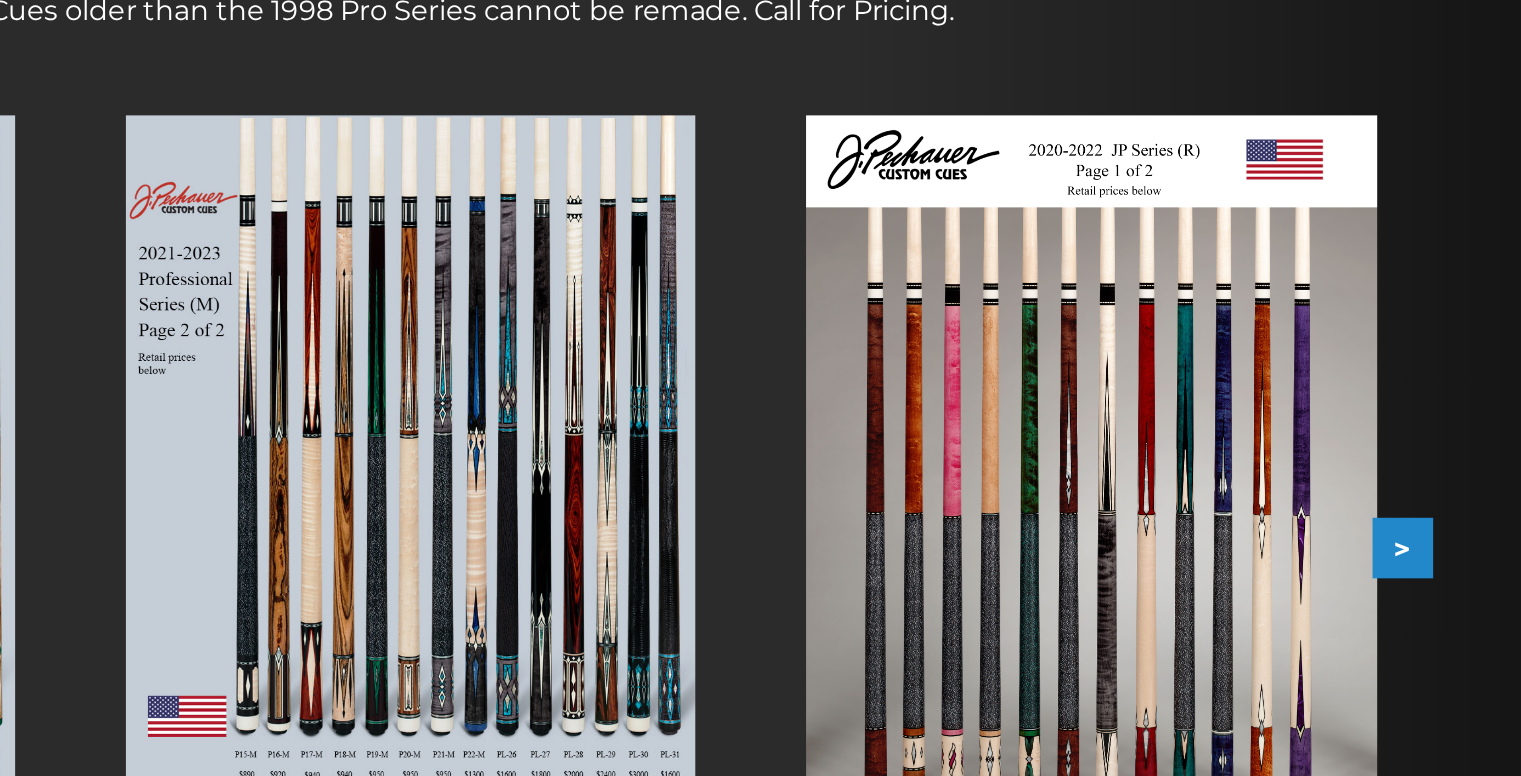 click on ">" at bounding box center [1333, 419] 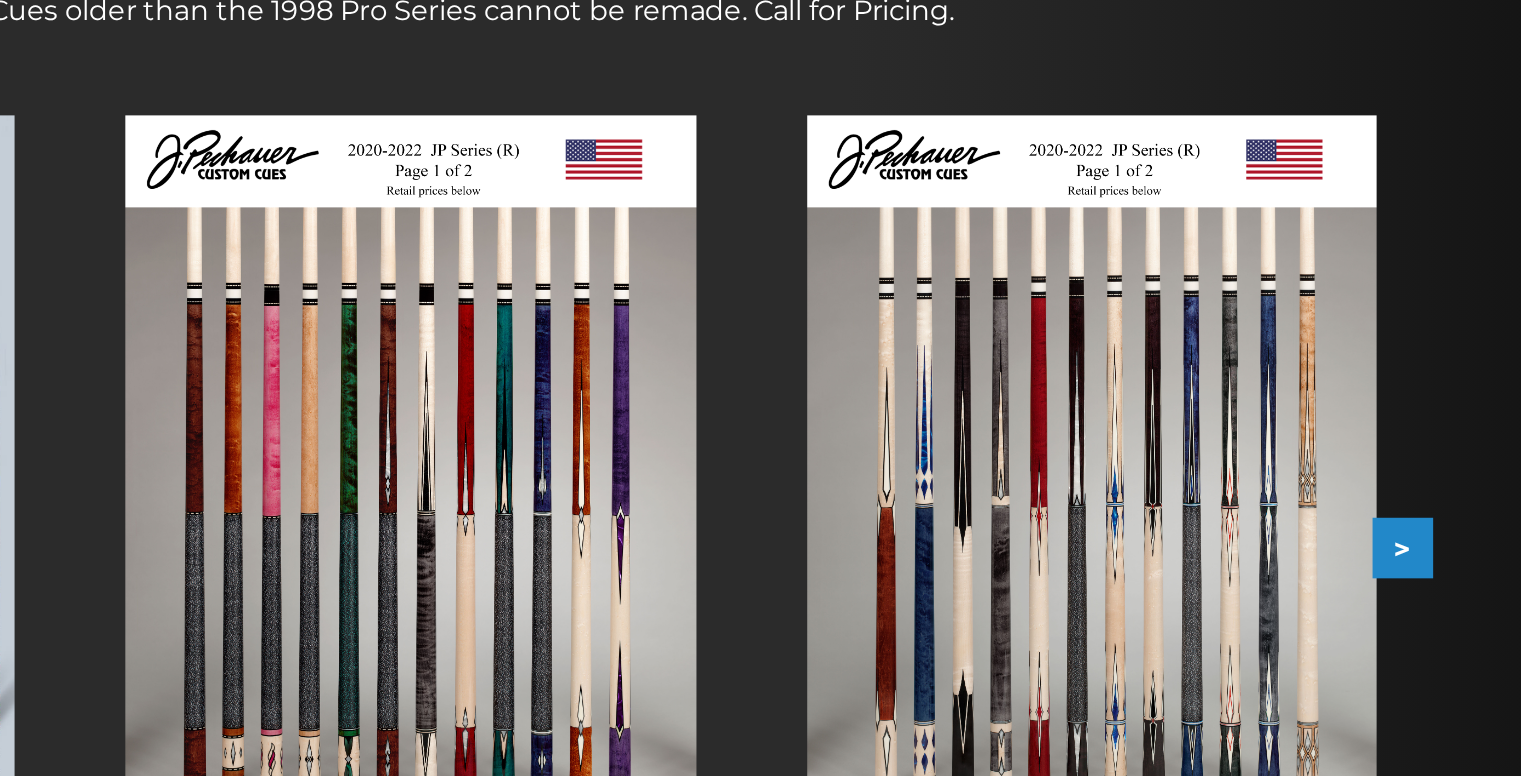 click on ">" at bounding box center (1333, 419) 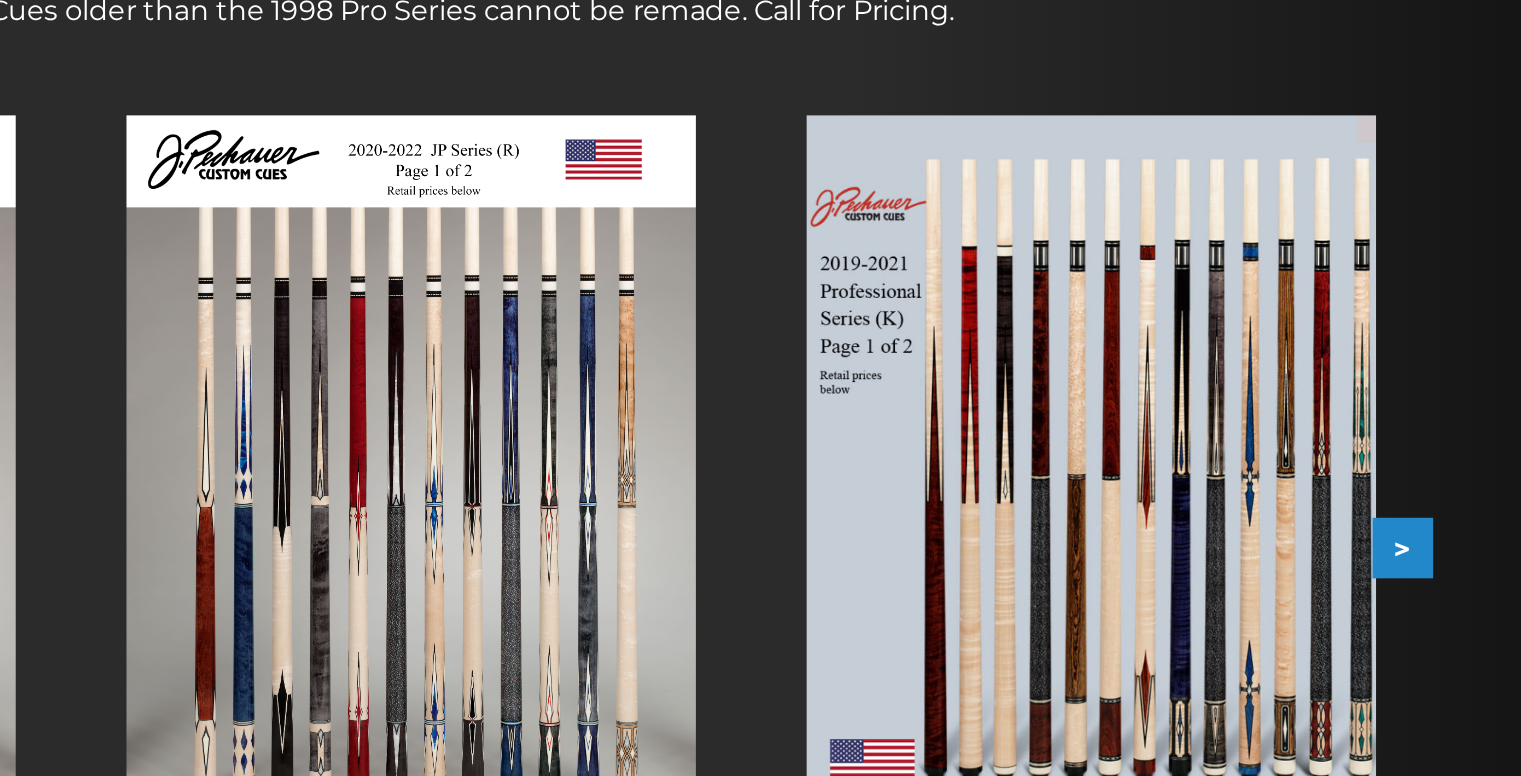 click on ">" at bounding box center (1333, 419) 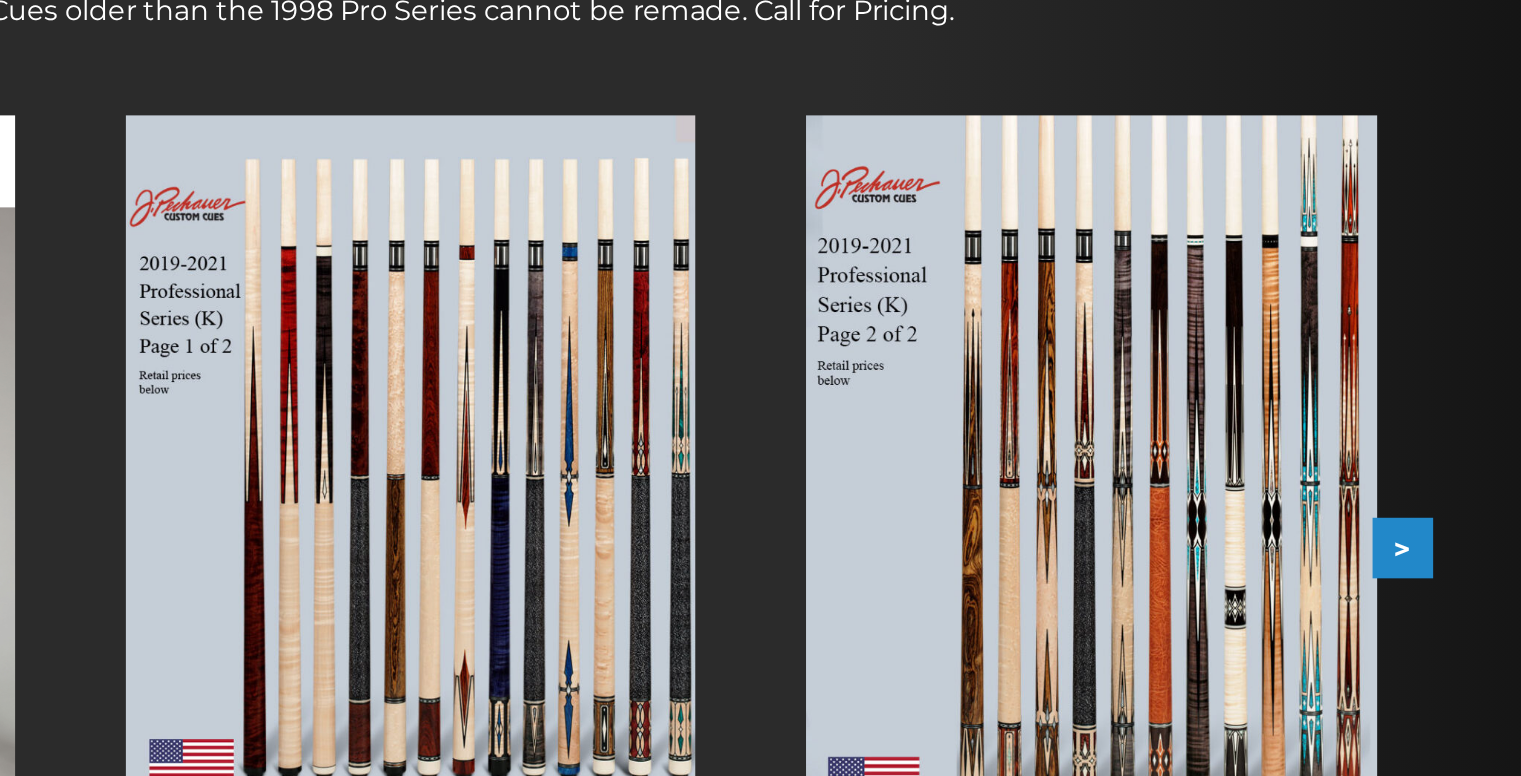 click on ">" at bounding box center [1333, 419] 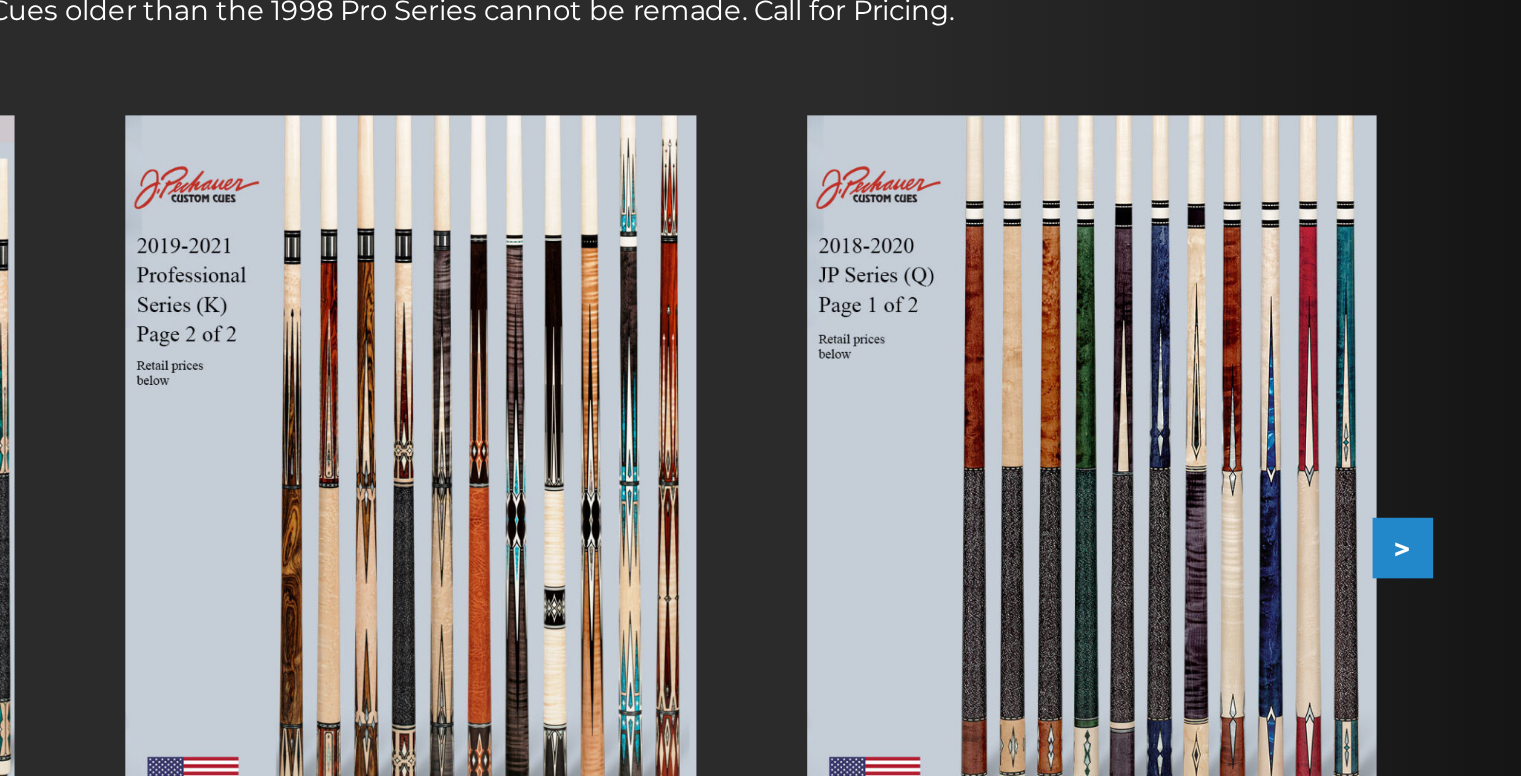 click on ">" at bounding box center [1333, 419] 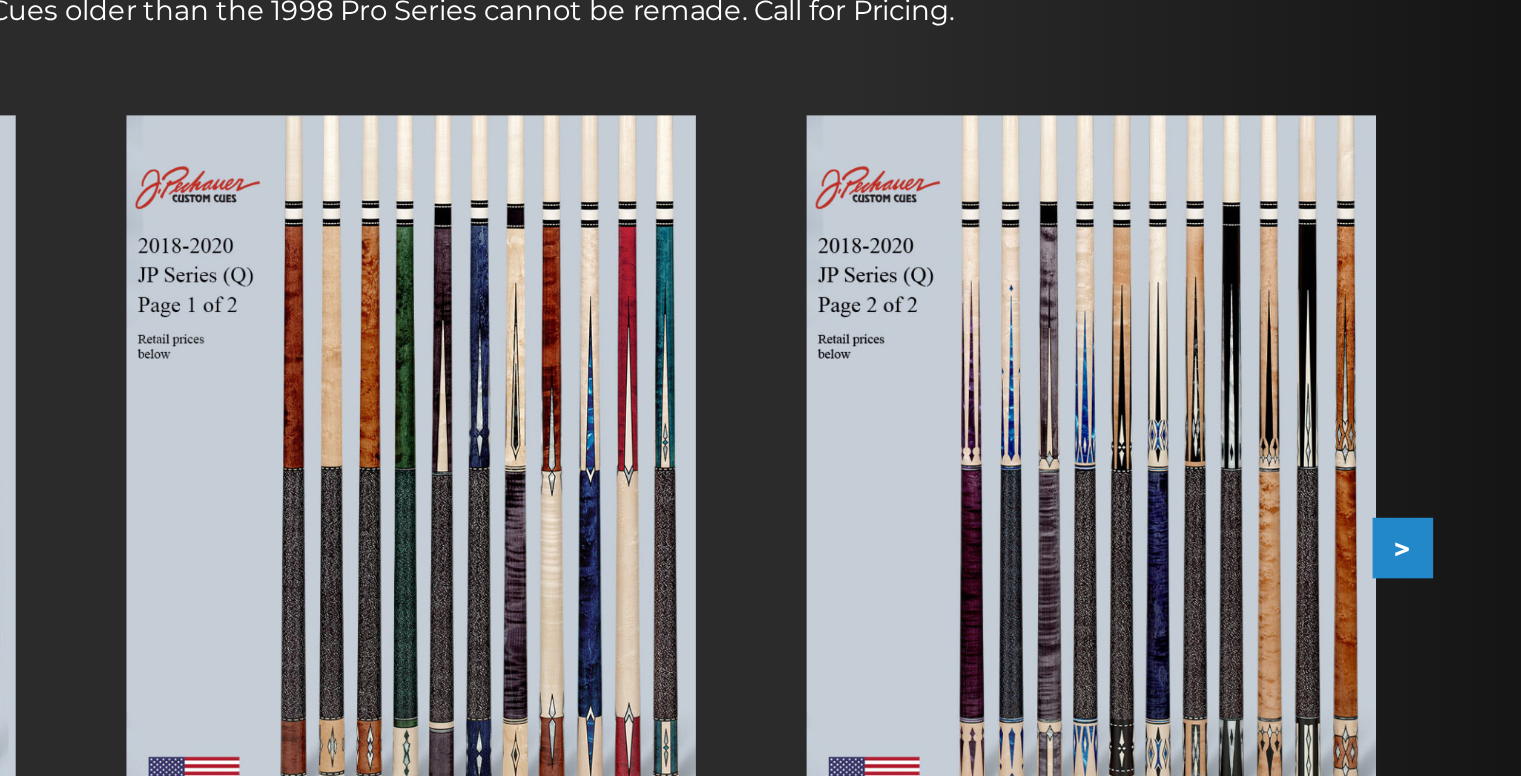 click on ">" at bounding box center [1333, 419] 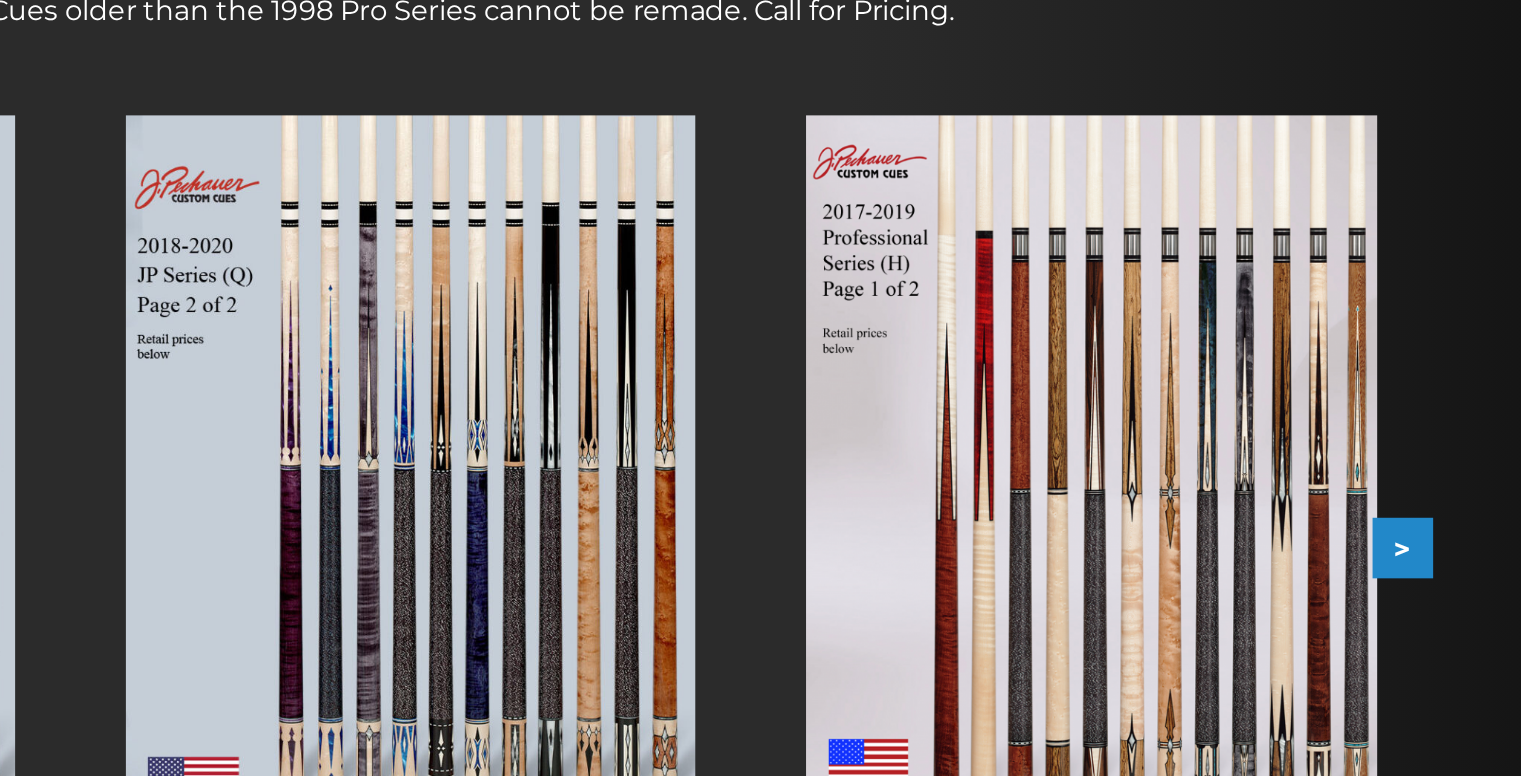 click on ">" at bounding box center (1333, 419) 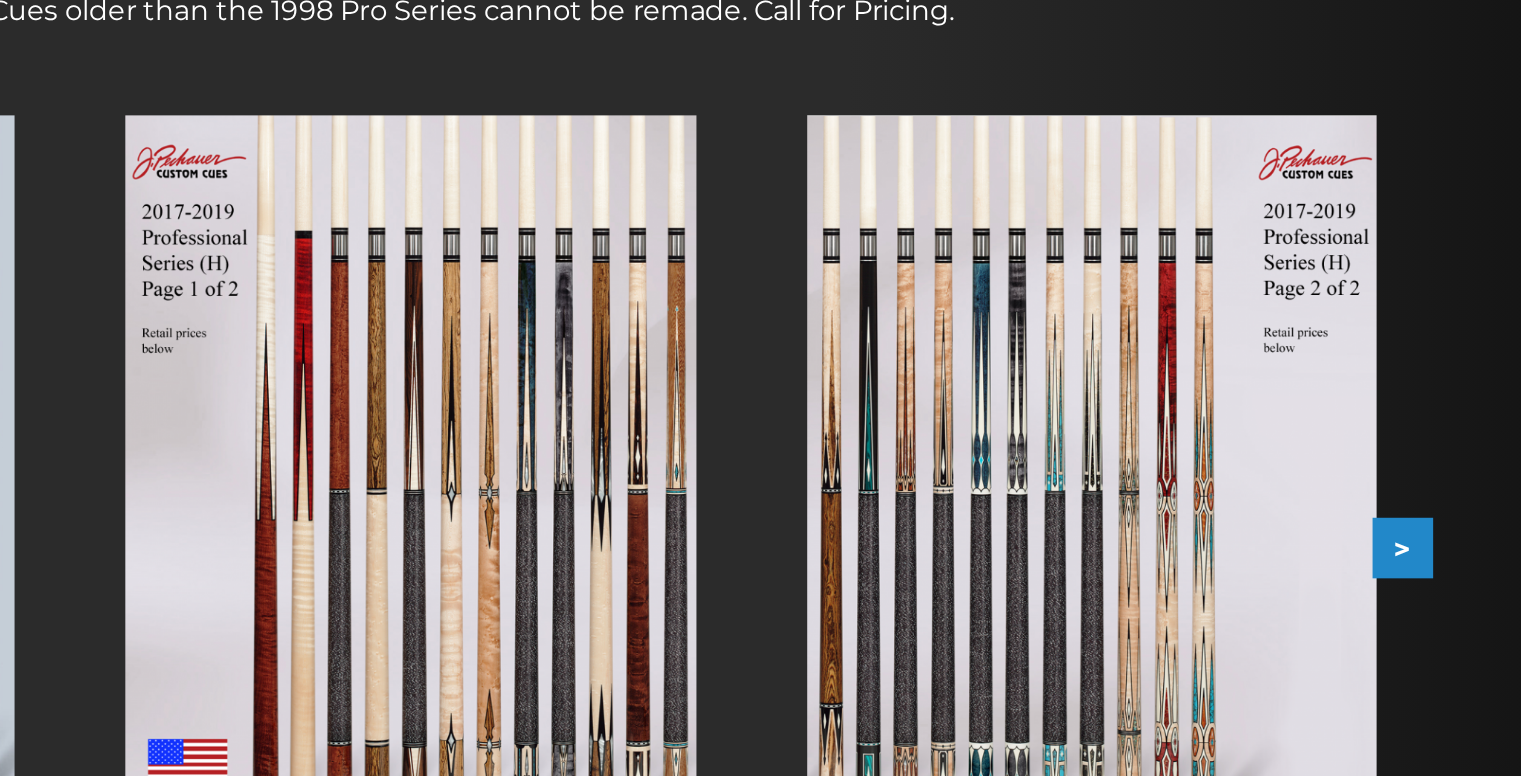 click on ">" at bounding box center [1333, 419] 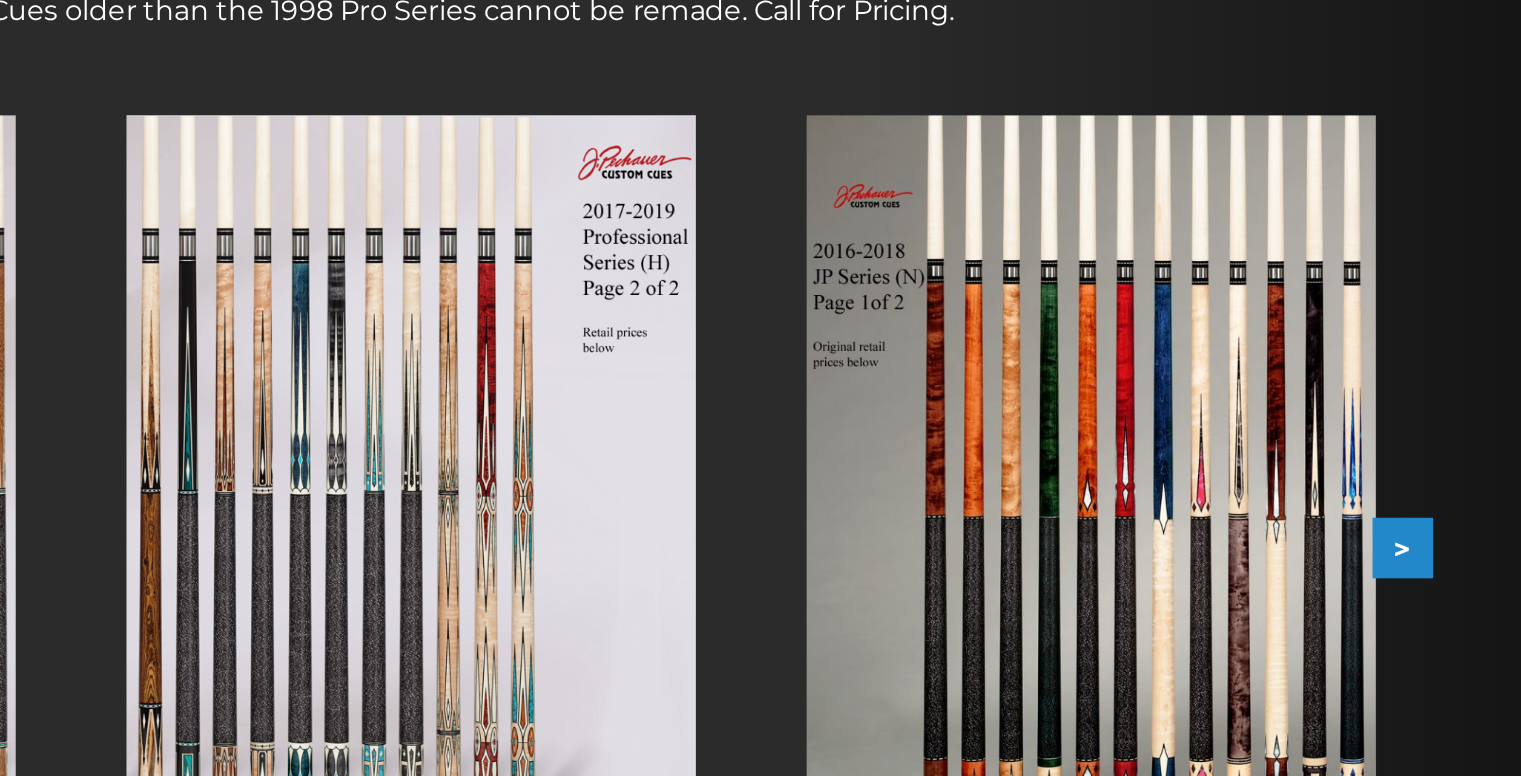 click on ">" at bounding box center [1333, 419] 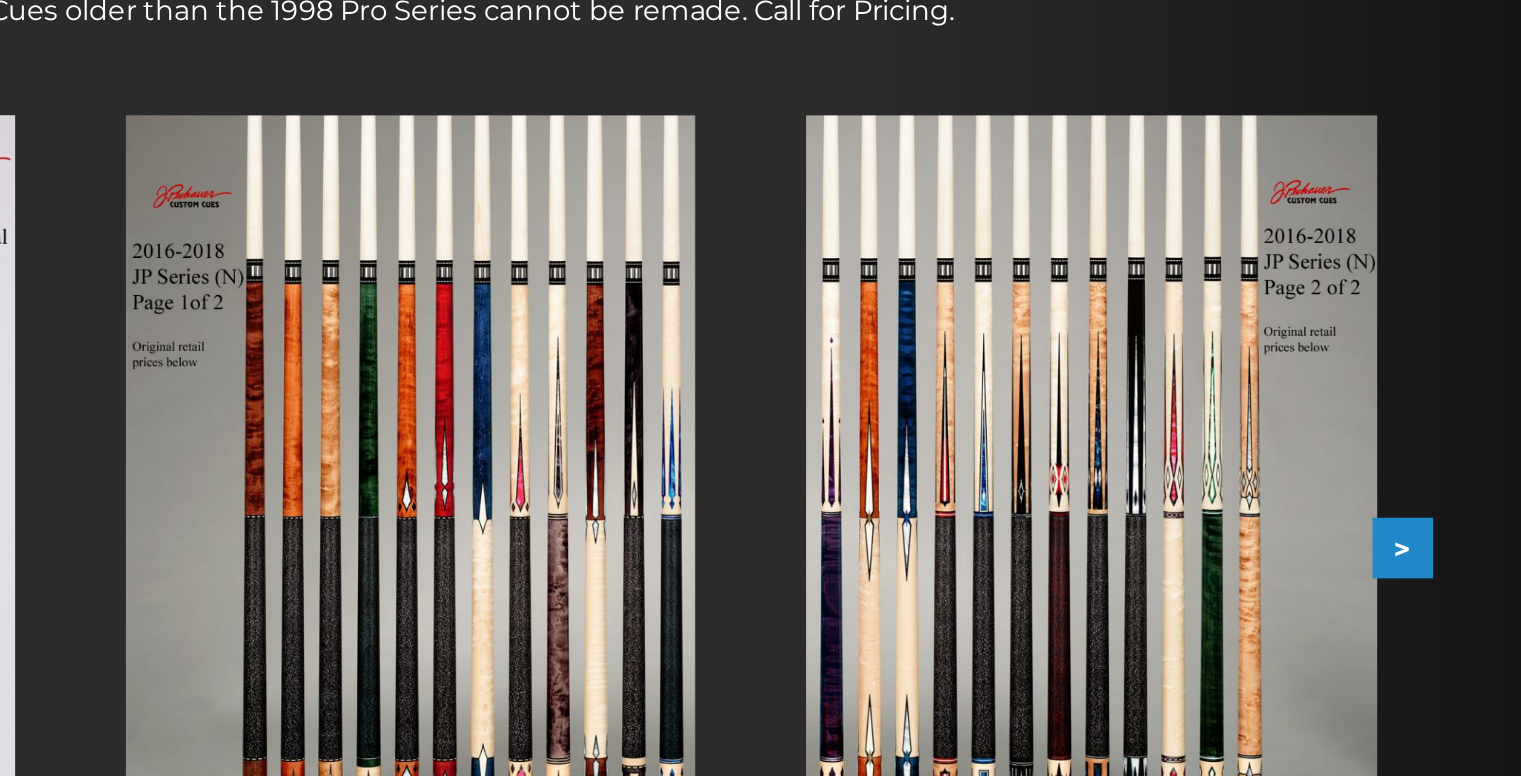 click on ">" at bounding box center [1333, 419] 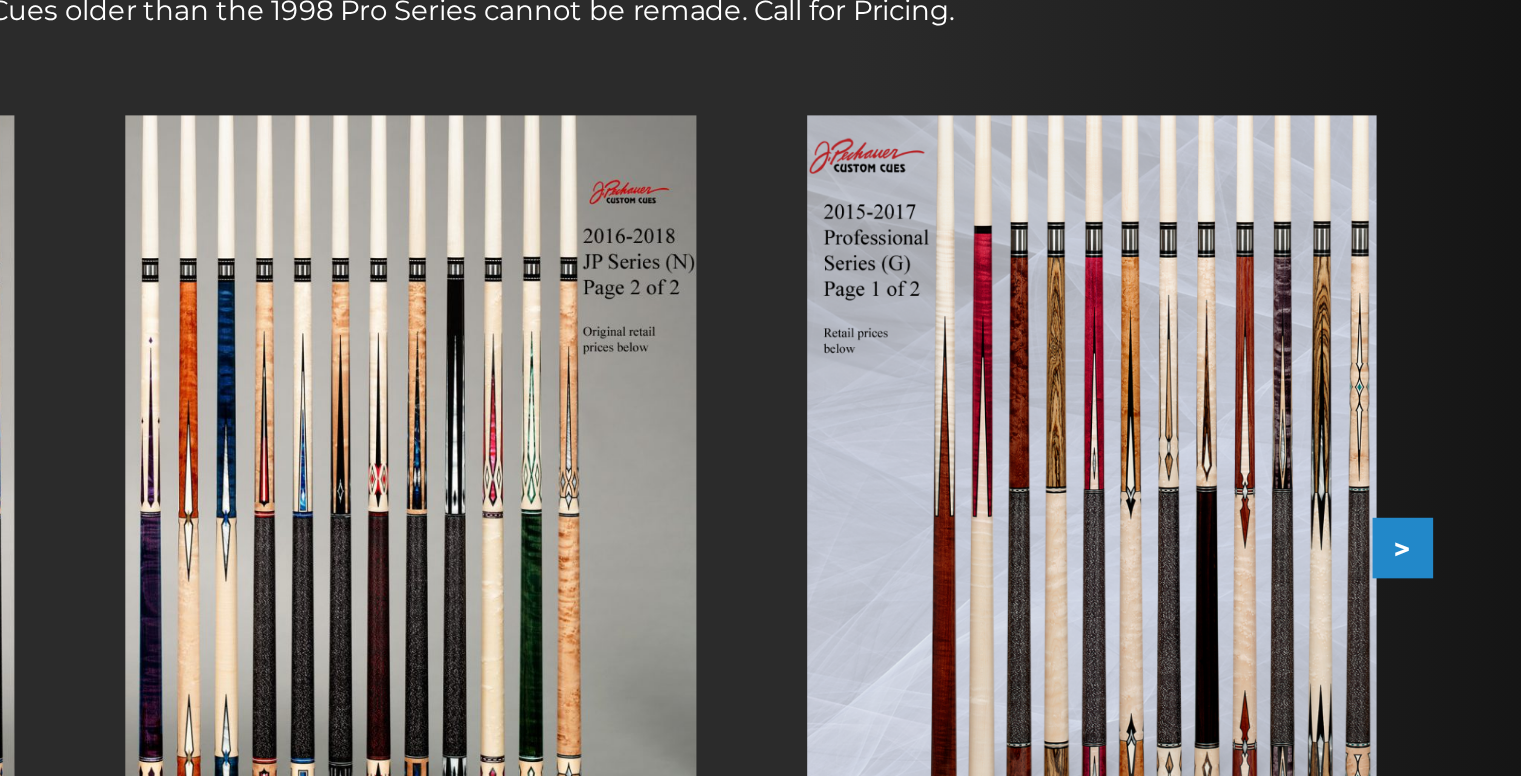 click on ">" at bounding box center (1333, 419) 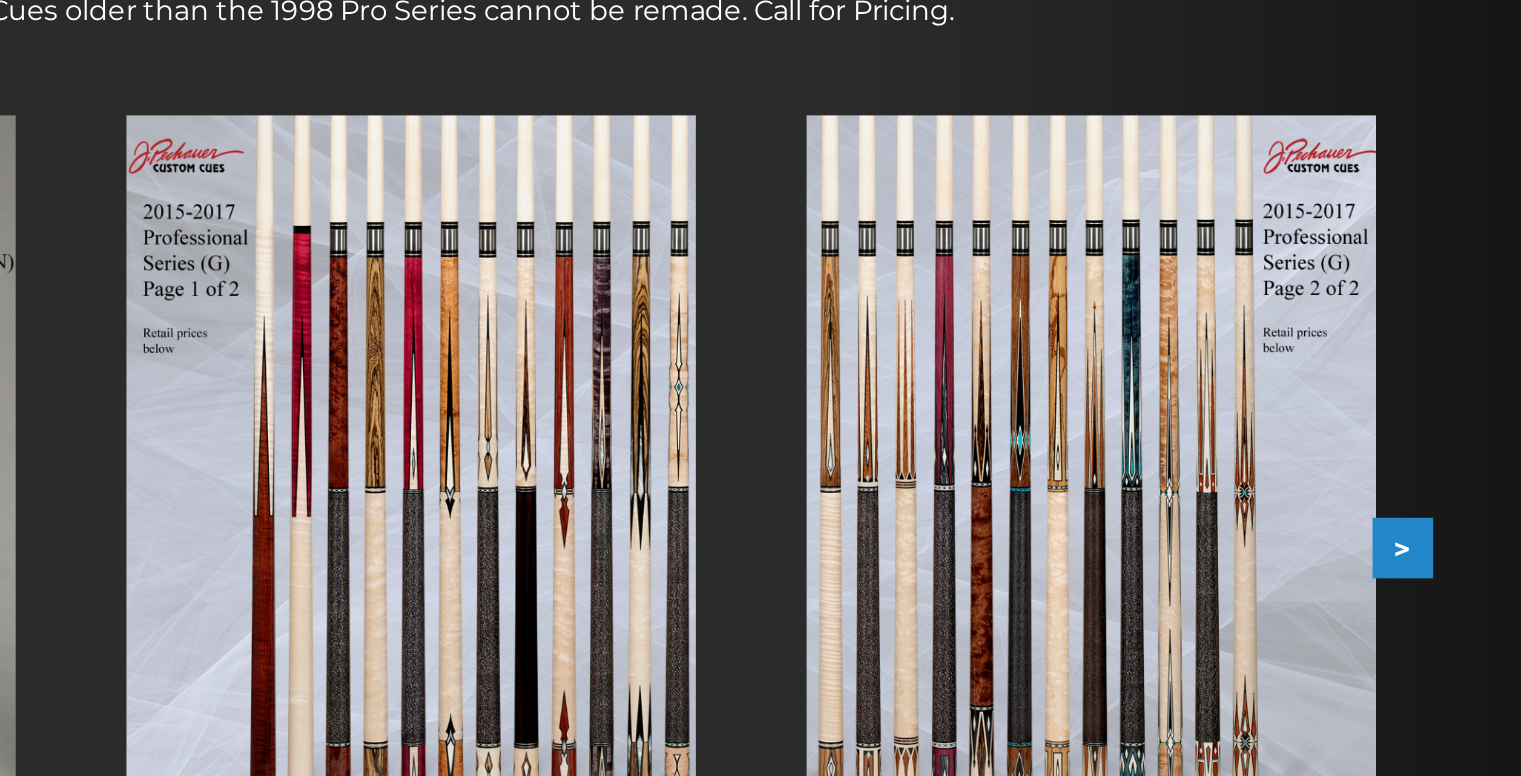 click on ">" at bounding box center [1333, 419] 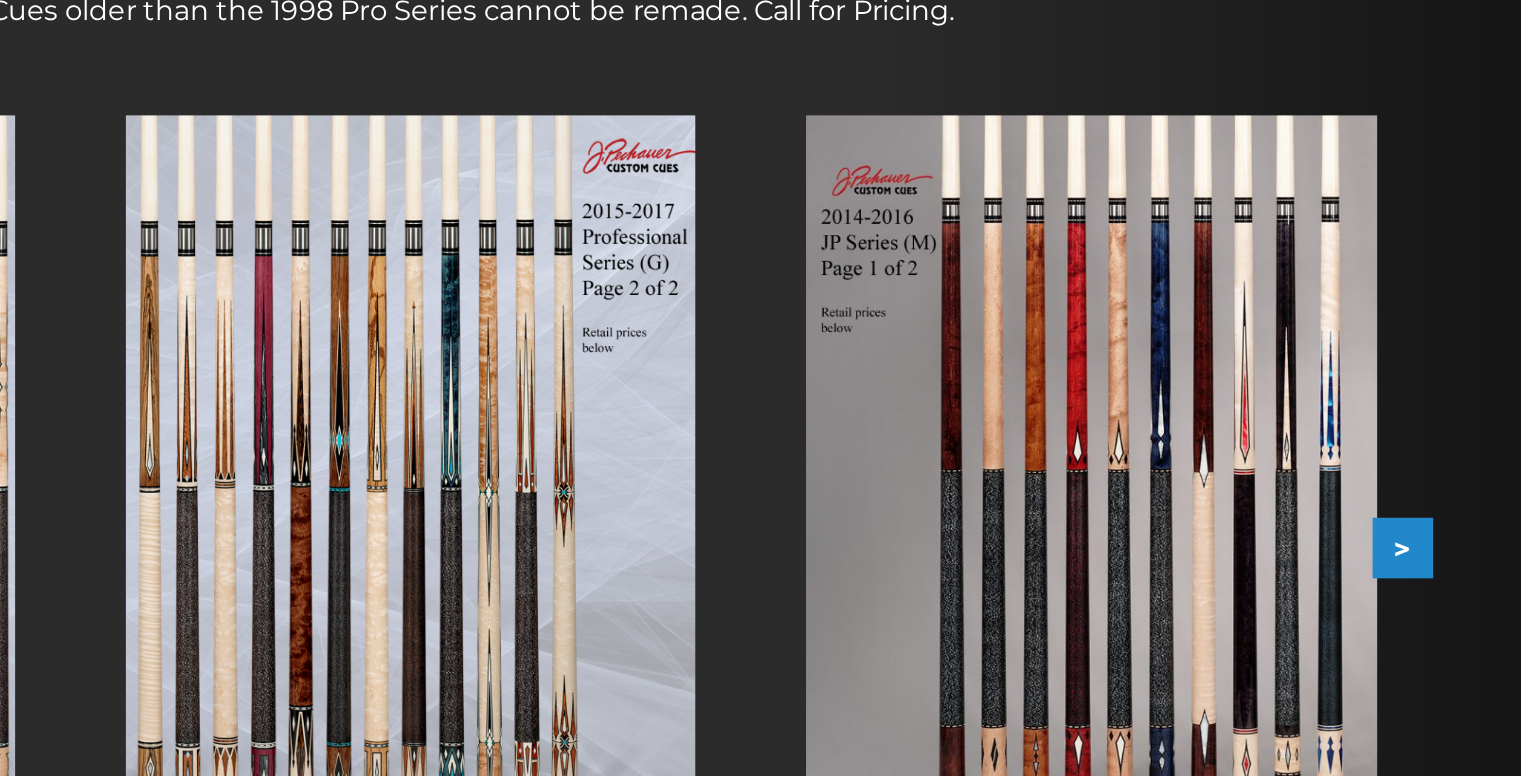 click on ">" at bounding box center [1333, 419] 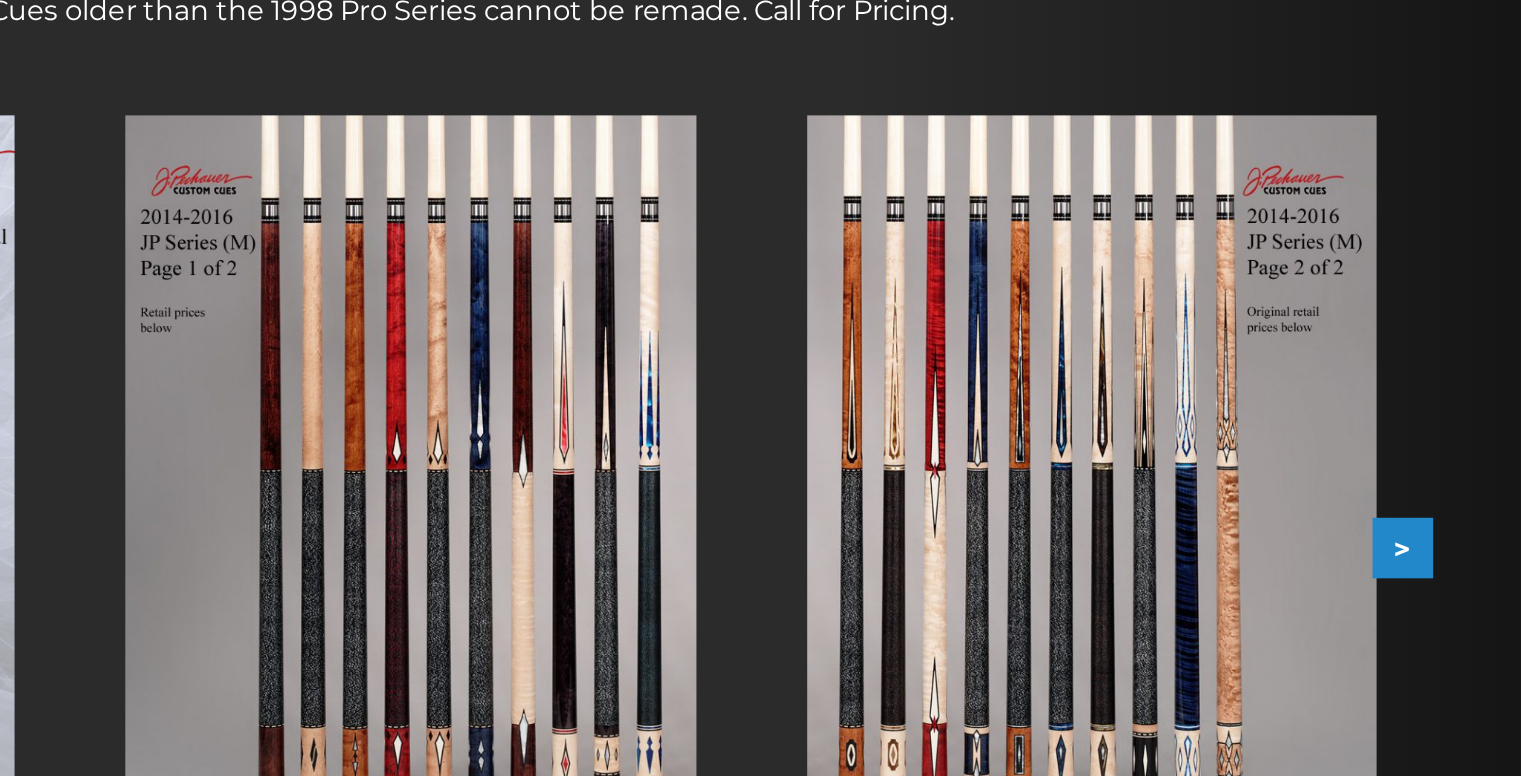 click on ">" at bounding box center [1333, 419] 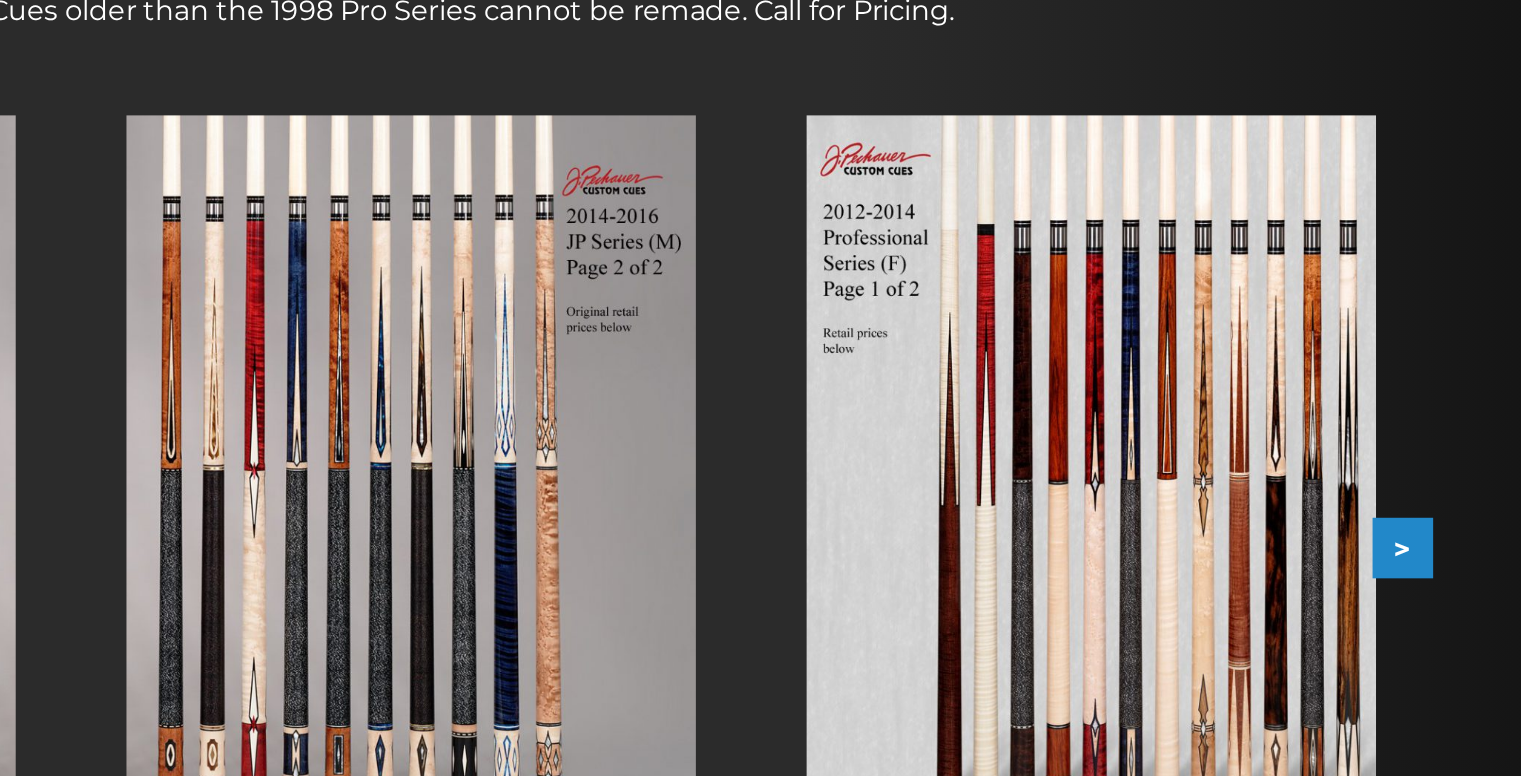 click on ">" at bounding box center [1333, 419] 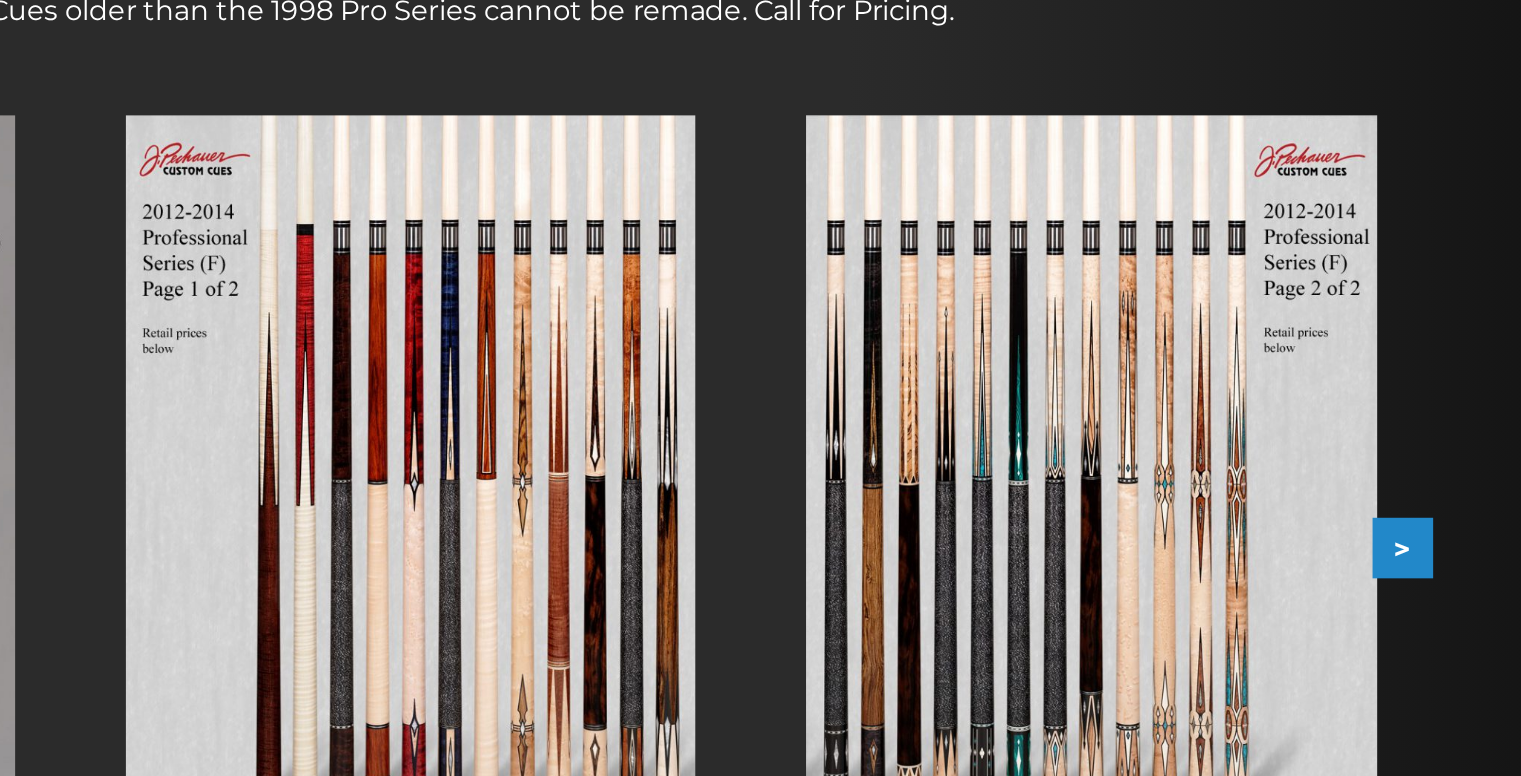 click on ">" at bounding box center (1333, 419) 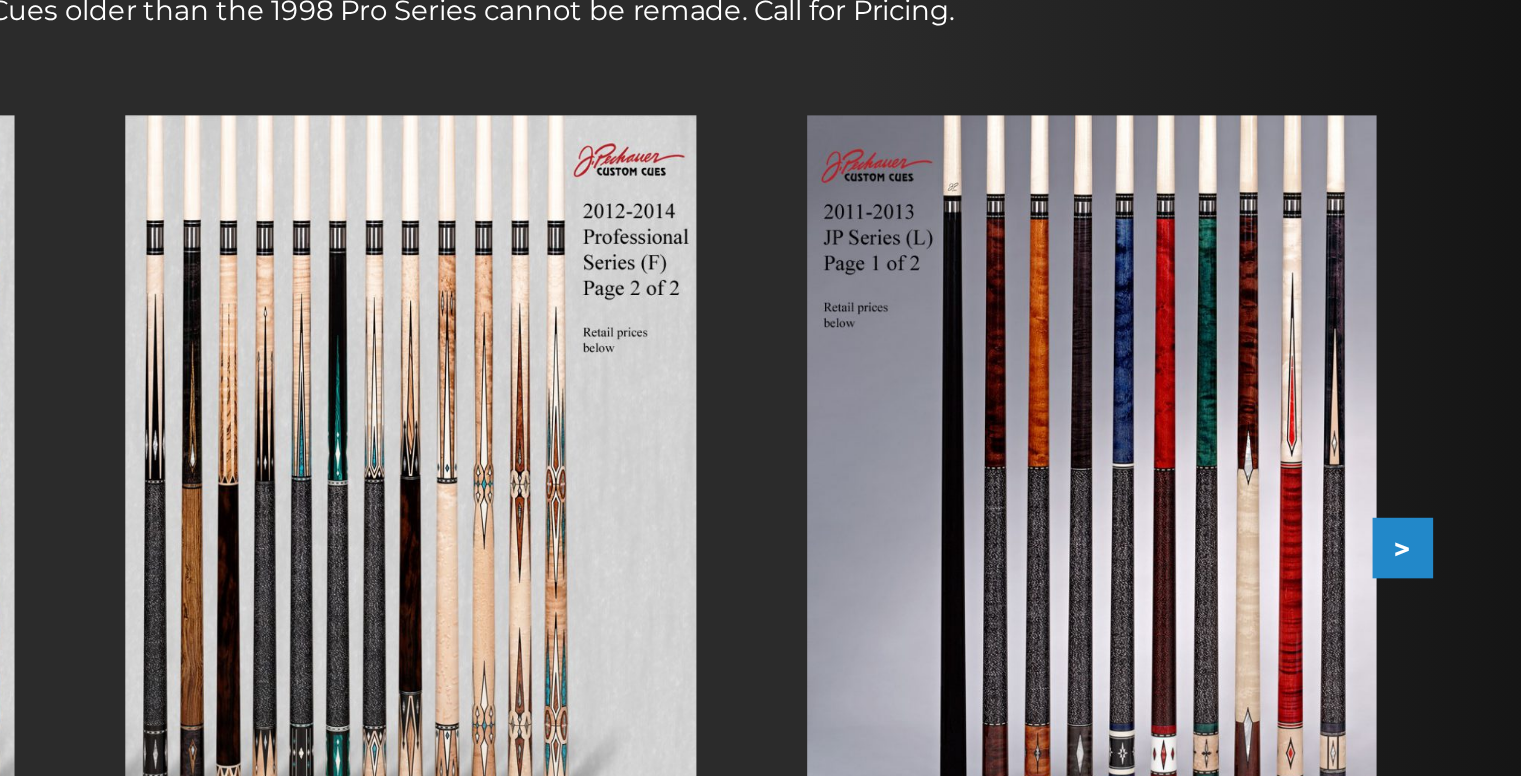 click on ">" at bounding box center [1333, 419] 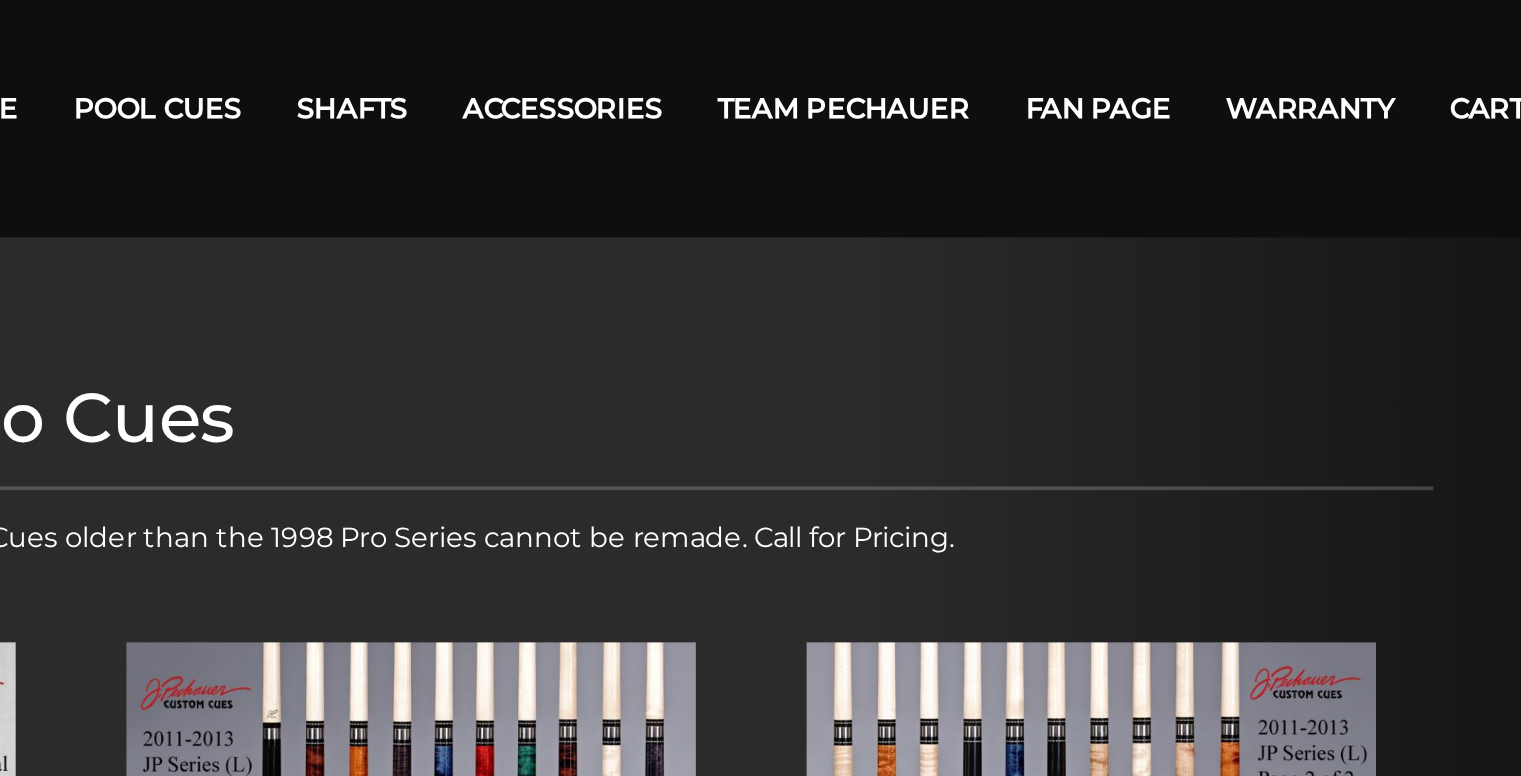 scroll, scrollTop: 0, scrollLeft: 0, axis: both 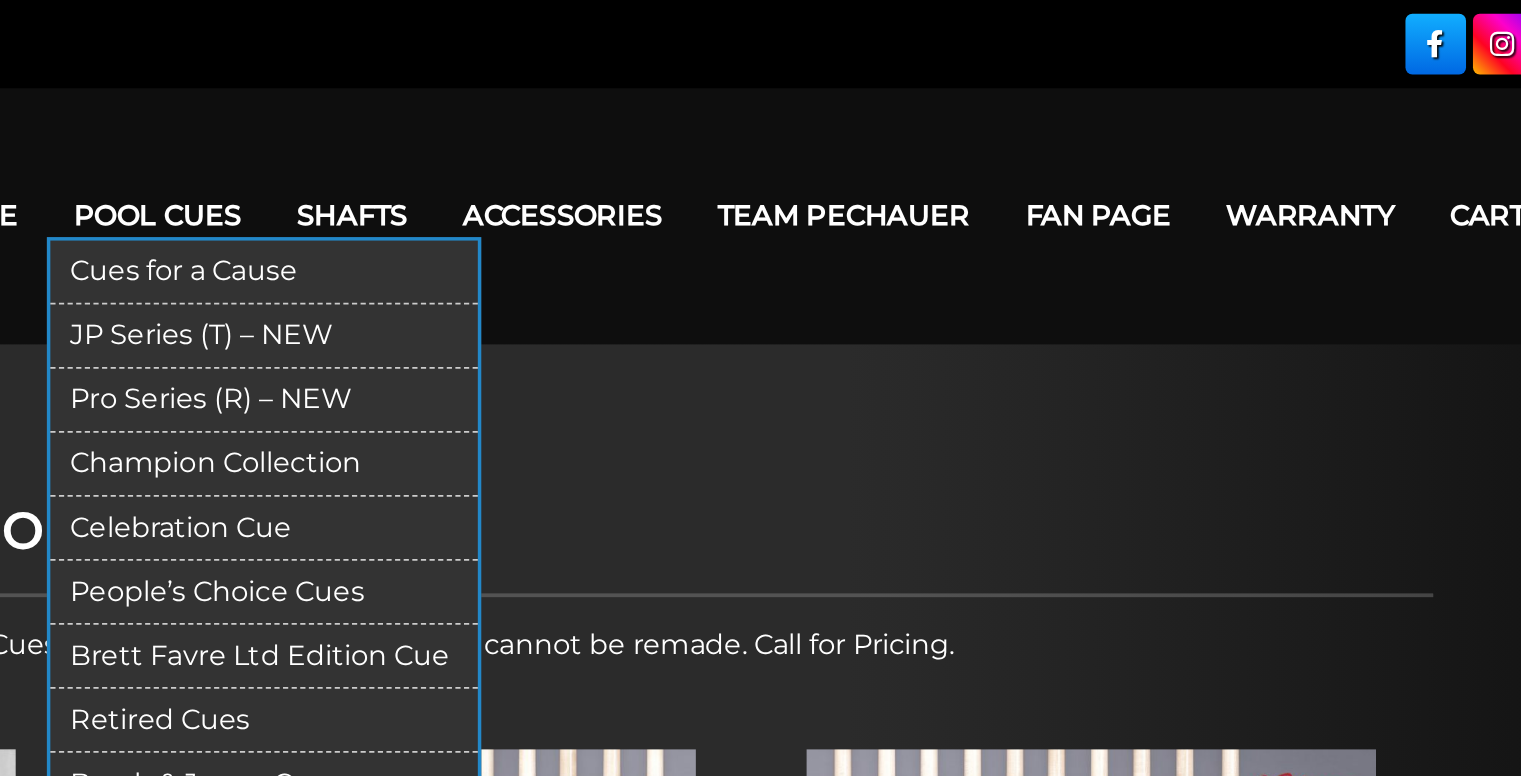 click on "Retired Cues" at bounding box center (675, 416) 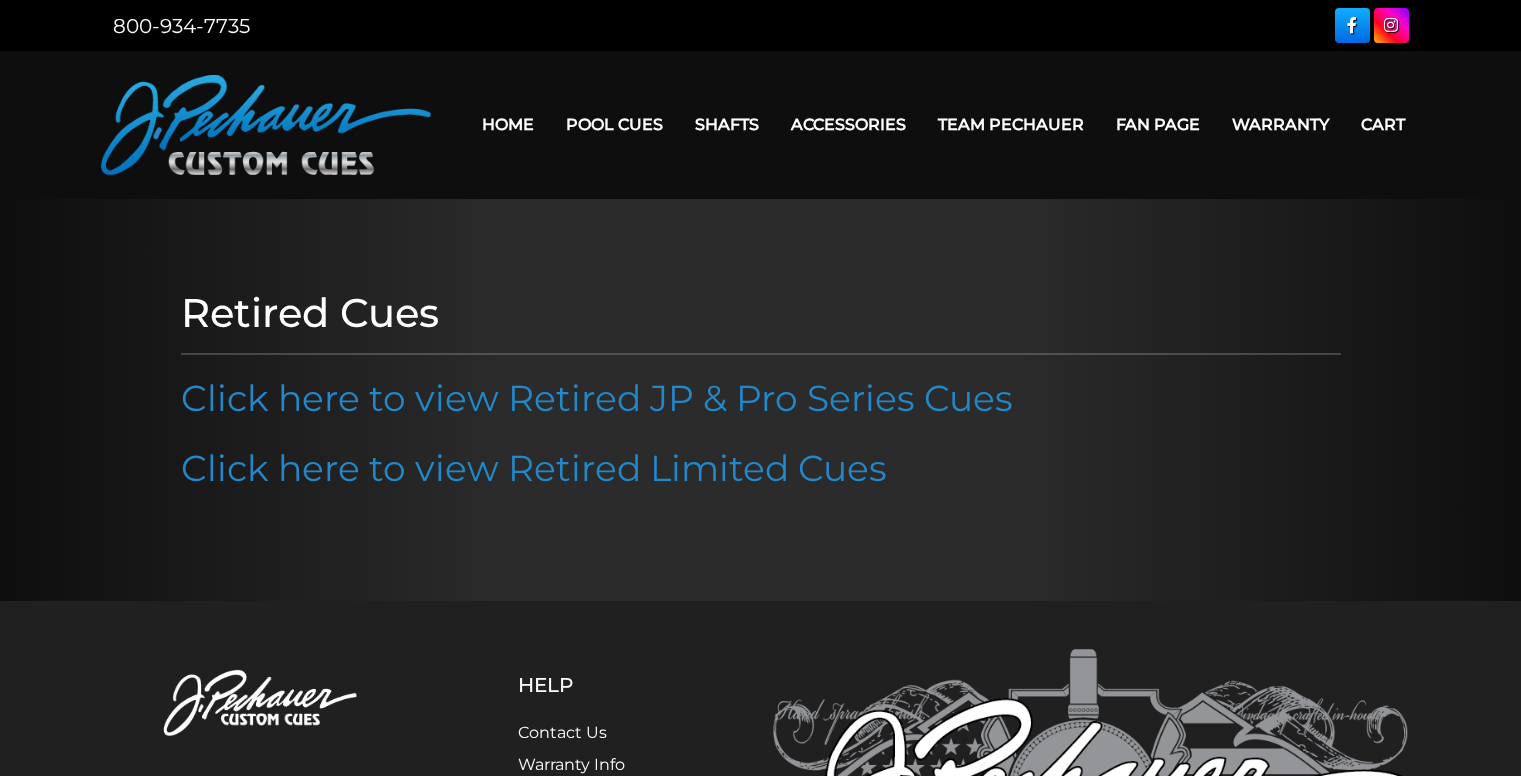 scroll, scrollTop: 0, scrollLeft: 0, axis: both 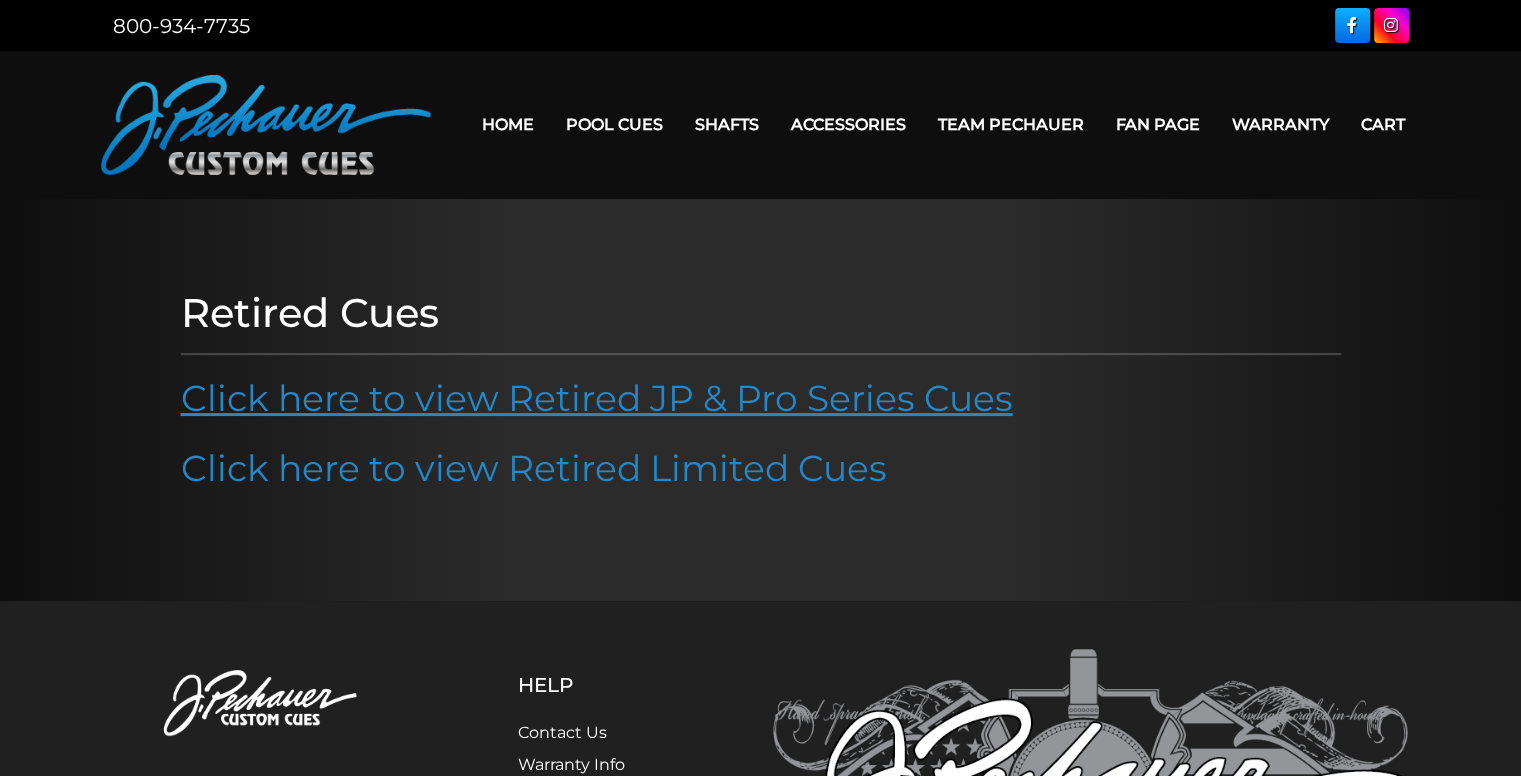 click on "Click here to view Retired JP & Pro Series Cues" at bounding box center (597, 398) 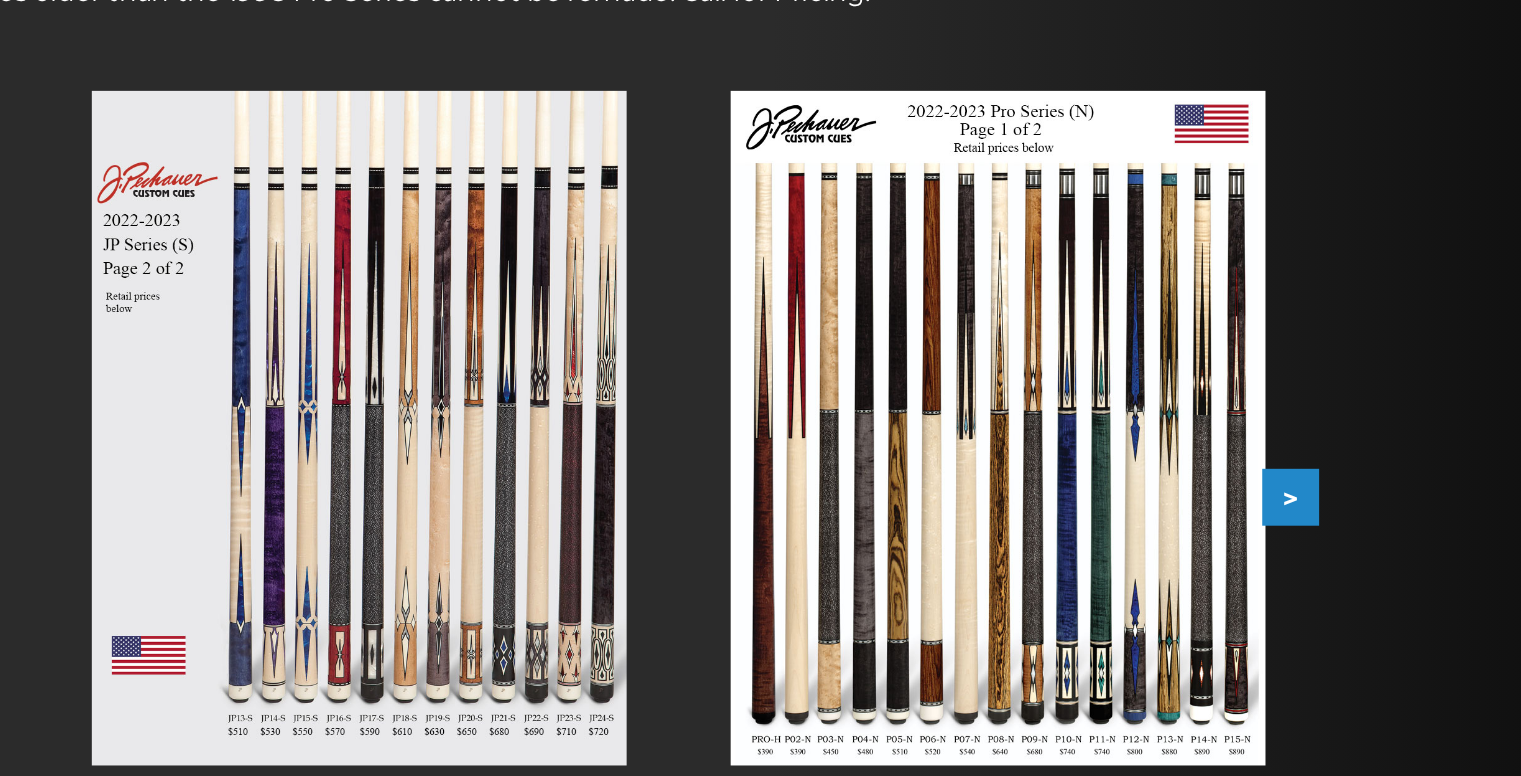 scroll, scrollTop: 316, scrollLeft: 0, axis: vertical 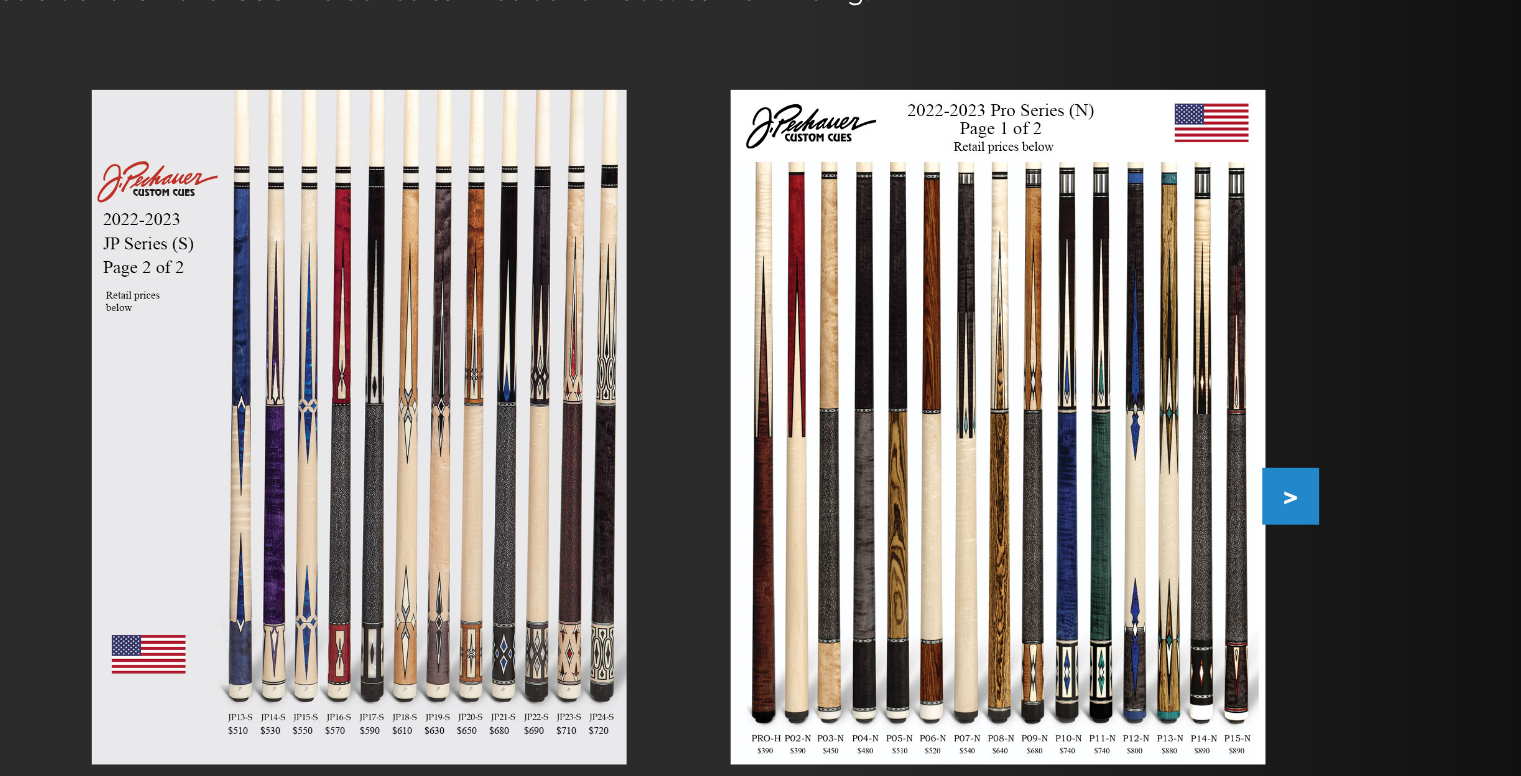 click on ">" at bounding box center (1333, 367) 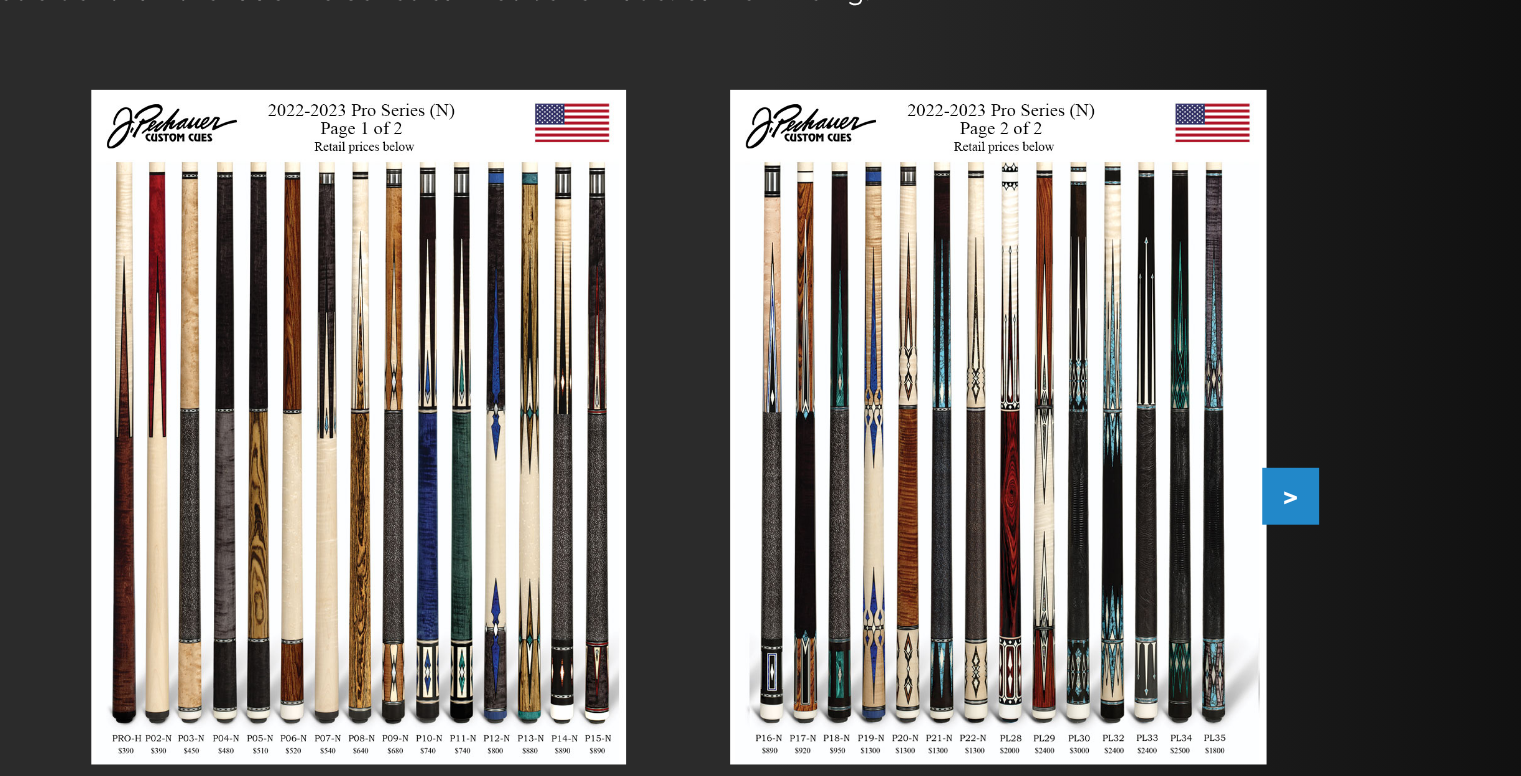 click on ">" at bounding box center [1333, 367] 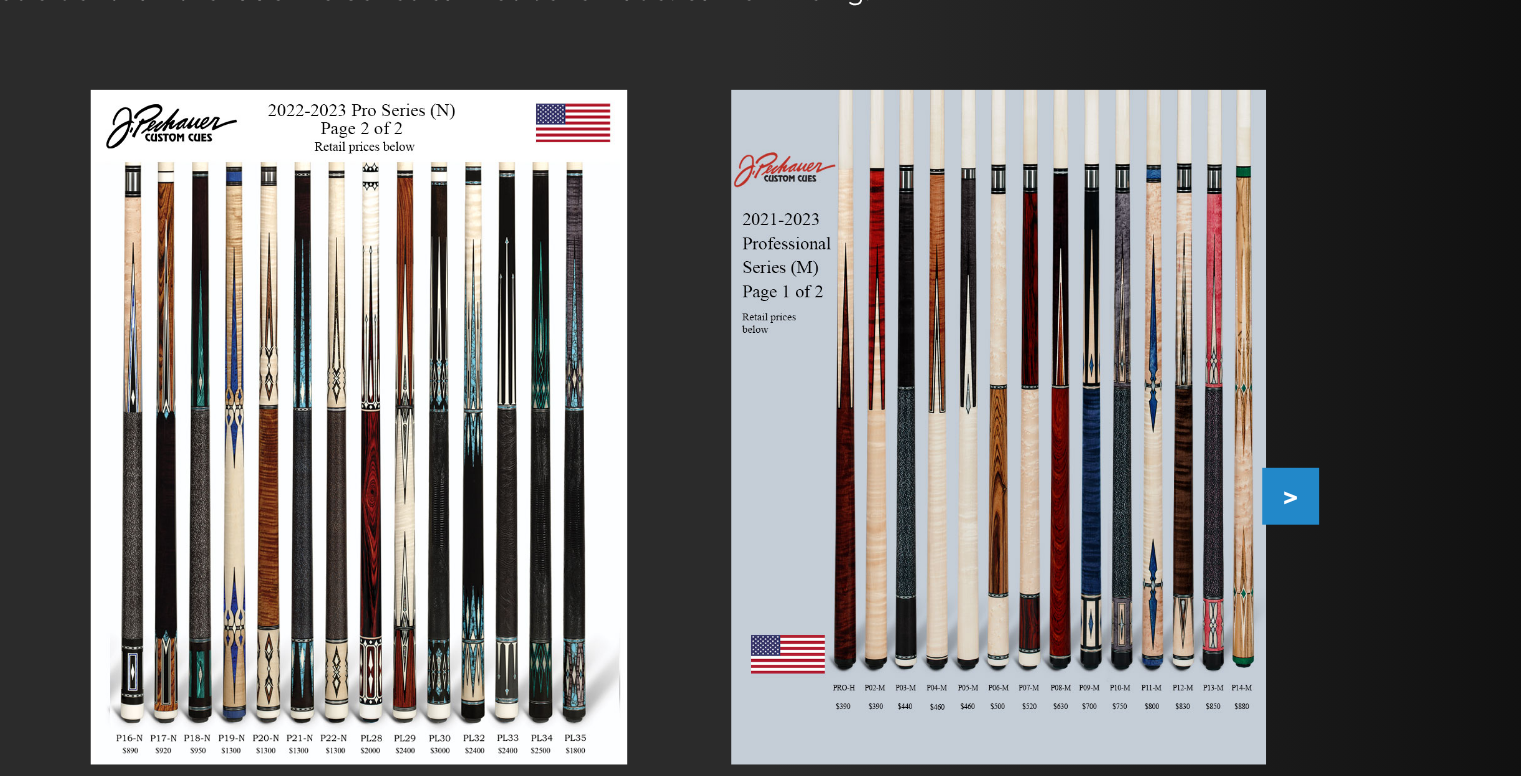 click on ">" at bounding box center (1333, 367) 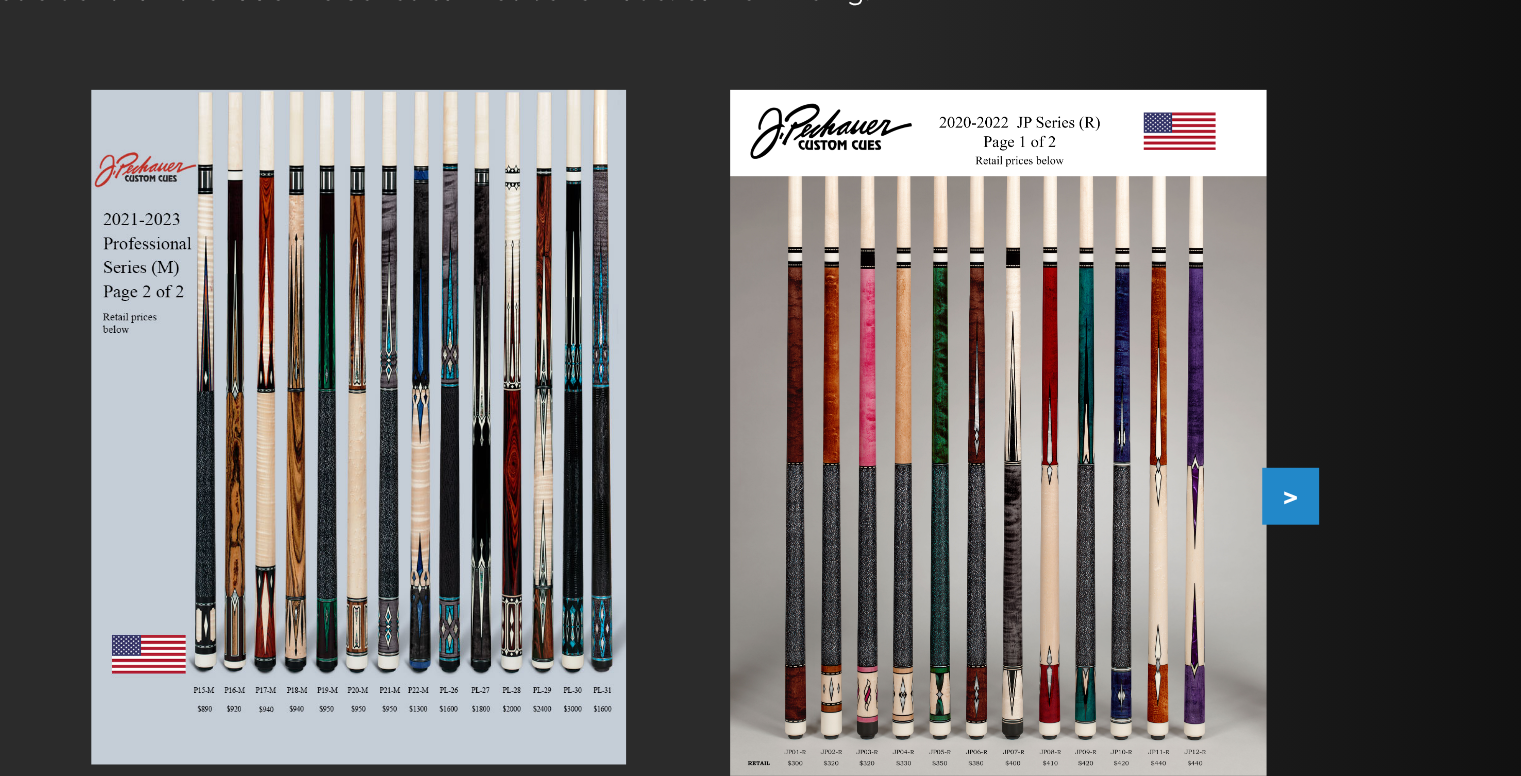 click on ">" at bounding box center [1333, 367] 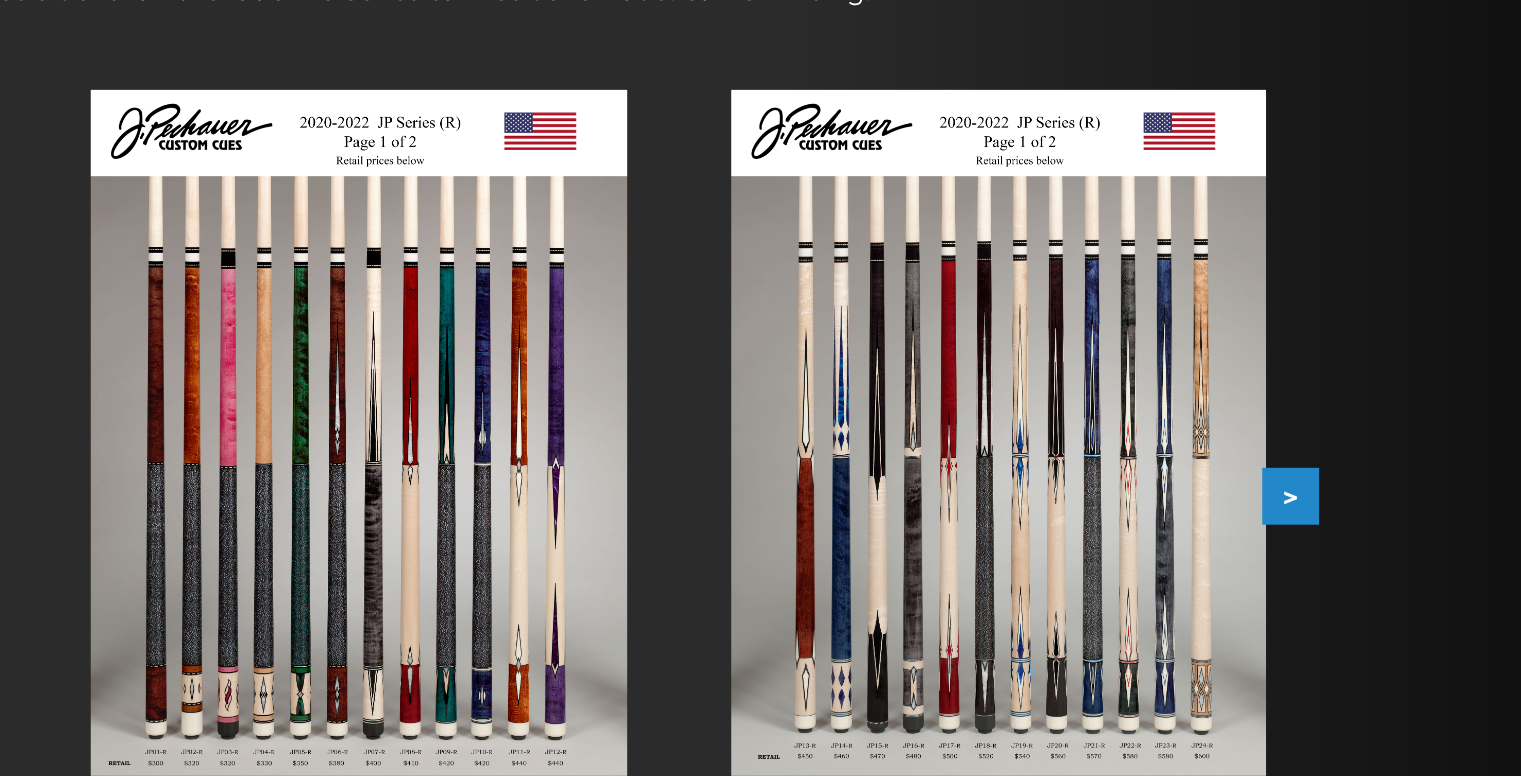 click on ">" at bounding box center [1333, 367] 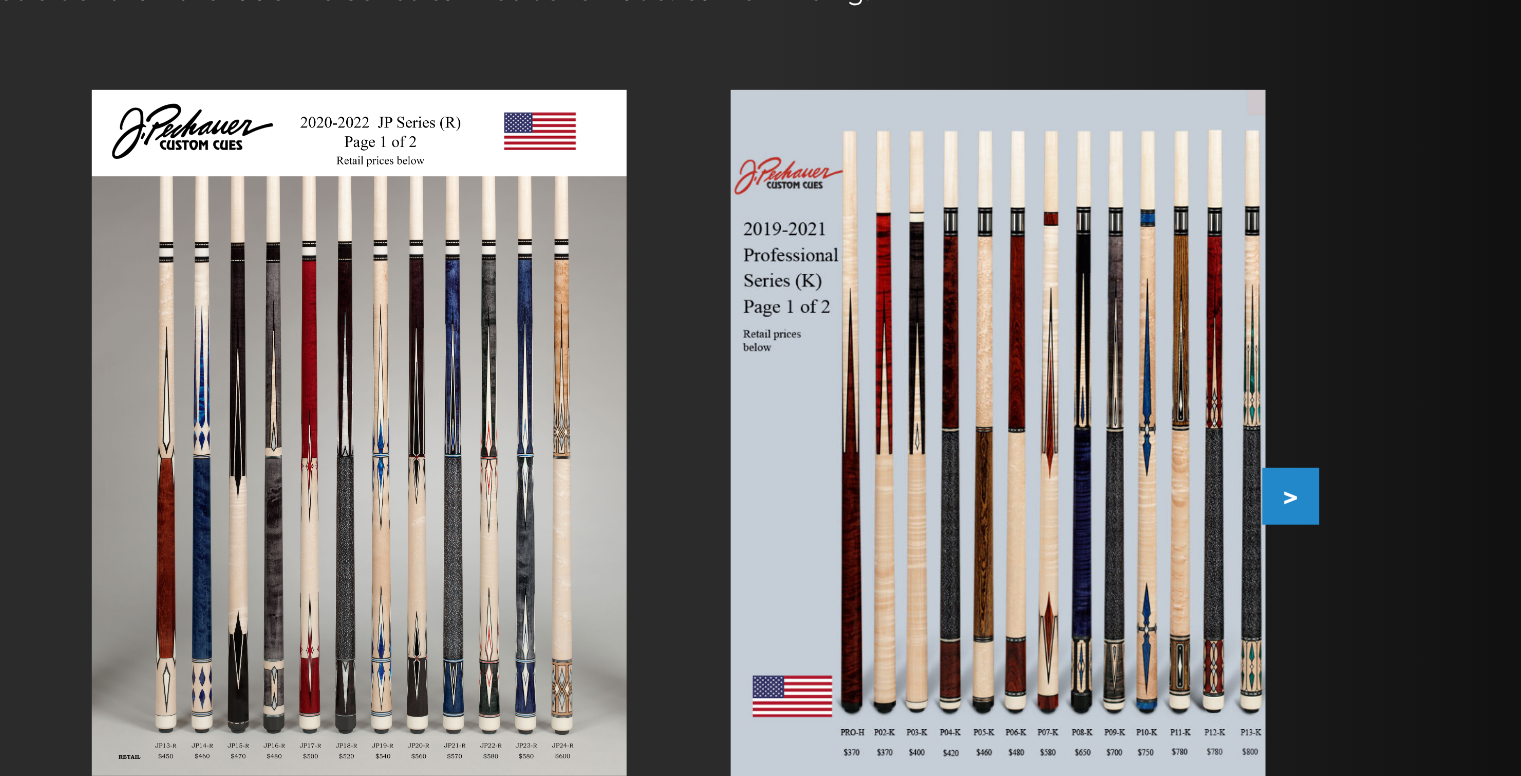 click on ">" at bounding box center (1333, 367) 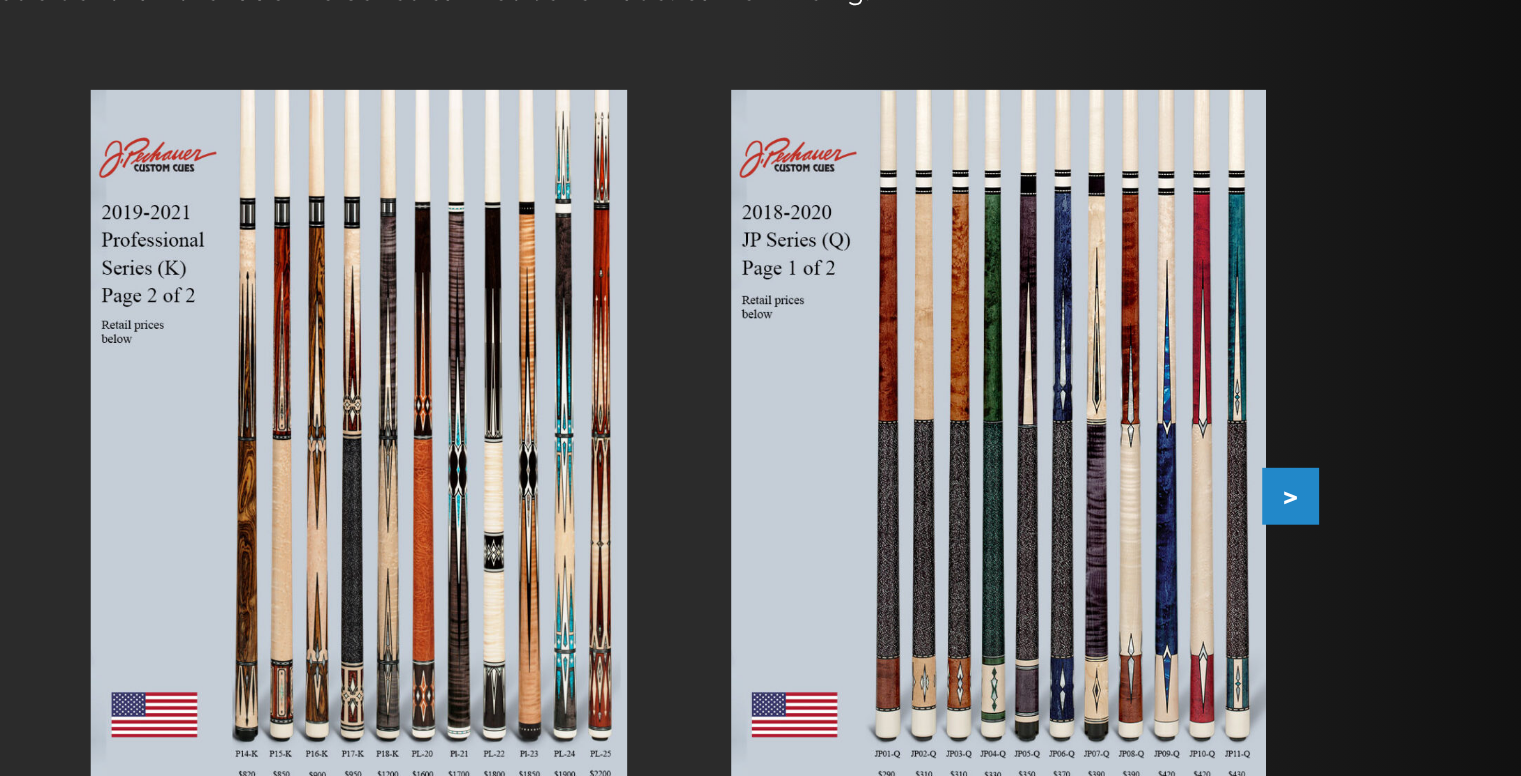 click on ">" at bounding box center [1333, 367] 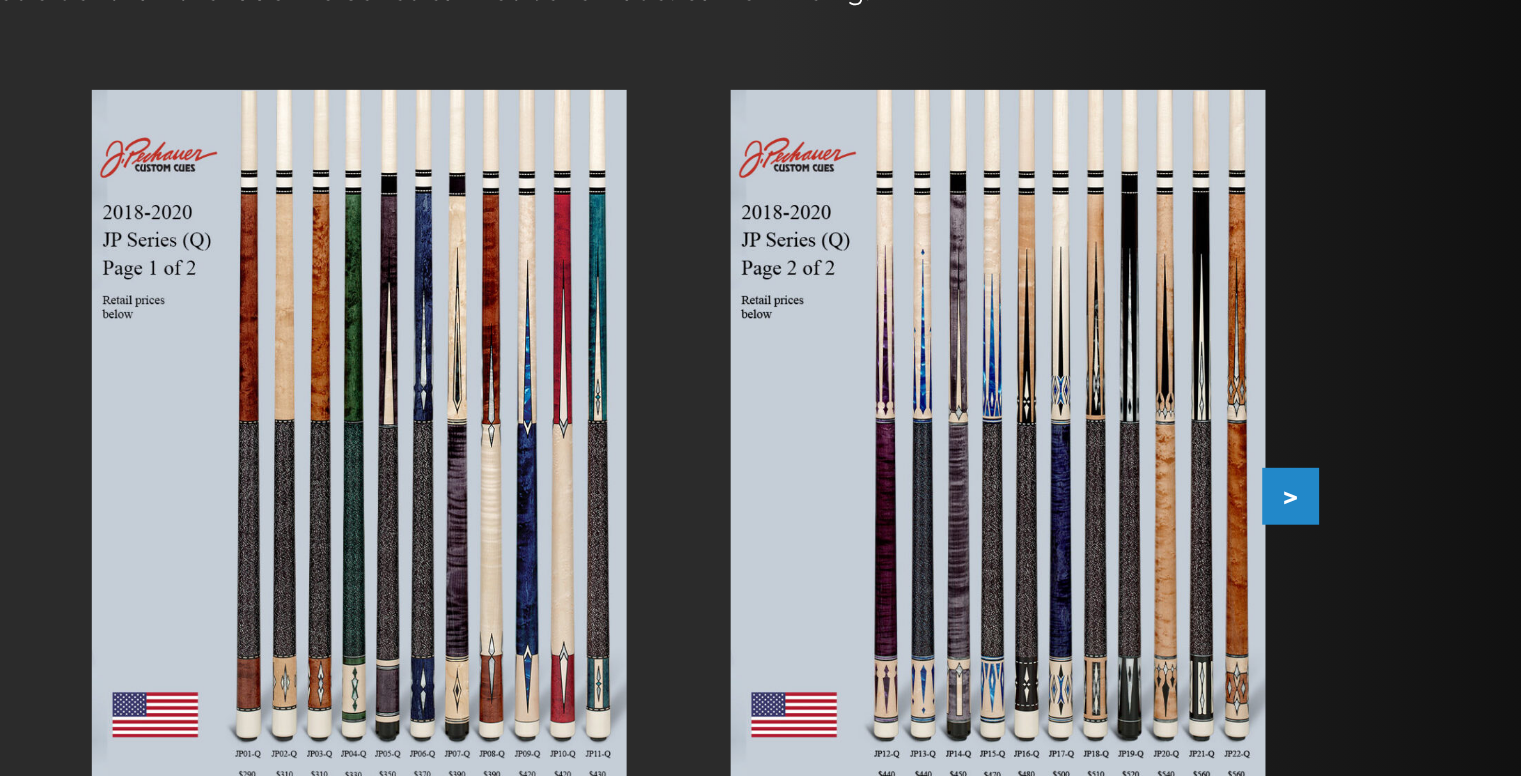 click on ">" at bounding box center [1333, 367] 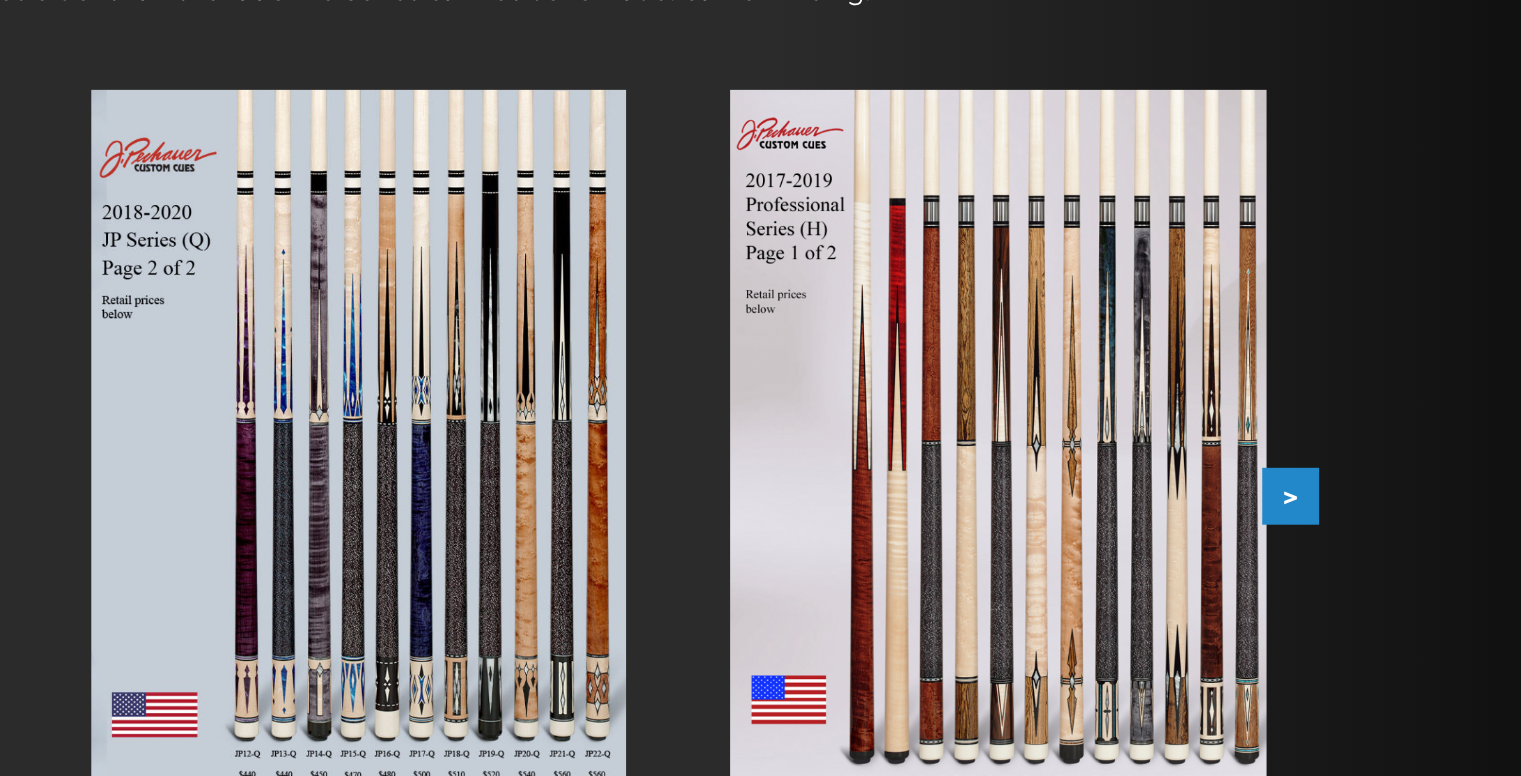 click on ">" at bounding box center (1333, 367) 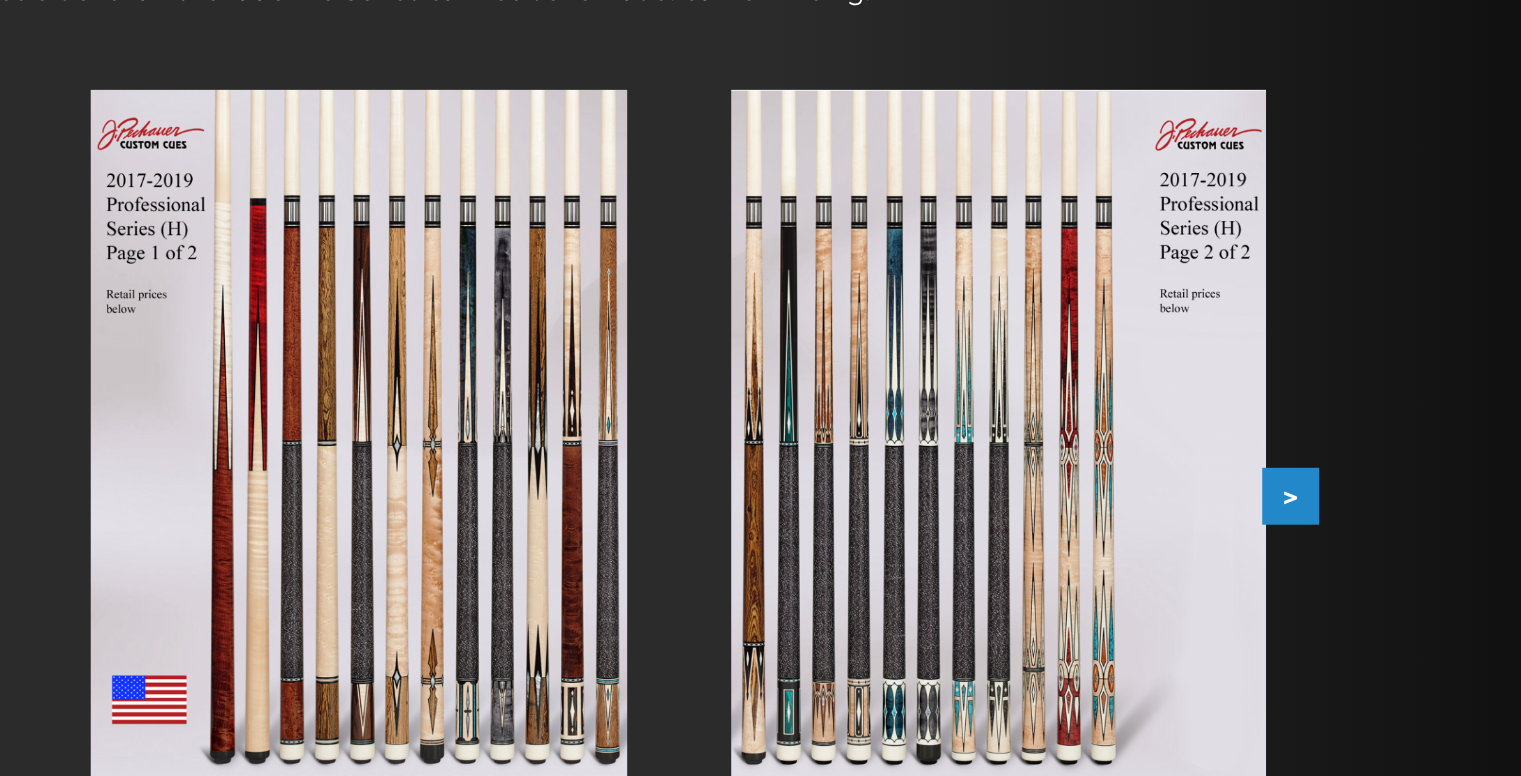 click on ">" at bounding box center (1333, 367) 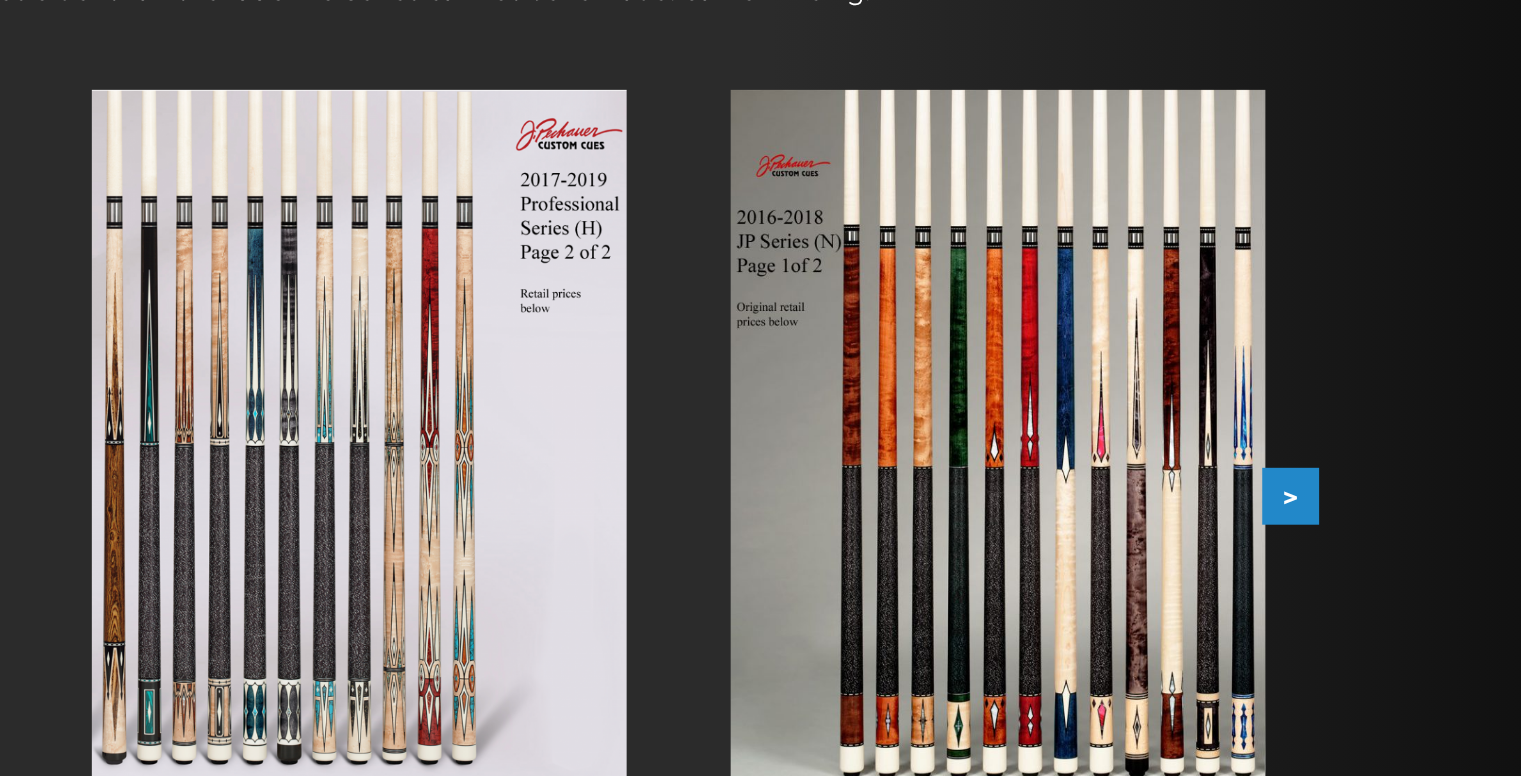click on ">" at bounding box center [1333, 367] 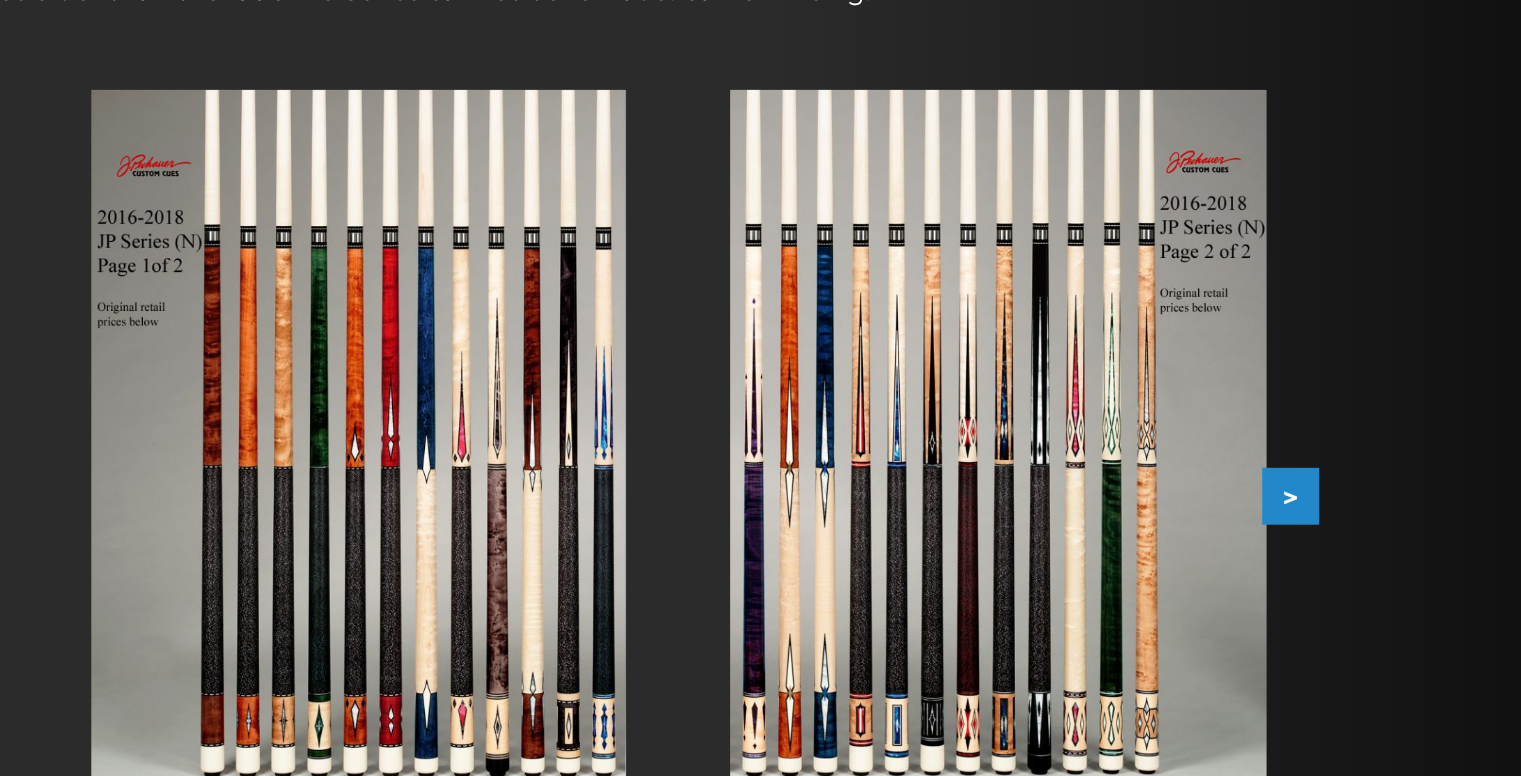 click on ">" at bounding box center (1333, 367) 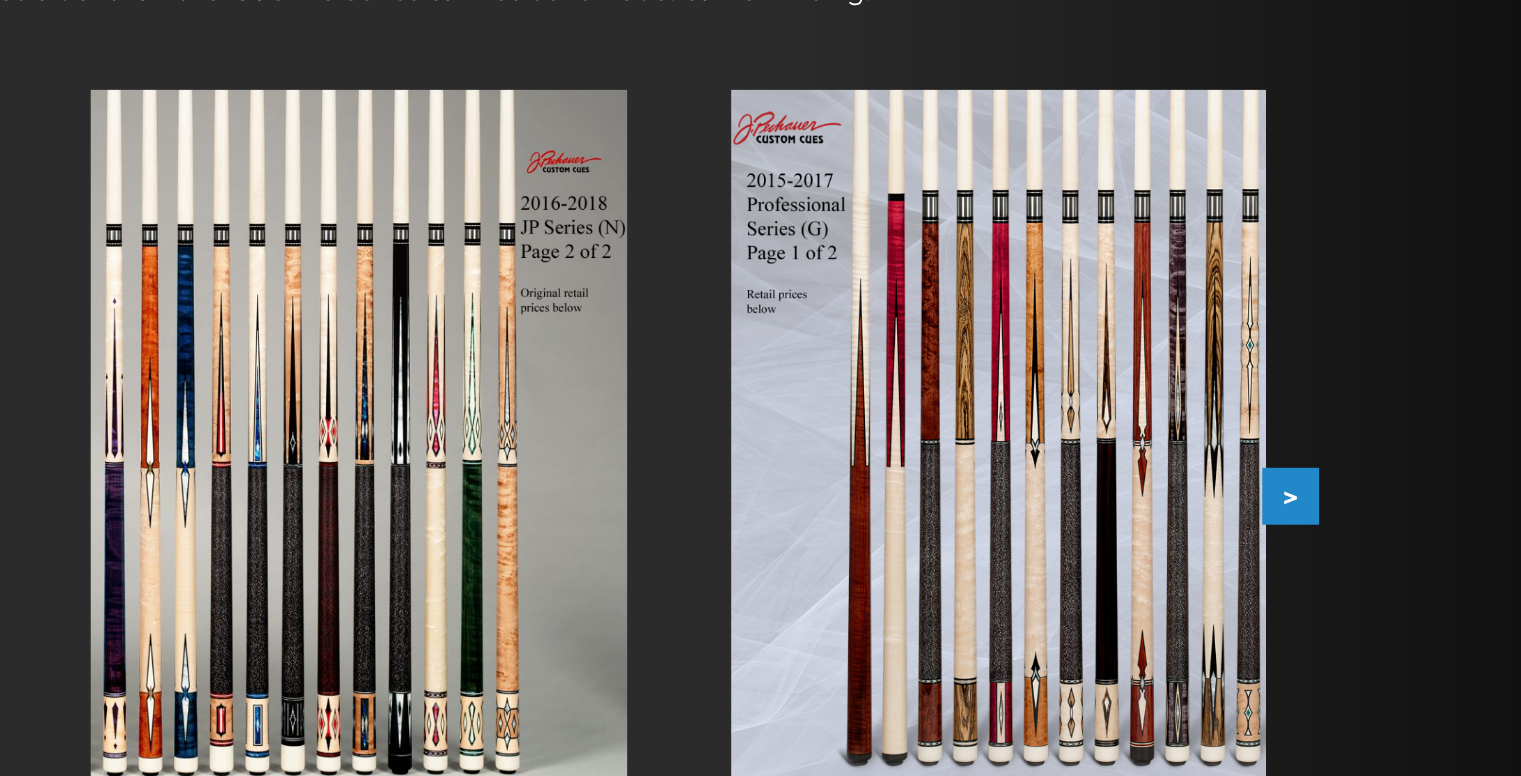 click on ">" at bounding box center (1333, 367) 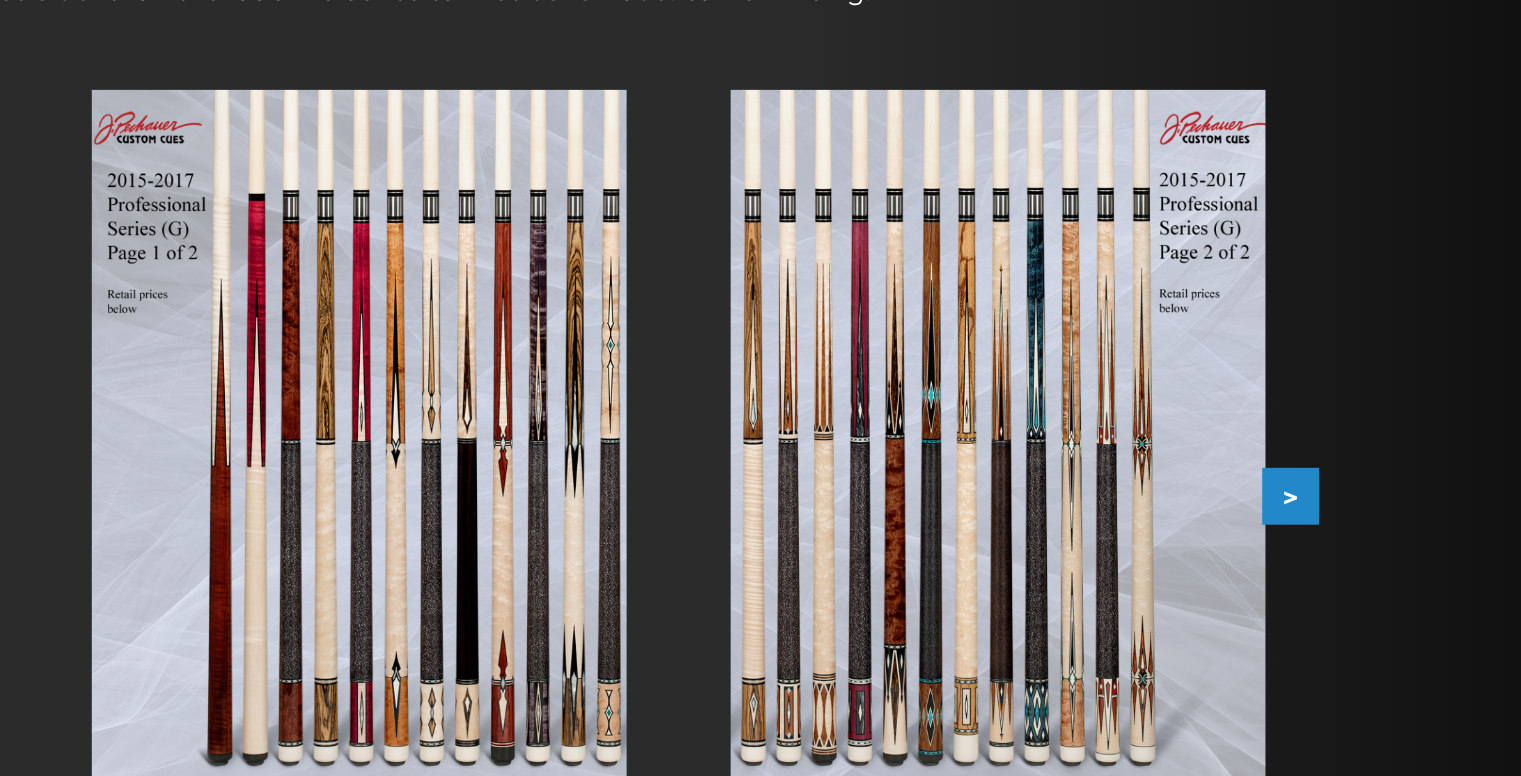 click on ">" at bounding box center [1333, 367] 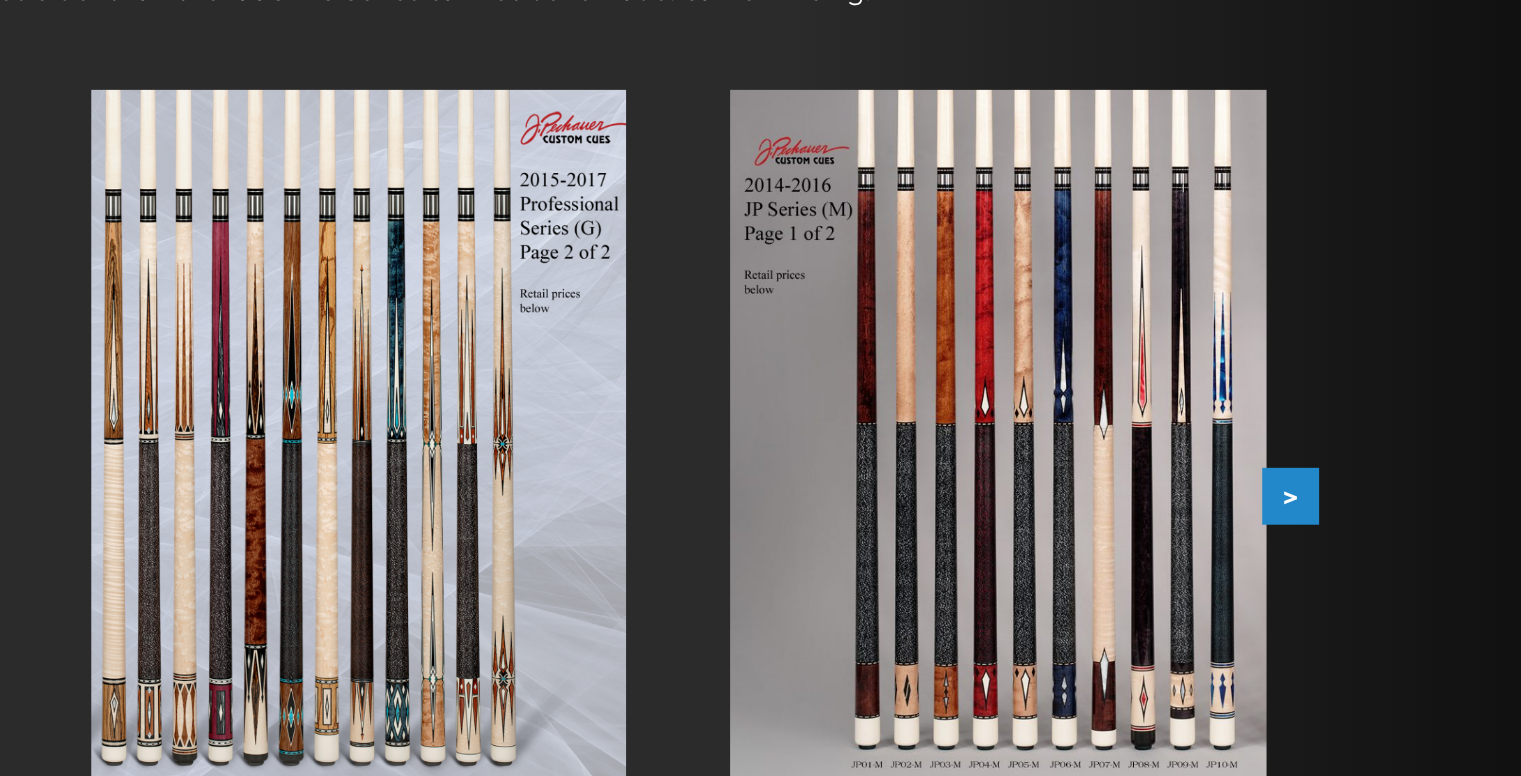 click on ">" at bounding box center [1333, 367] 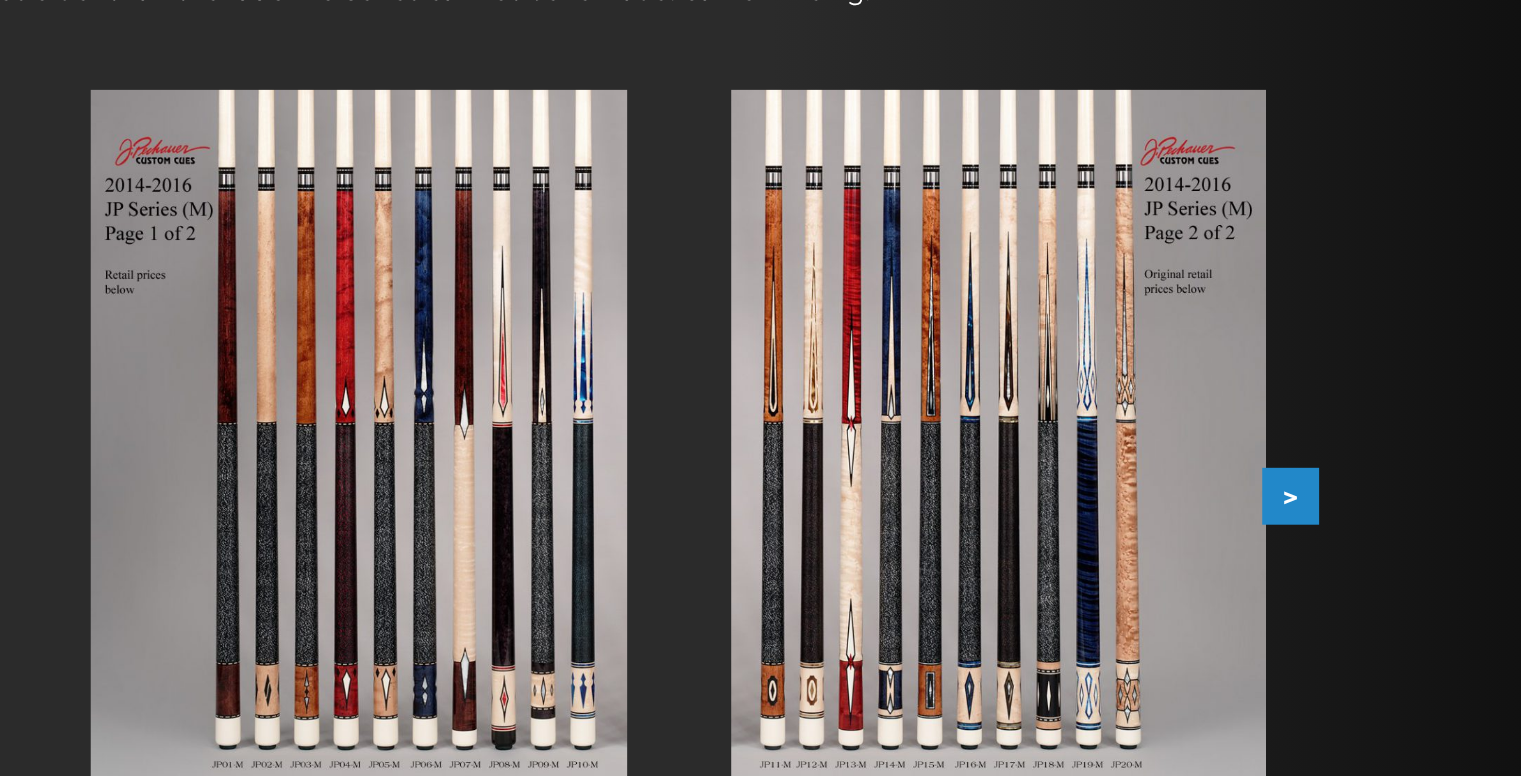 click on ">" at bounding box center (1333, 367) 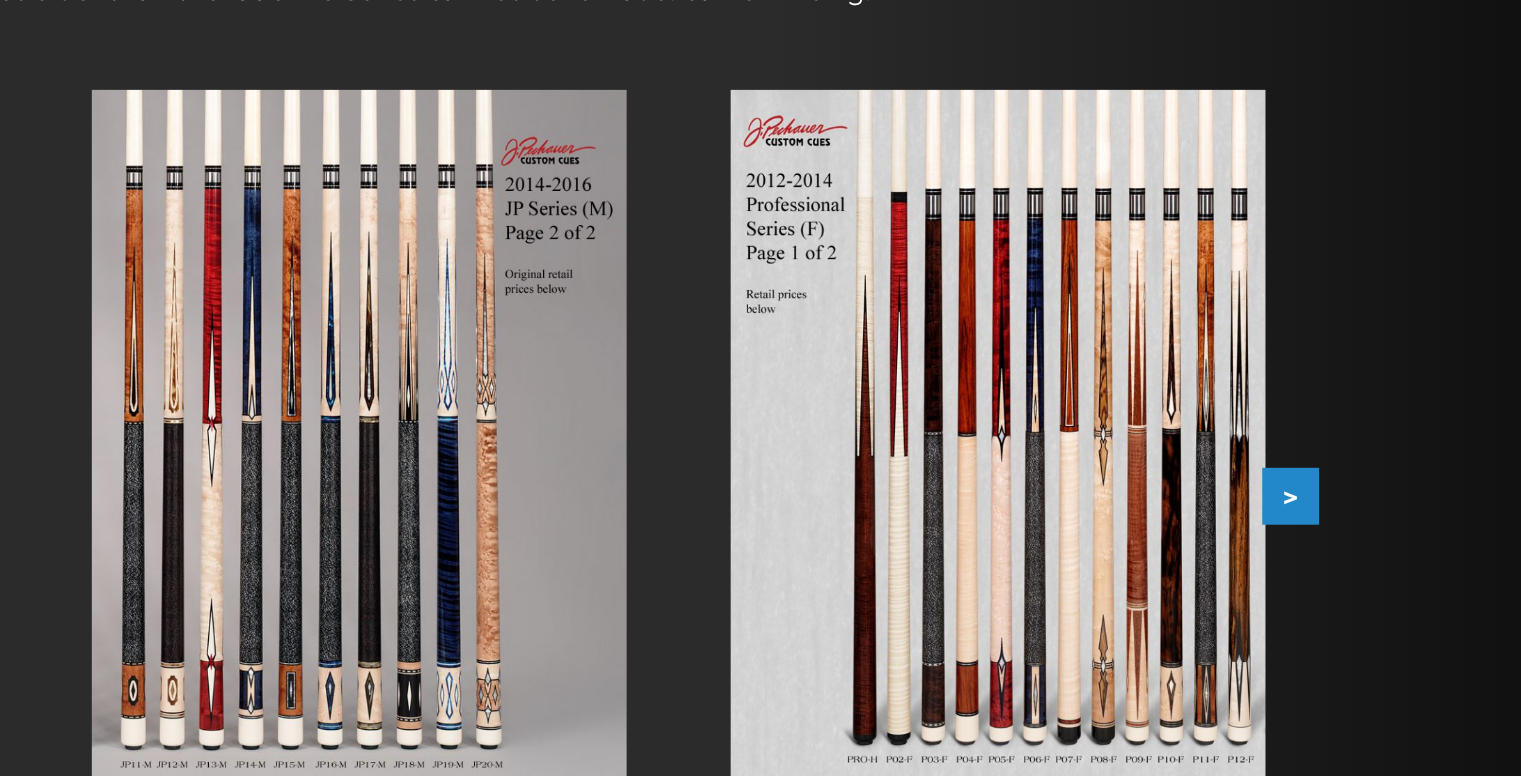 click on ">" at bounding box center [1333, 367] 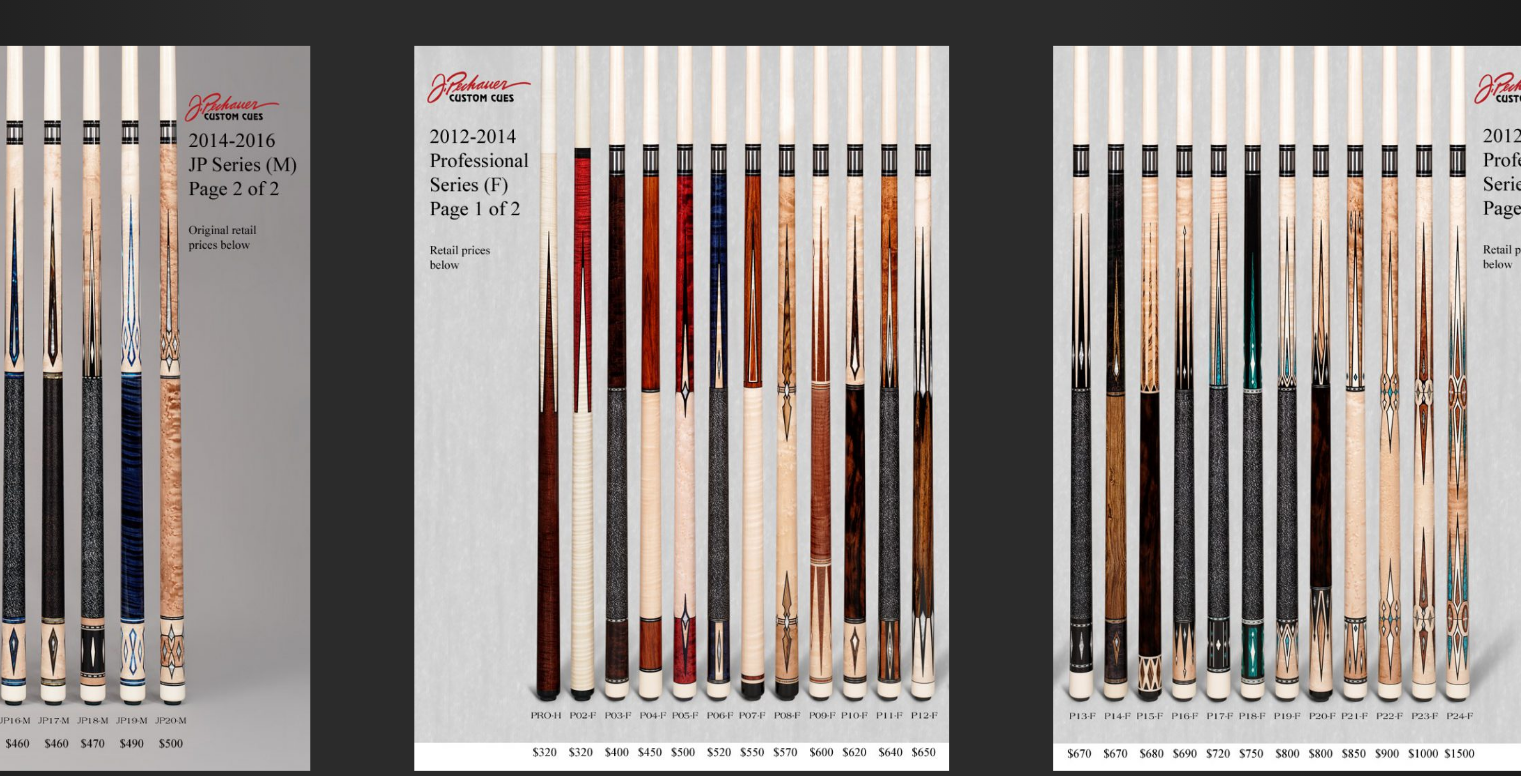 scroll, scrollTop: 316, scrollLeft: 0, axis: vertical 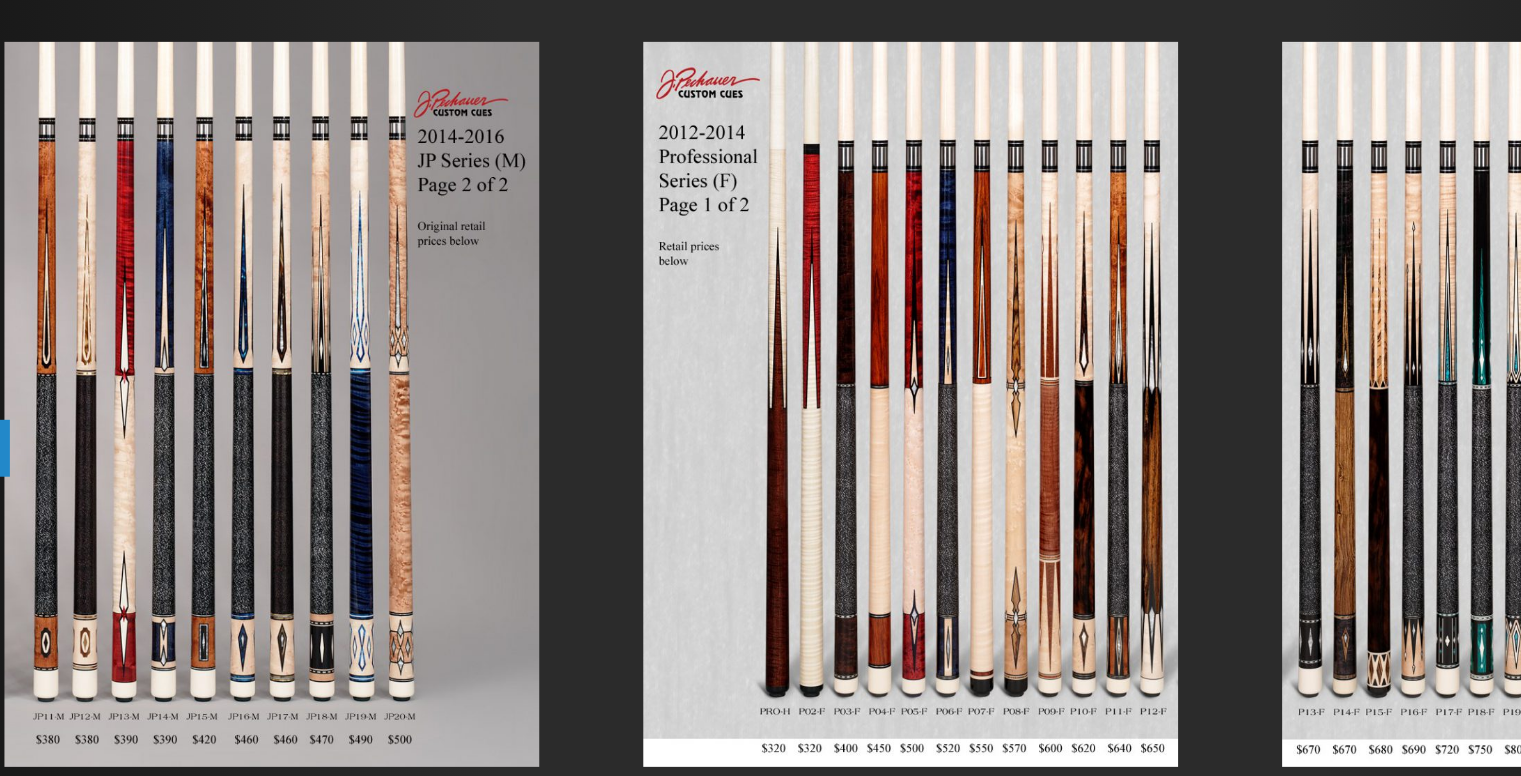 click on "<" at bounding box center [188, 367] 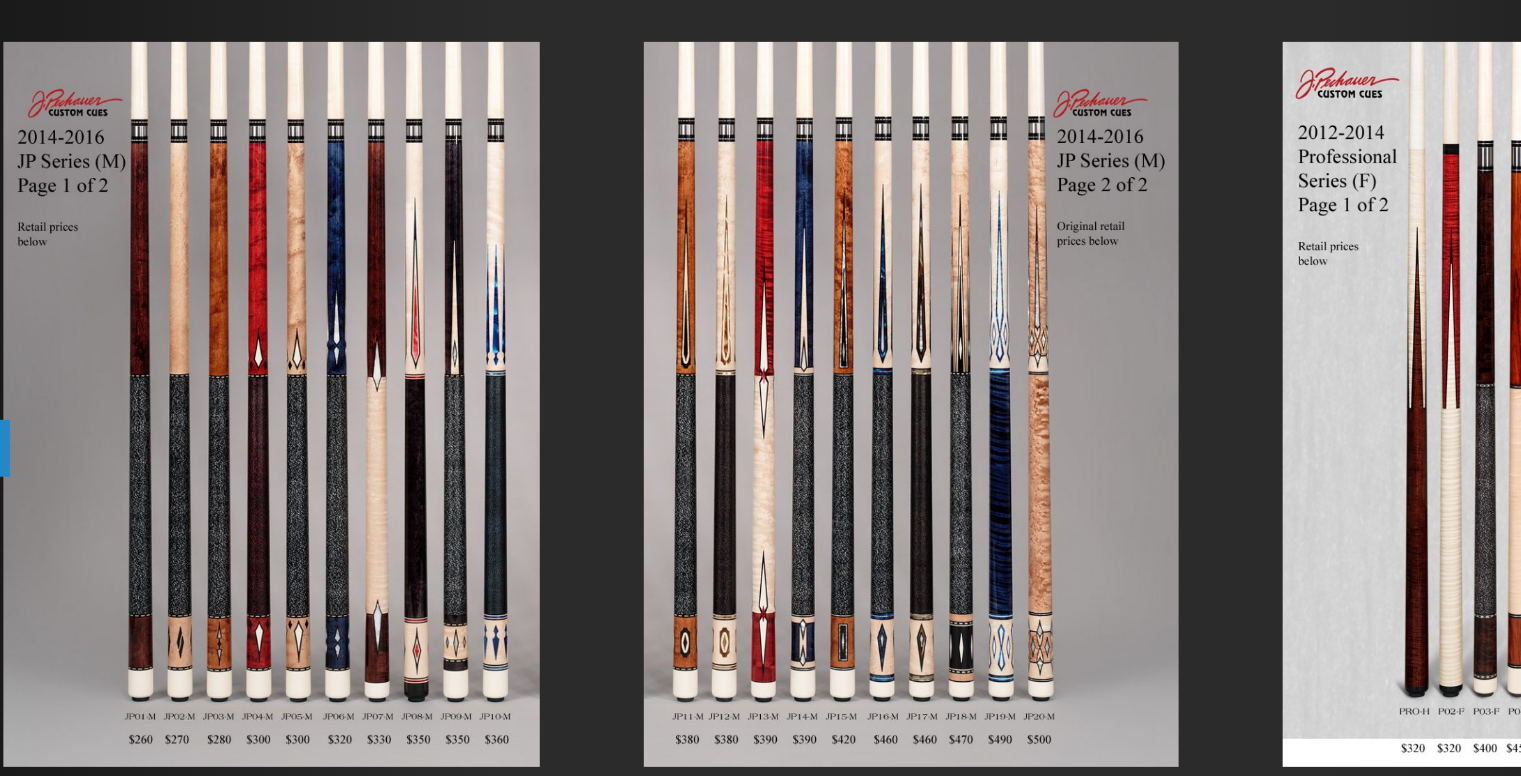 click on "<" at bounding box center (188, 367) 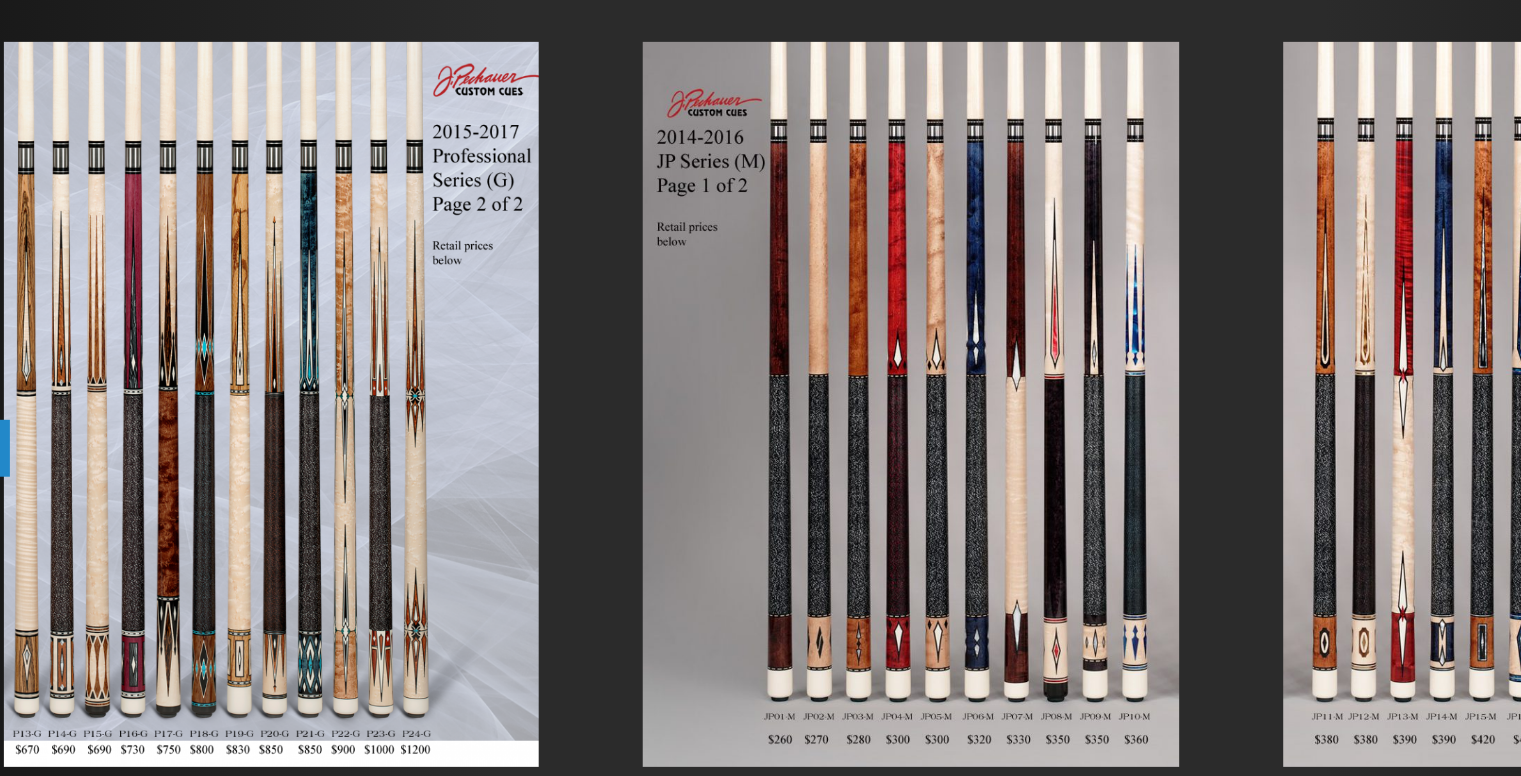 click on "<" at bounding box center (188, 367) 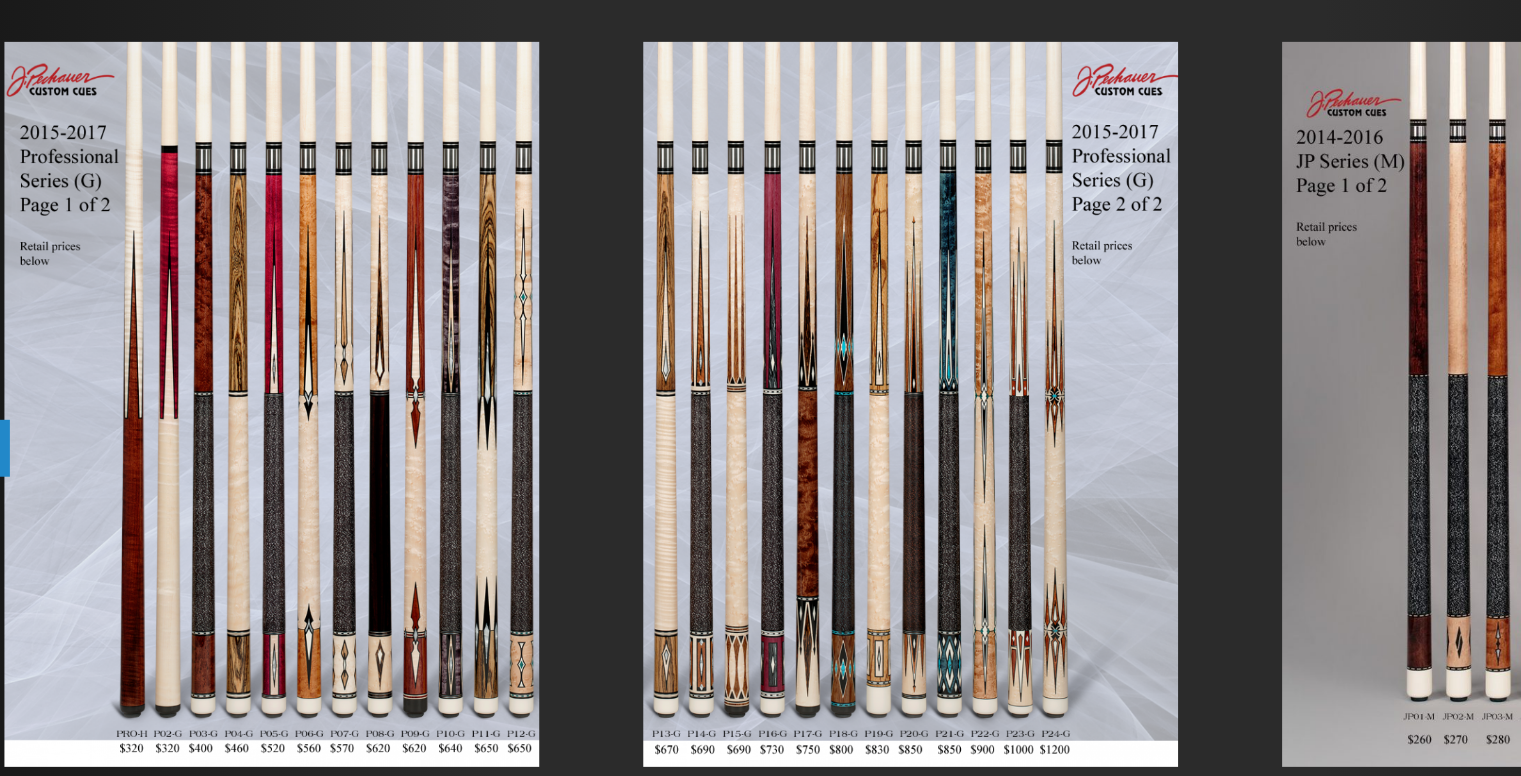 click on "<" at bounding box center [188, 367] 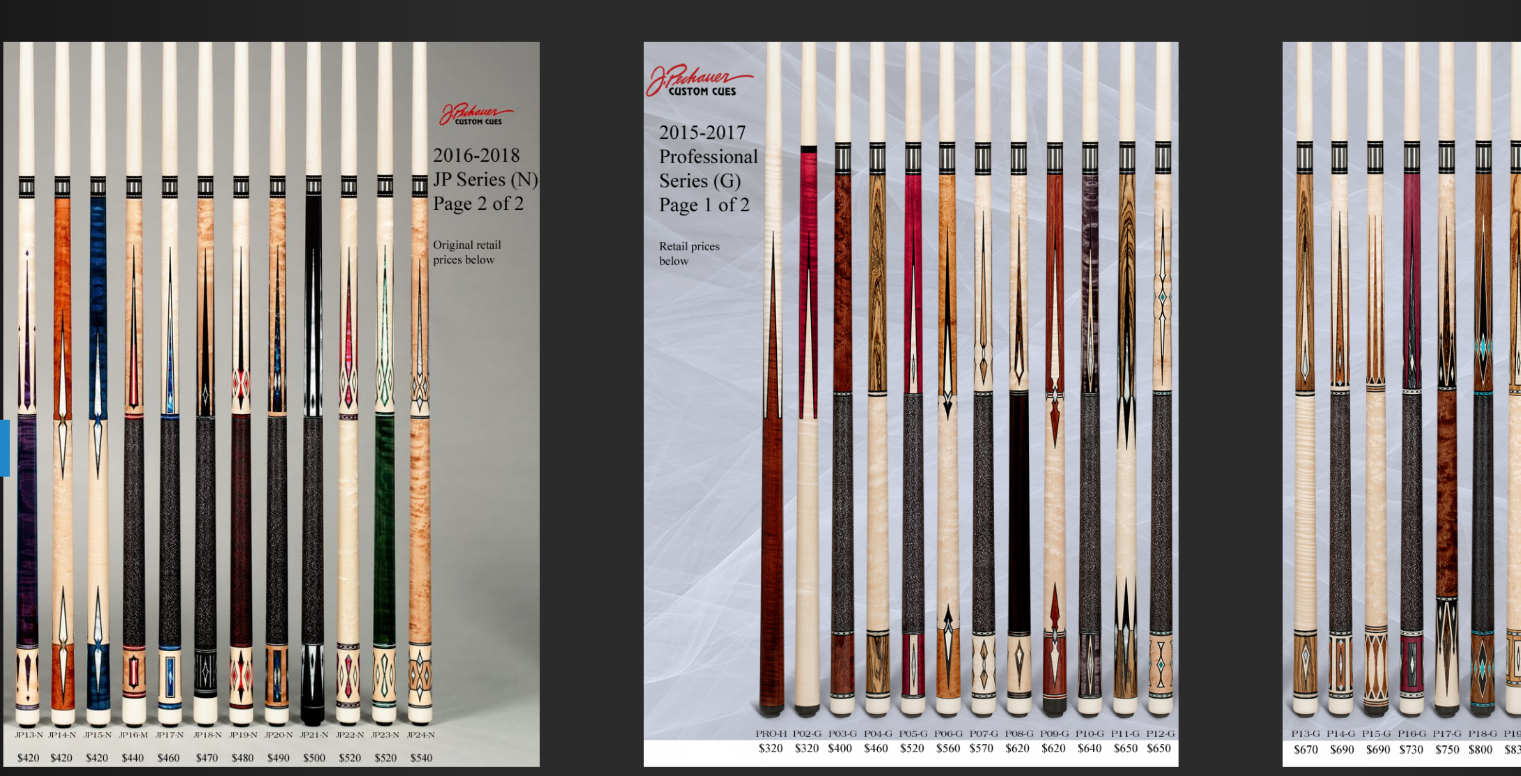 click on "<" at bounding box center (188, 367) 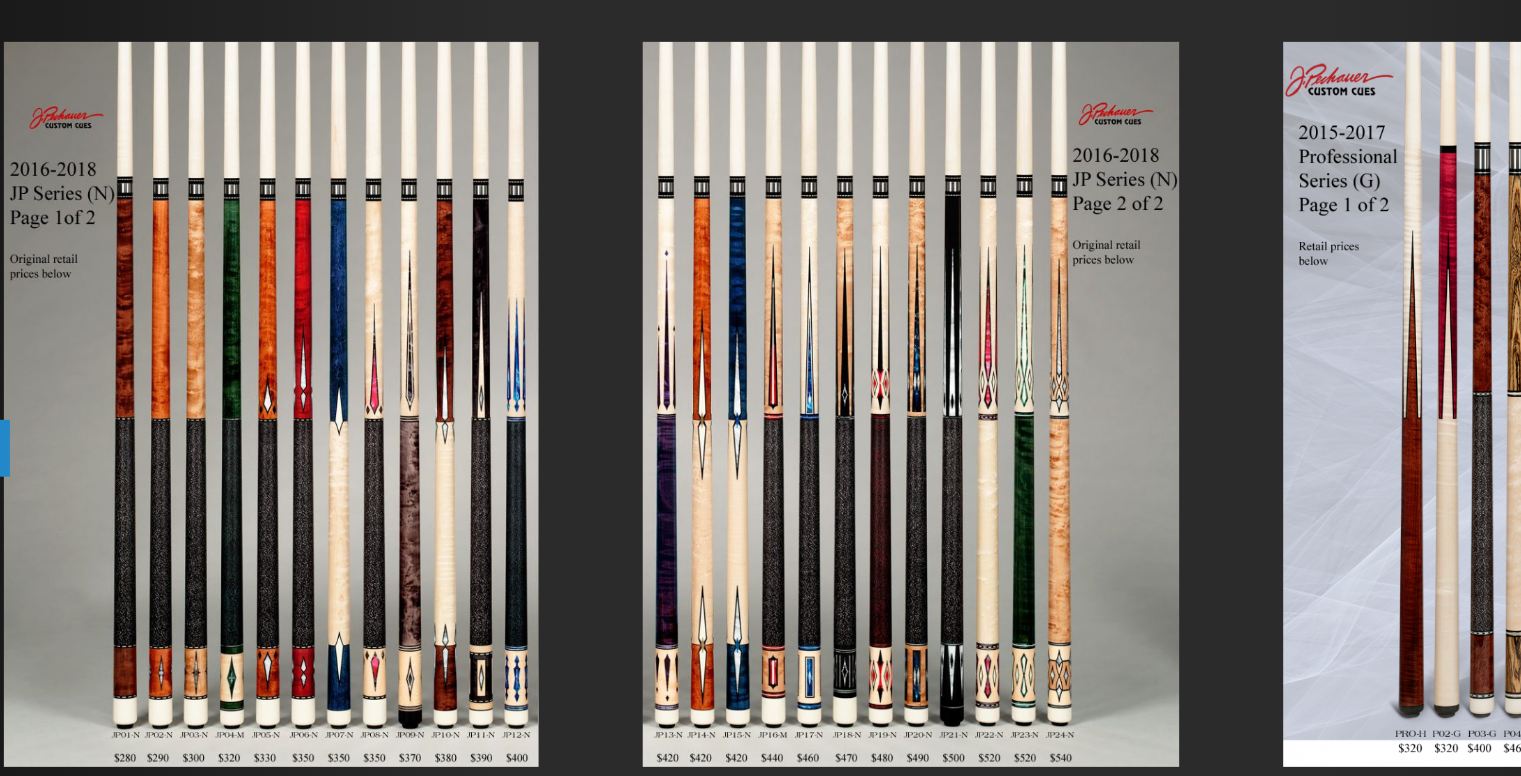 click on "<" at bounding box center (188, 367) 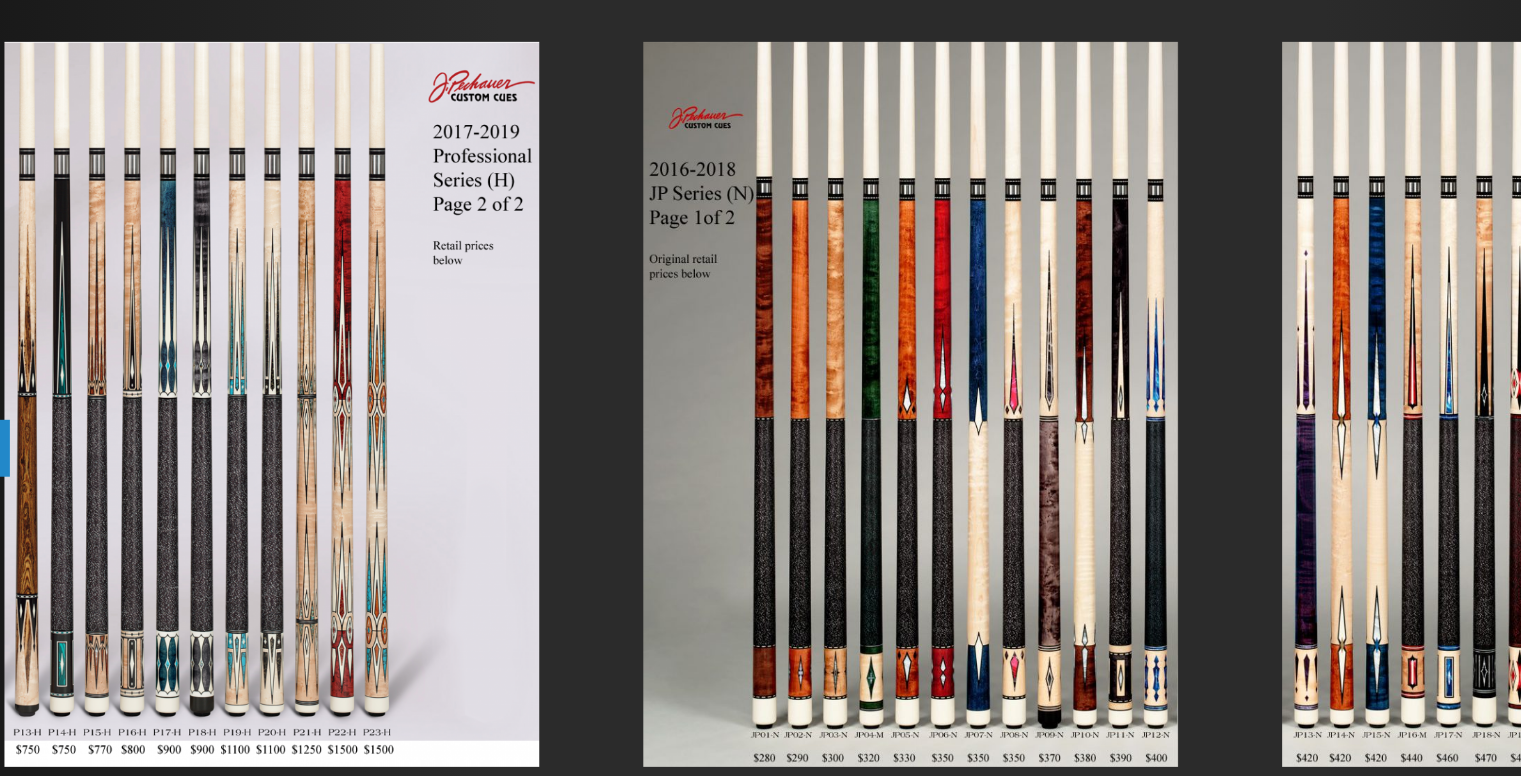 click on "<" at bounding box center (188, 367) 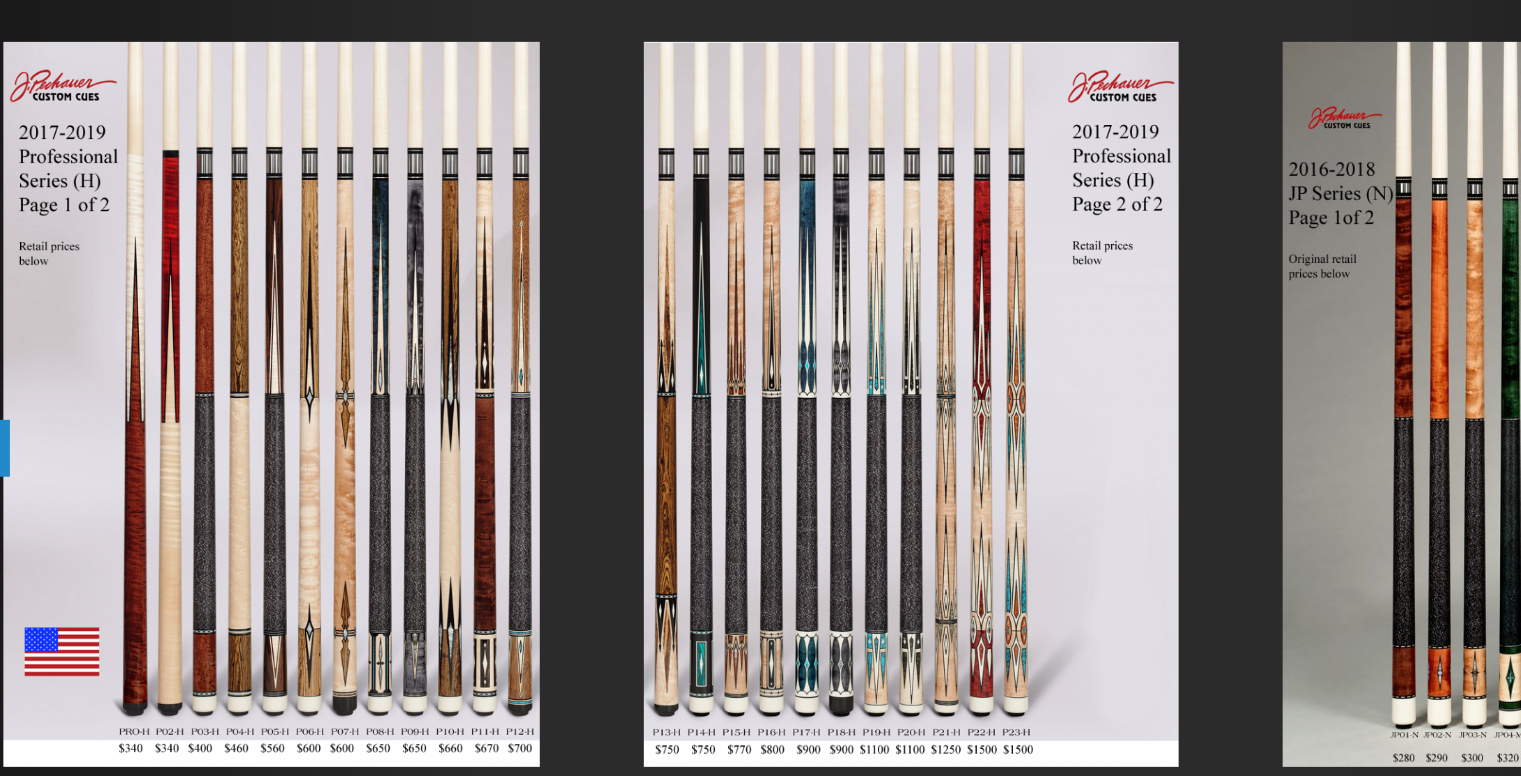 click on "<" at bounding box center (188, 367) 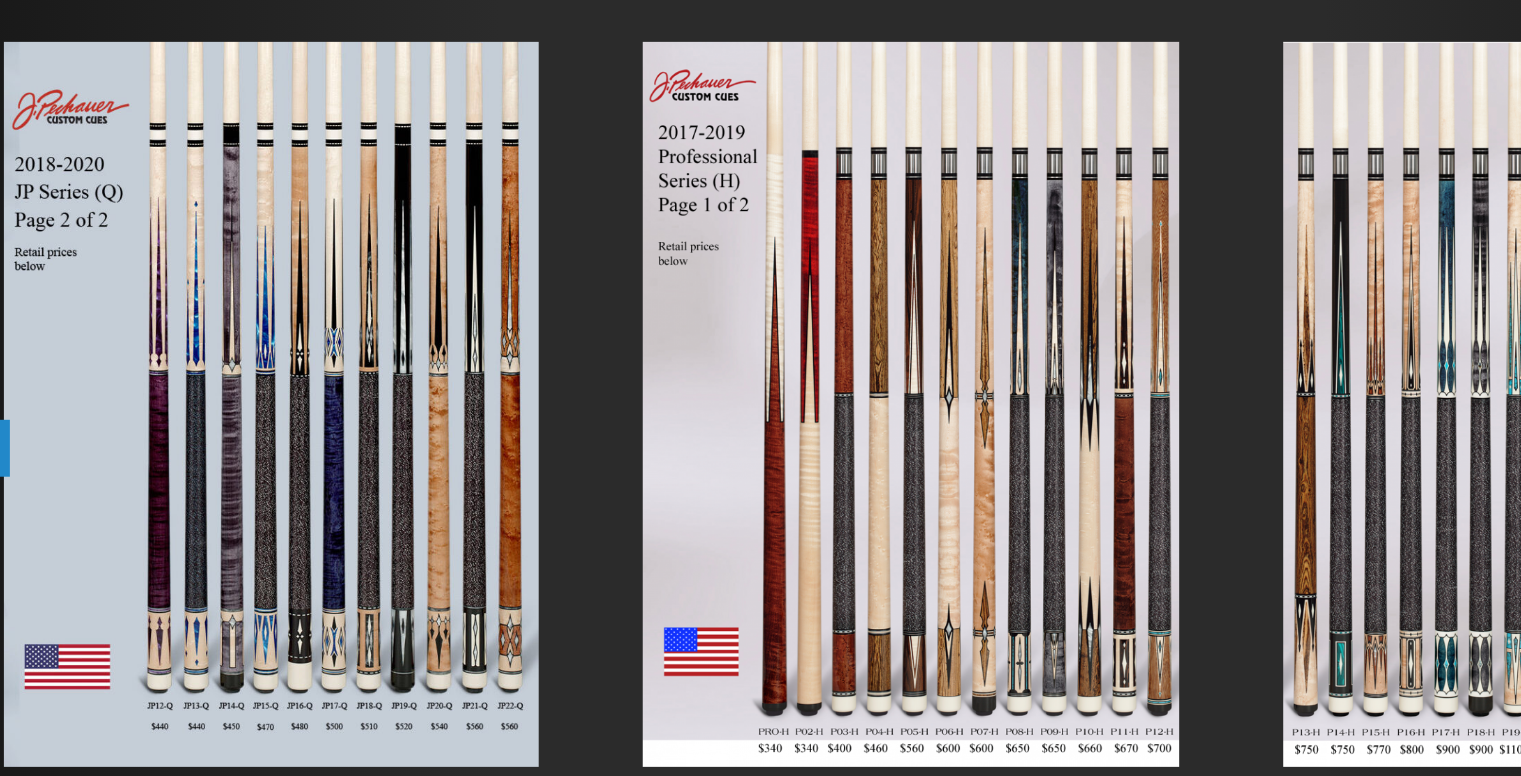 click on "<" at bounding box center (188, 367) 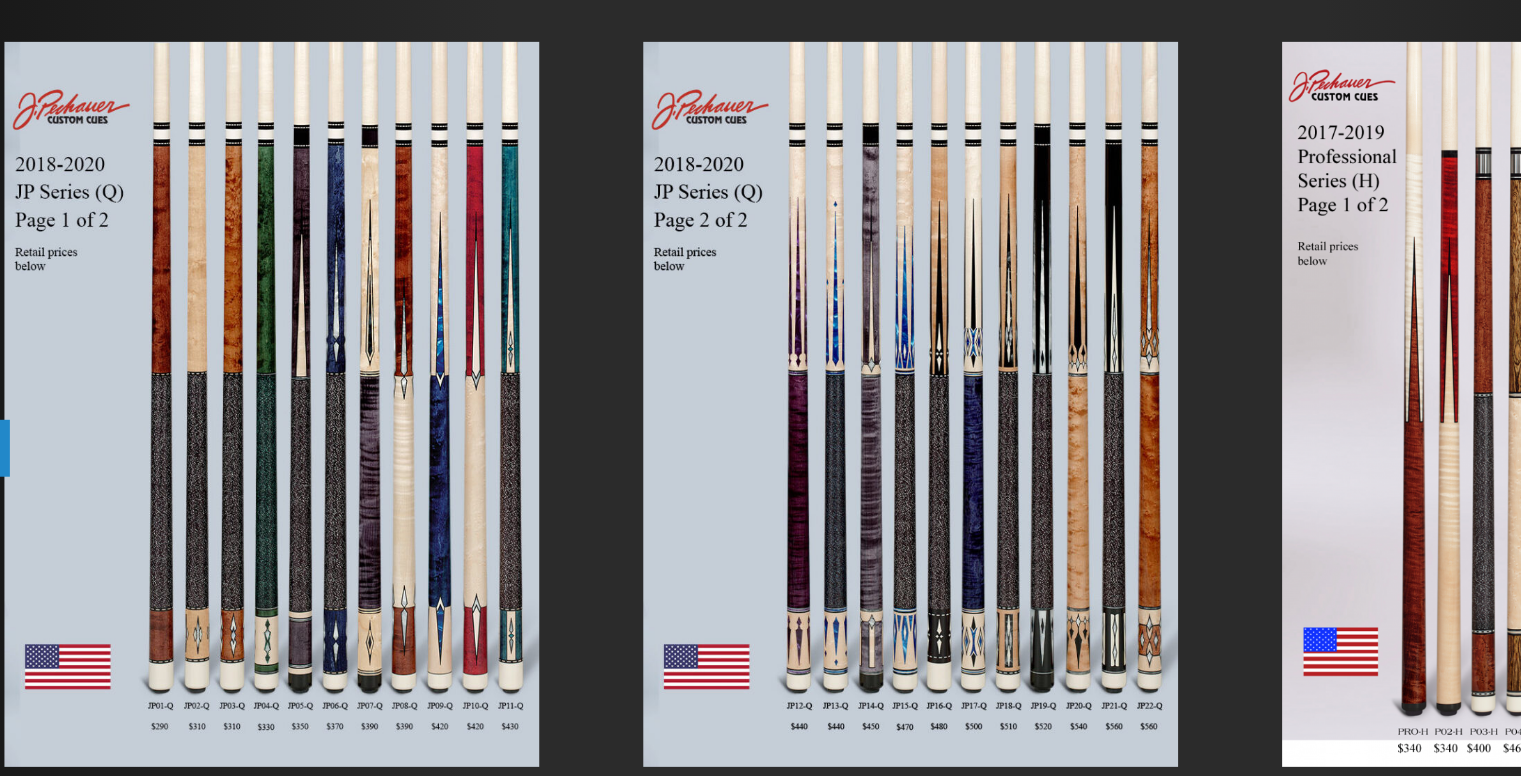 click on "<" at bounding box center [188, 367] 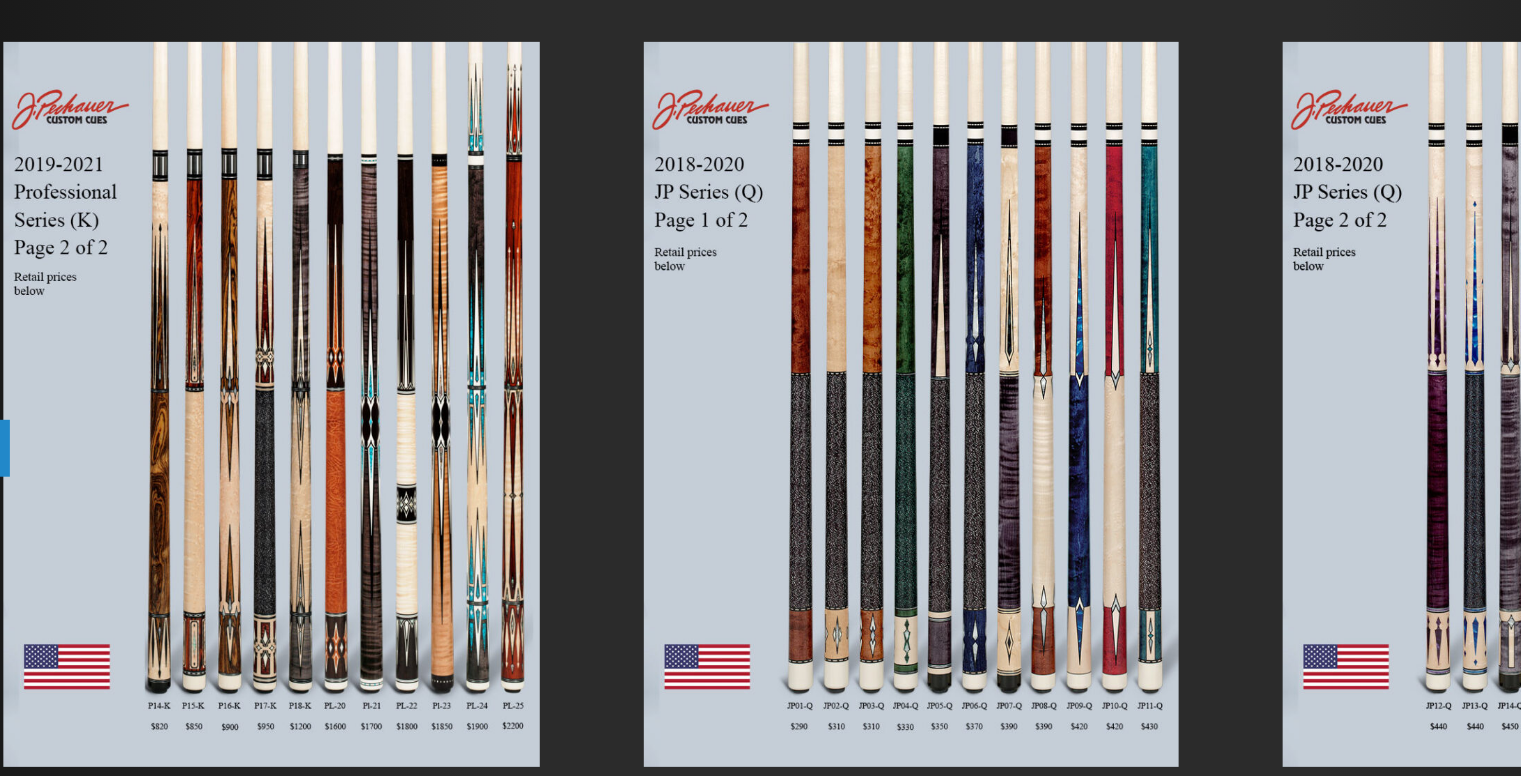 click on "<" at bounding box center (188, 367) 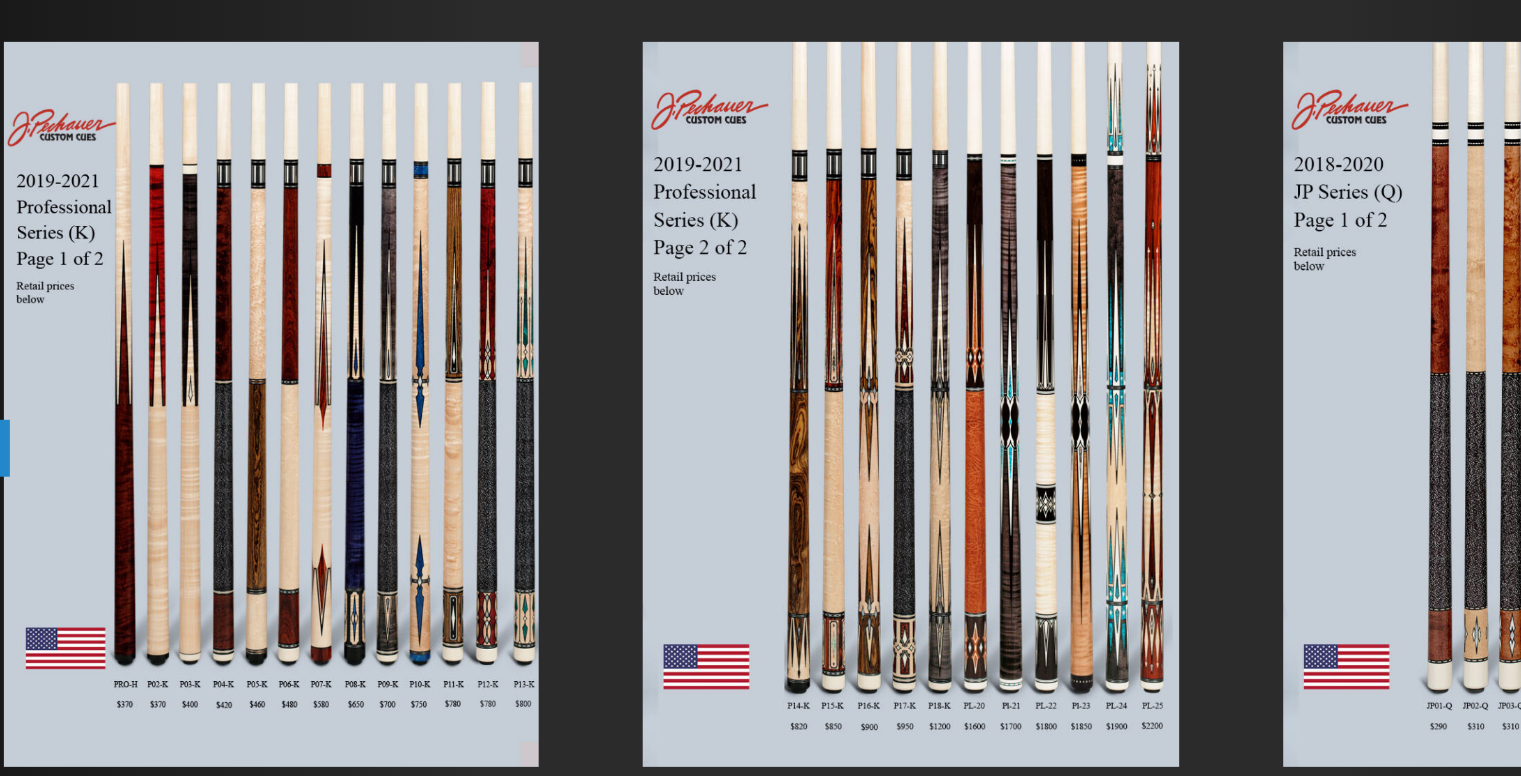click on "<" at bounding box center (188, 367) 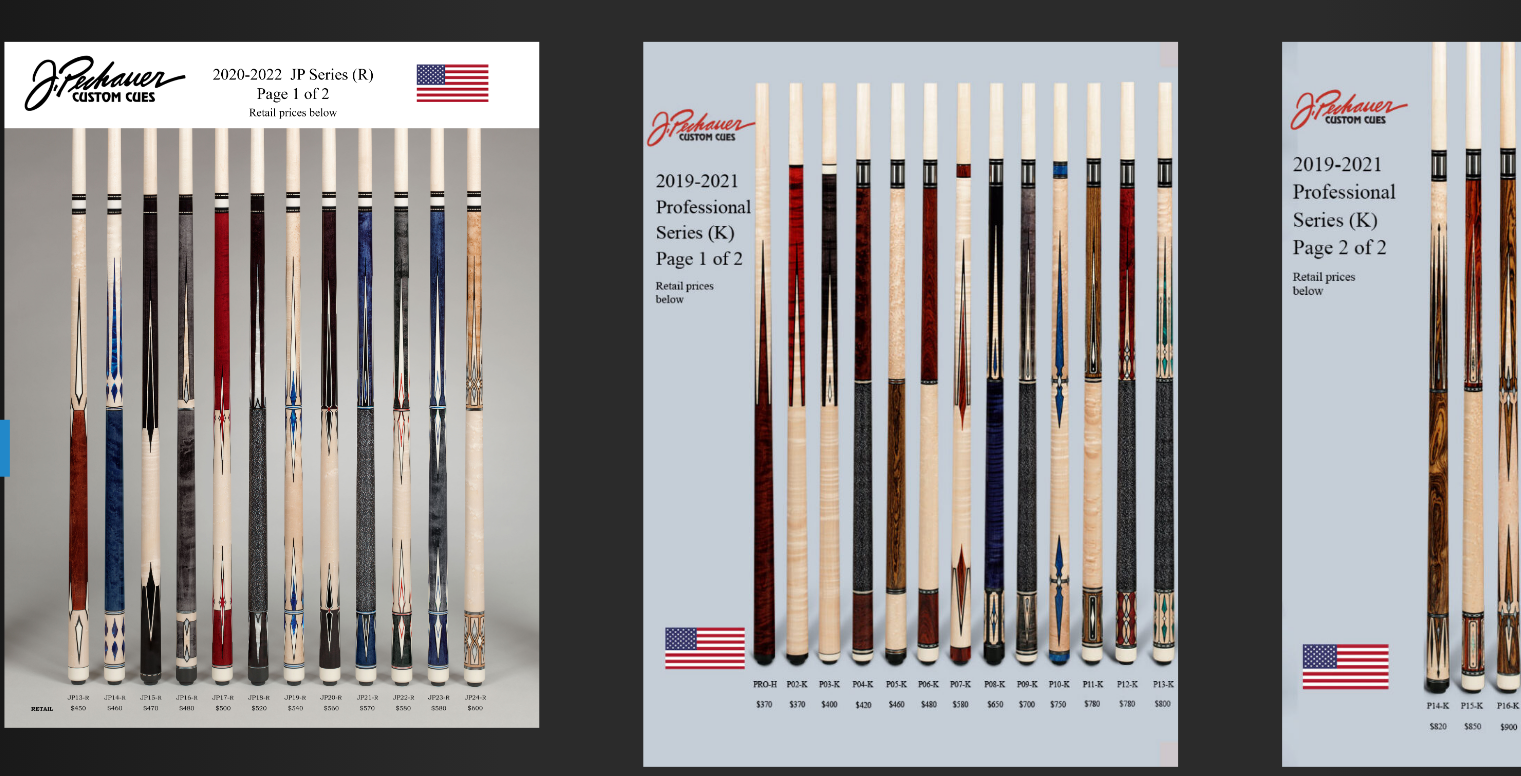 click on "<" at bounding box center [188, 367] 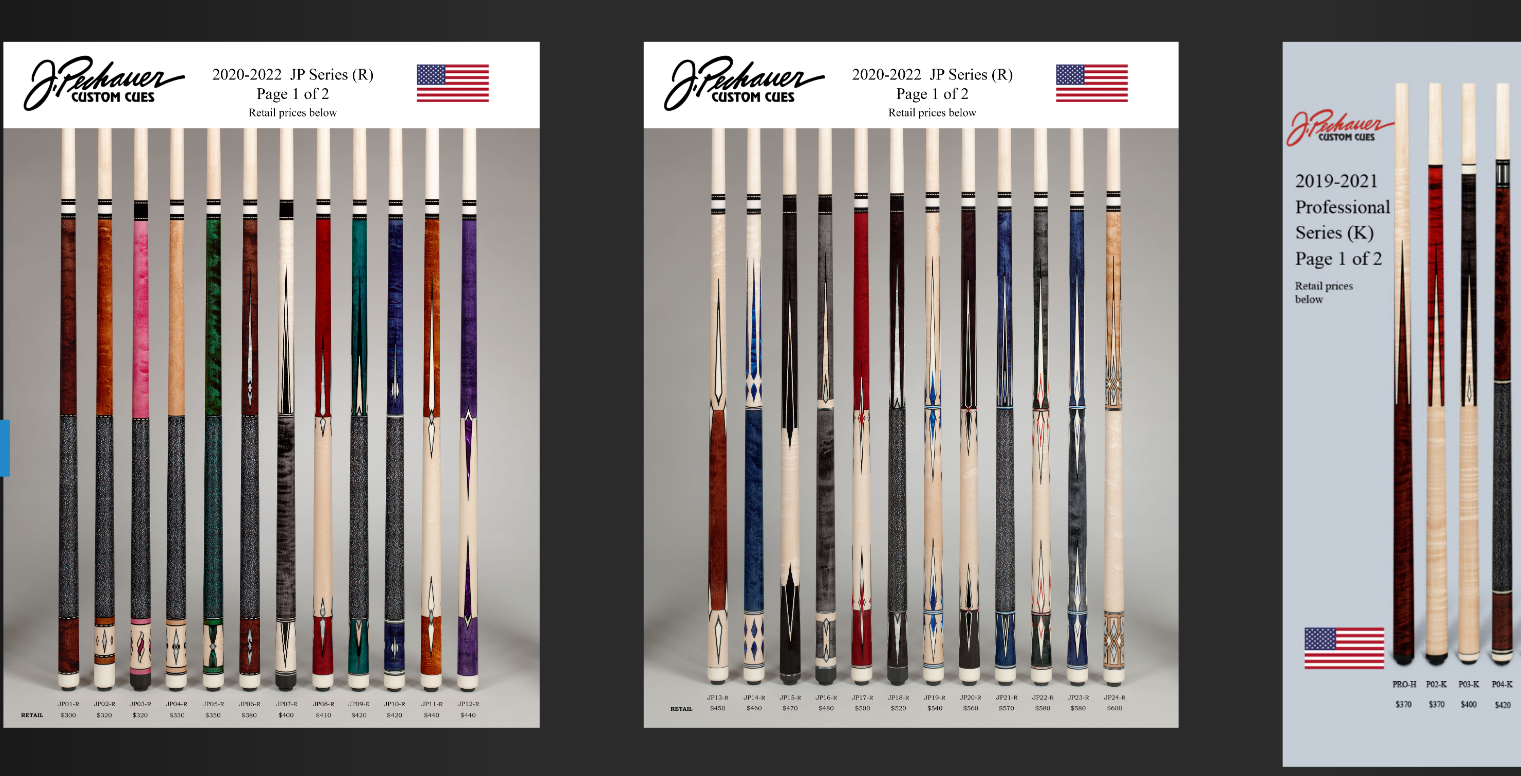 scroll, scrollTop: 0, scrollLeft: 0, axis: both 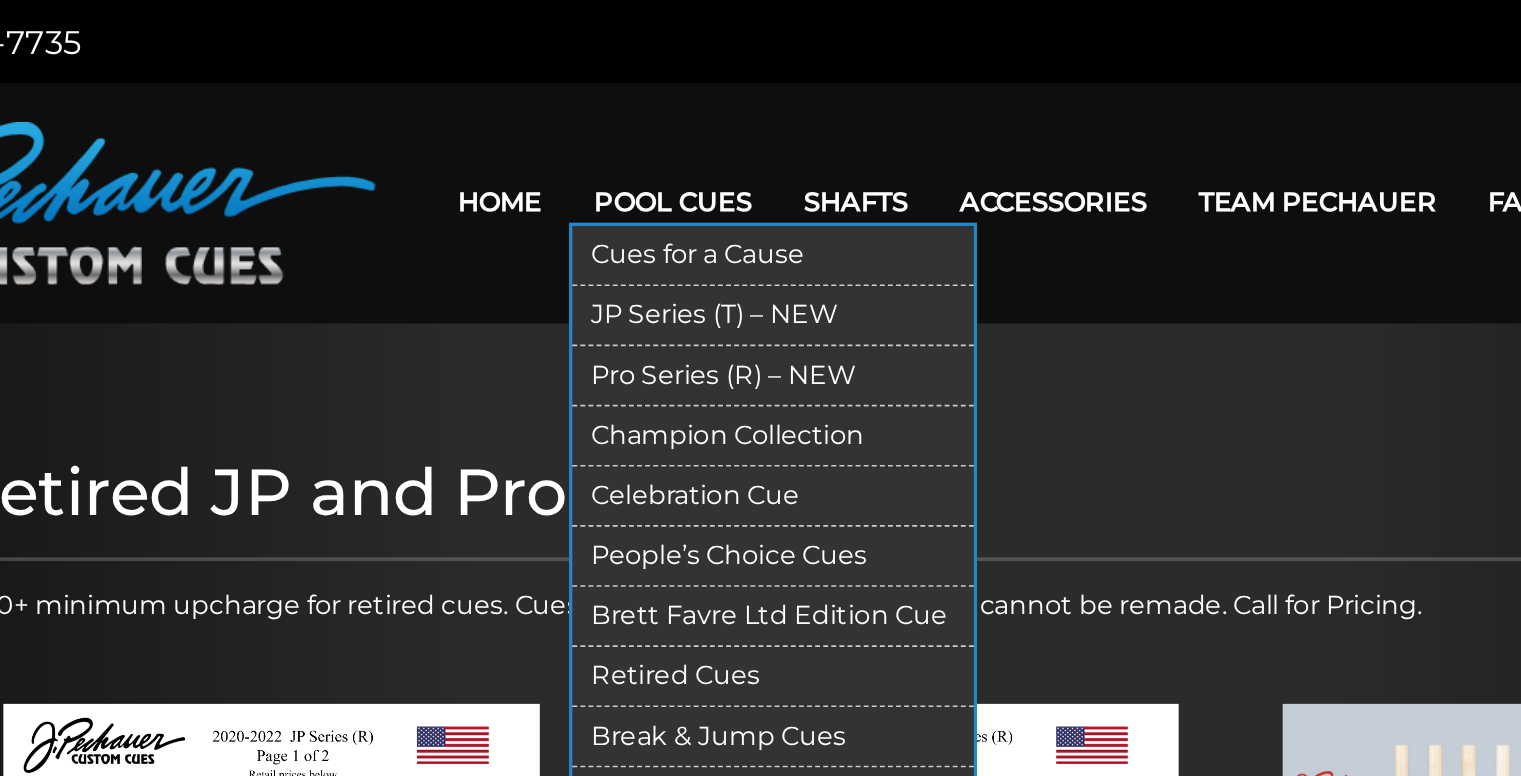click on "JP Series (T) – NEW" at bounding box center (675, 194) 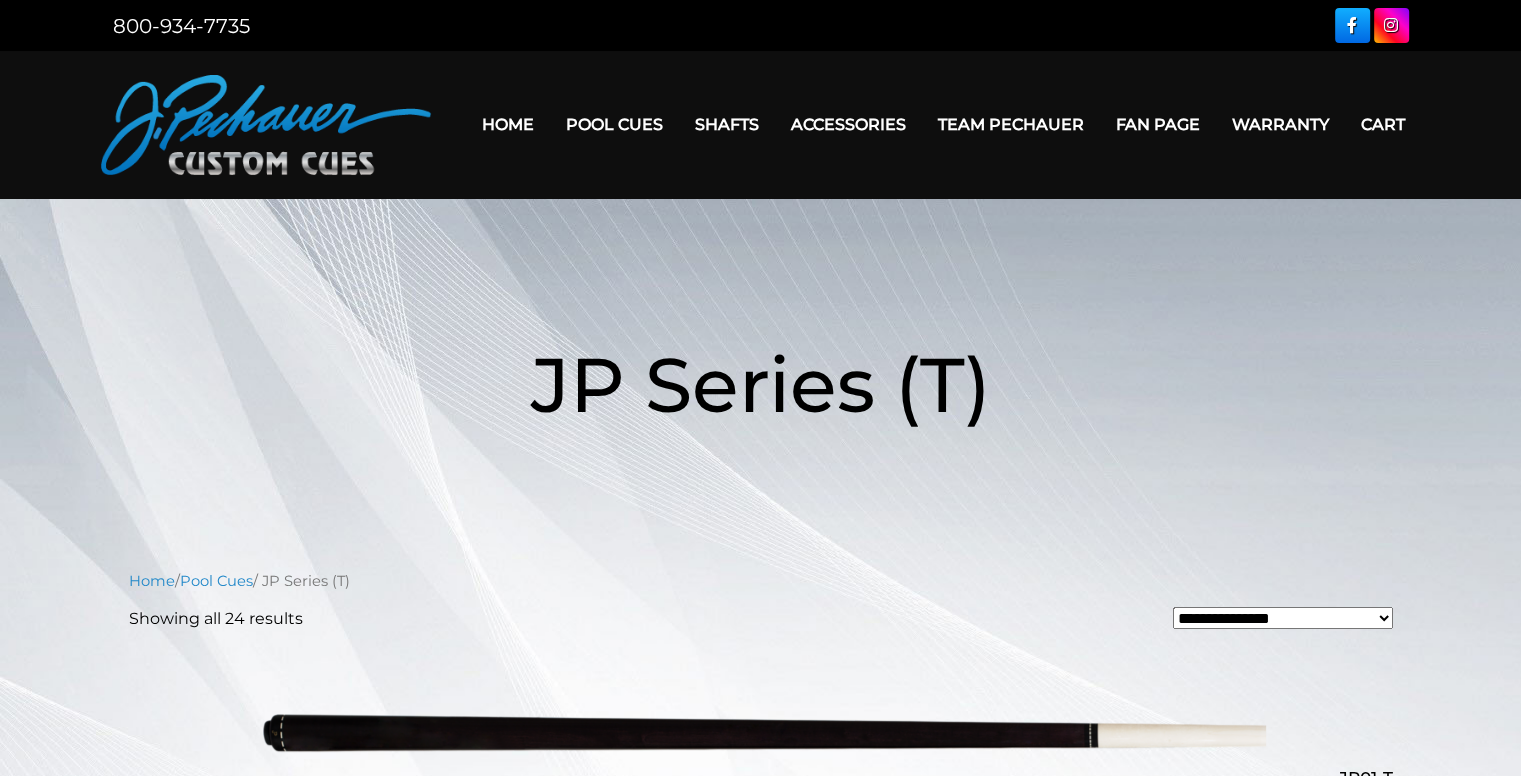 scroll, scrollTop: 31, scrollLeft: 0, axis: vertical 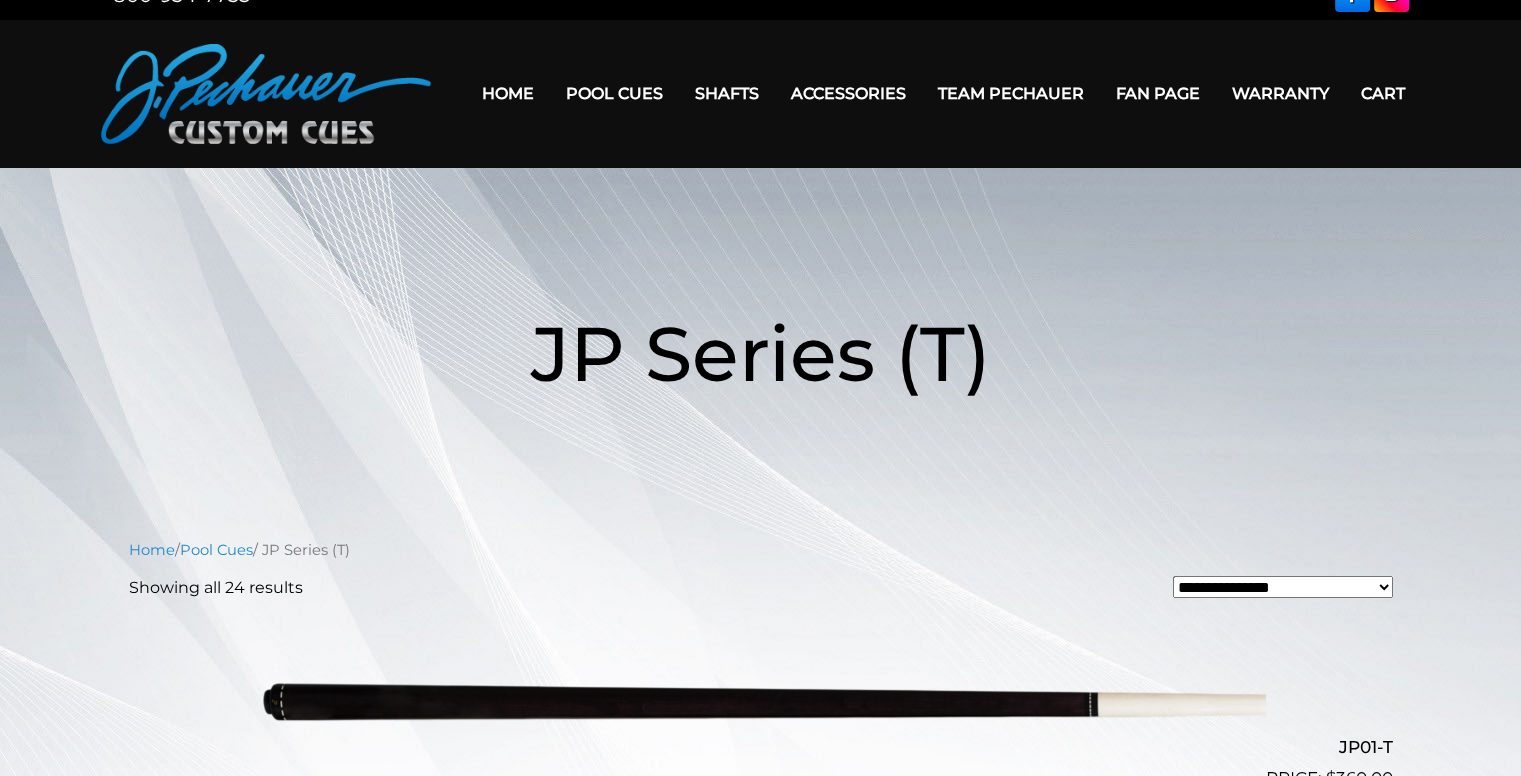 click on "**********" at bounding box center [1283, 587] 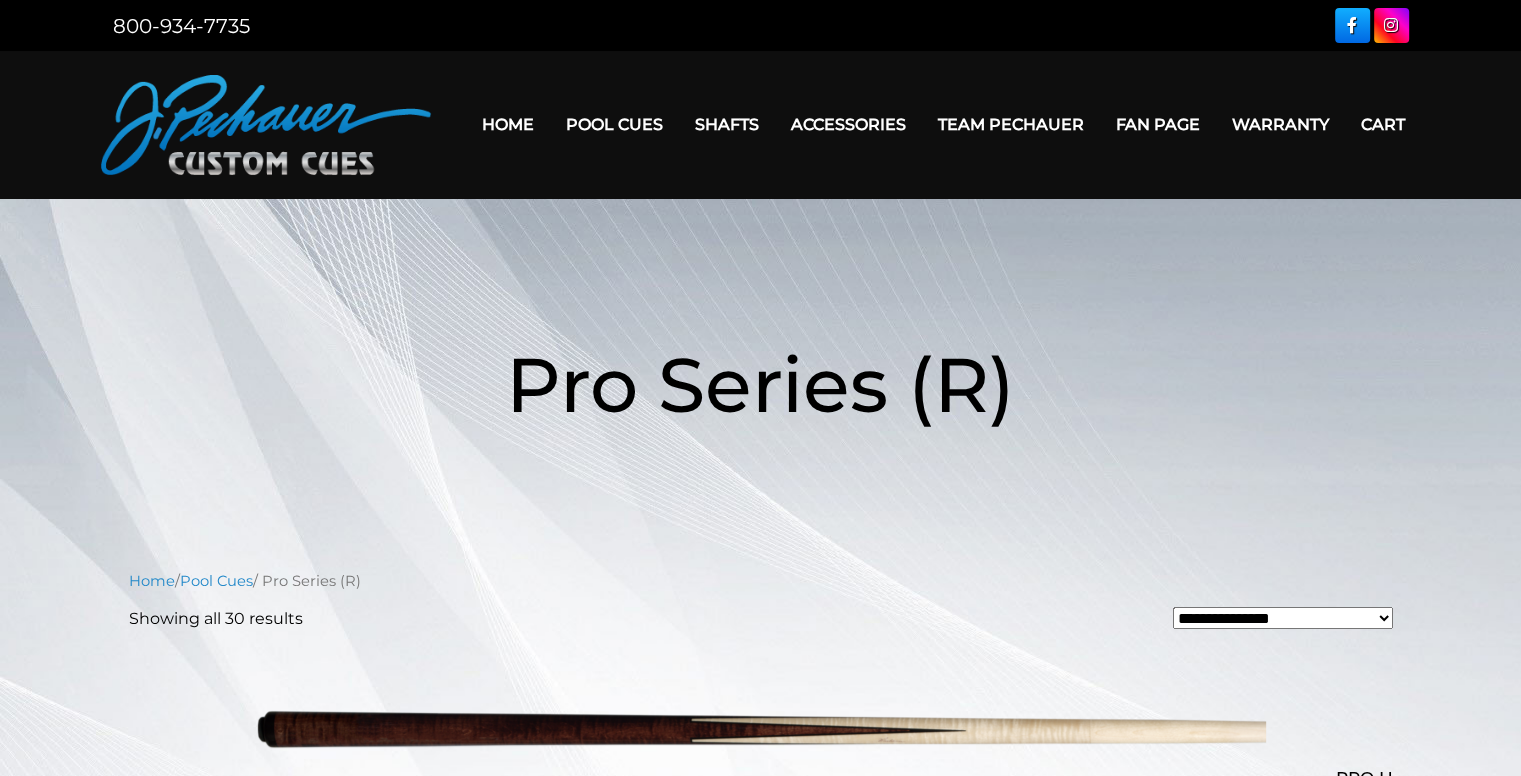 scroll, scrollTop: 100, scrollLeft: 0, axis: vertical 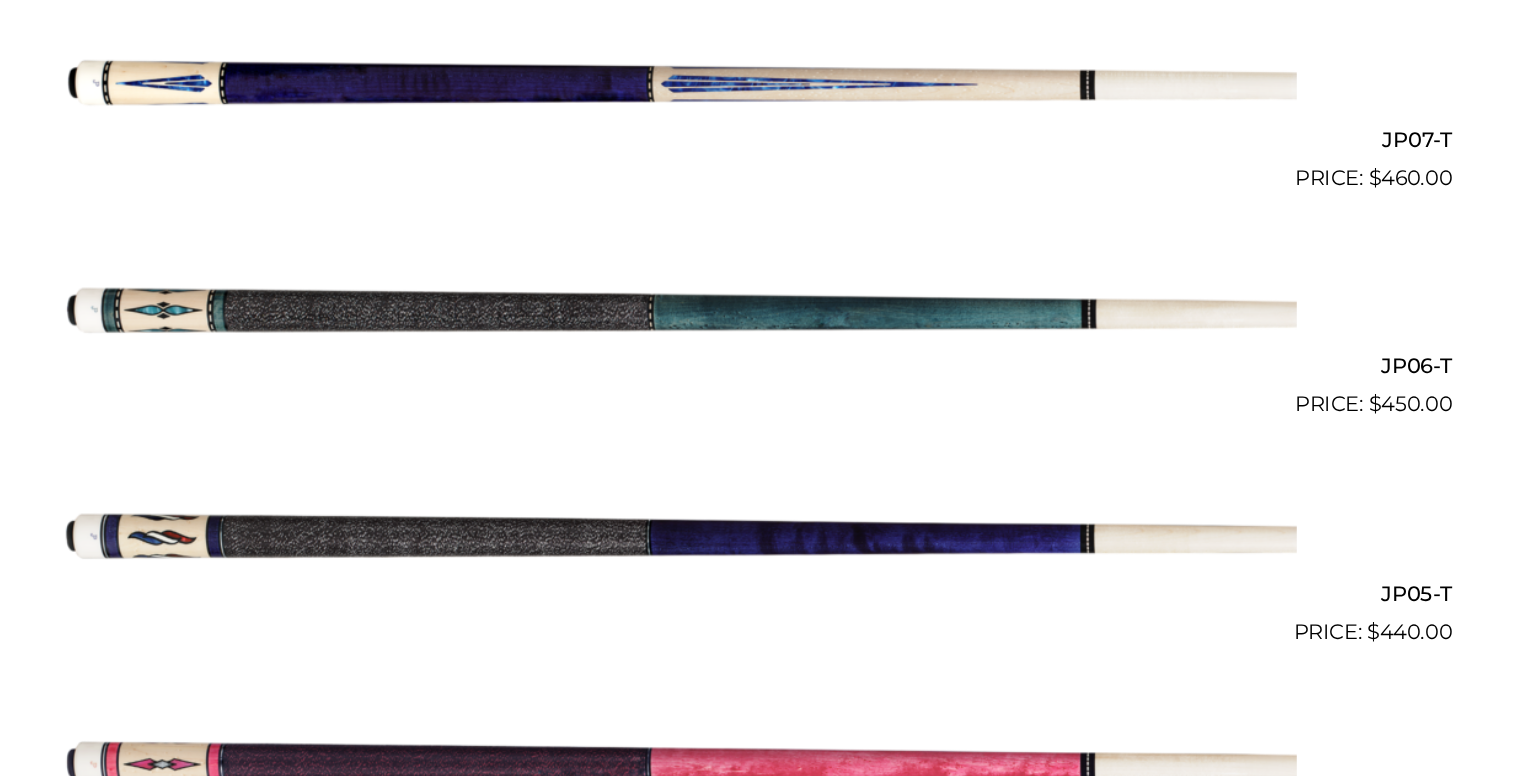 click at bounding box center [761, 251] 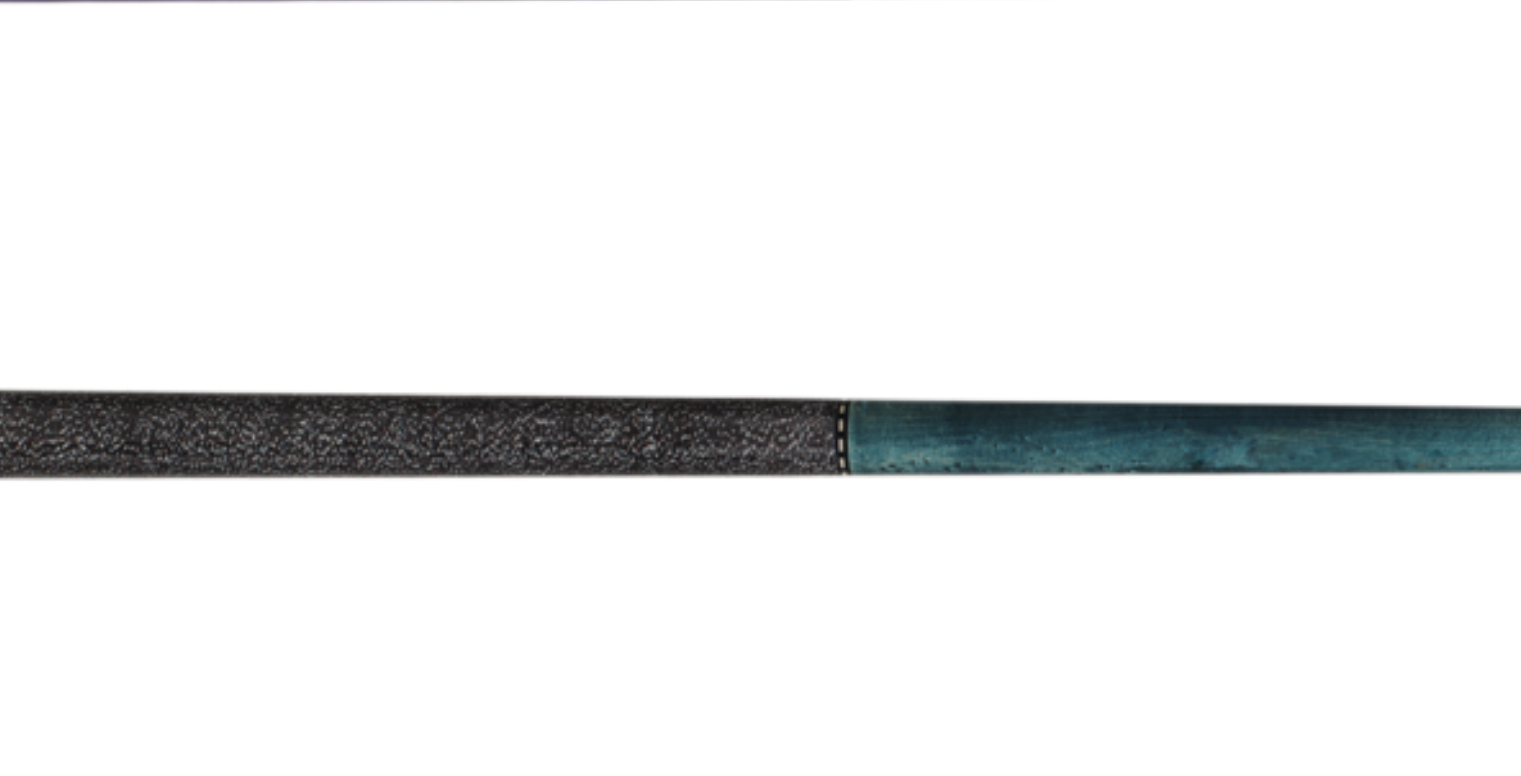 scroll, scrollTop: 3582, scrollLeft: 0, axis: vertical 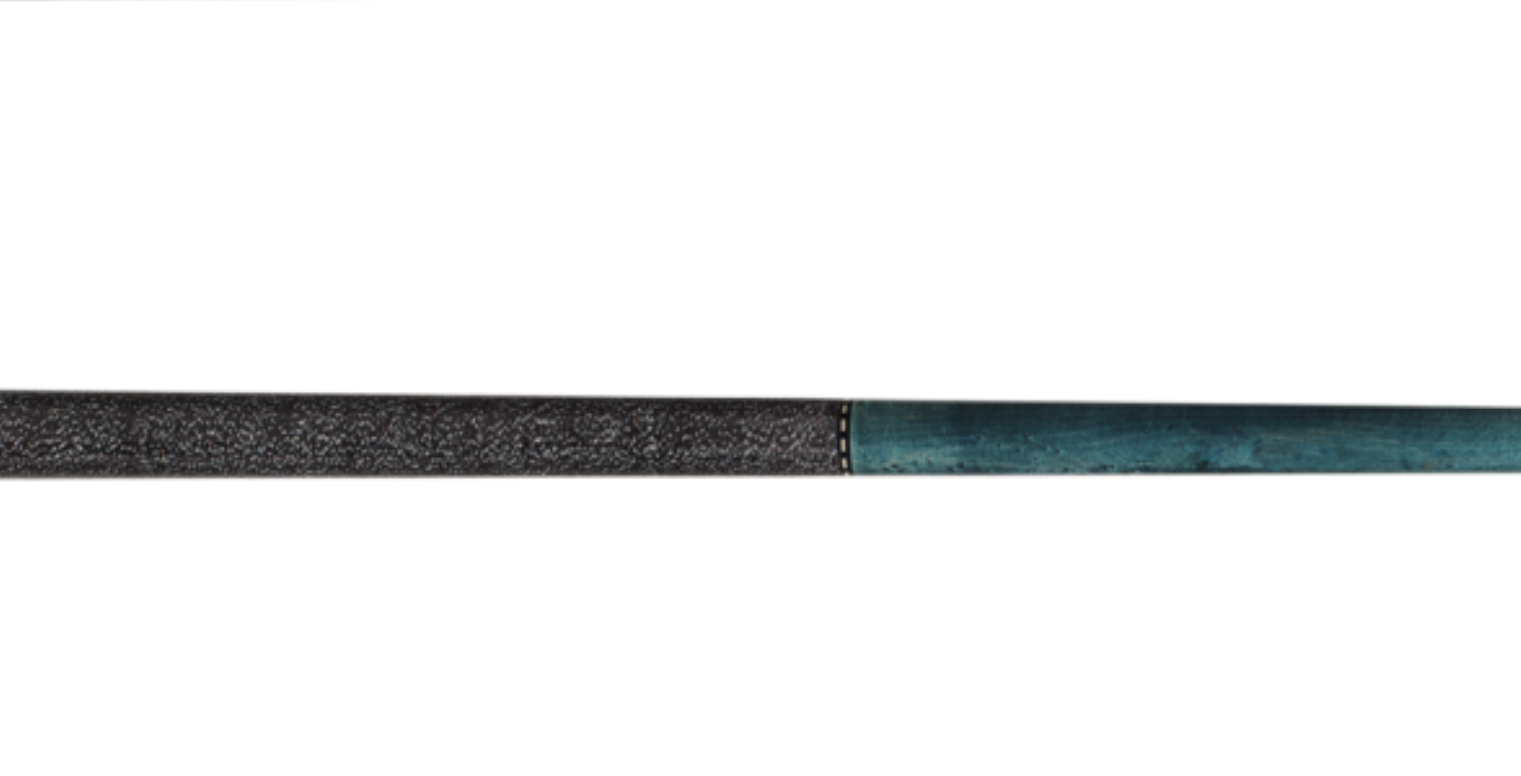 drag, startPoint x: 654, startPoint y: 565, endPoint x: 587, endPoint y: 566, distance: 67.00746 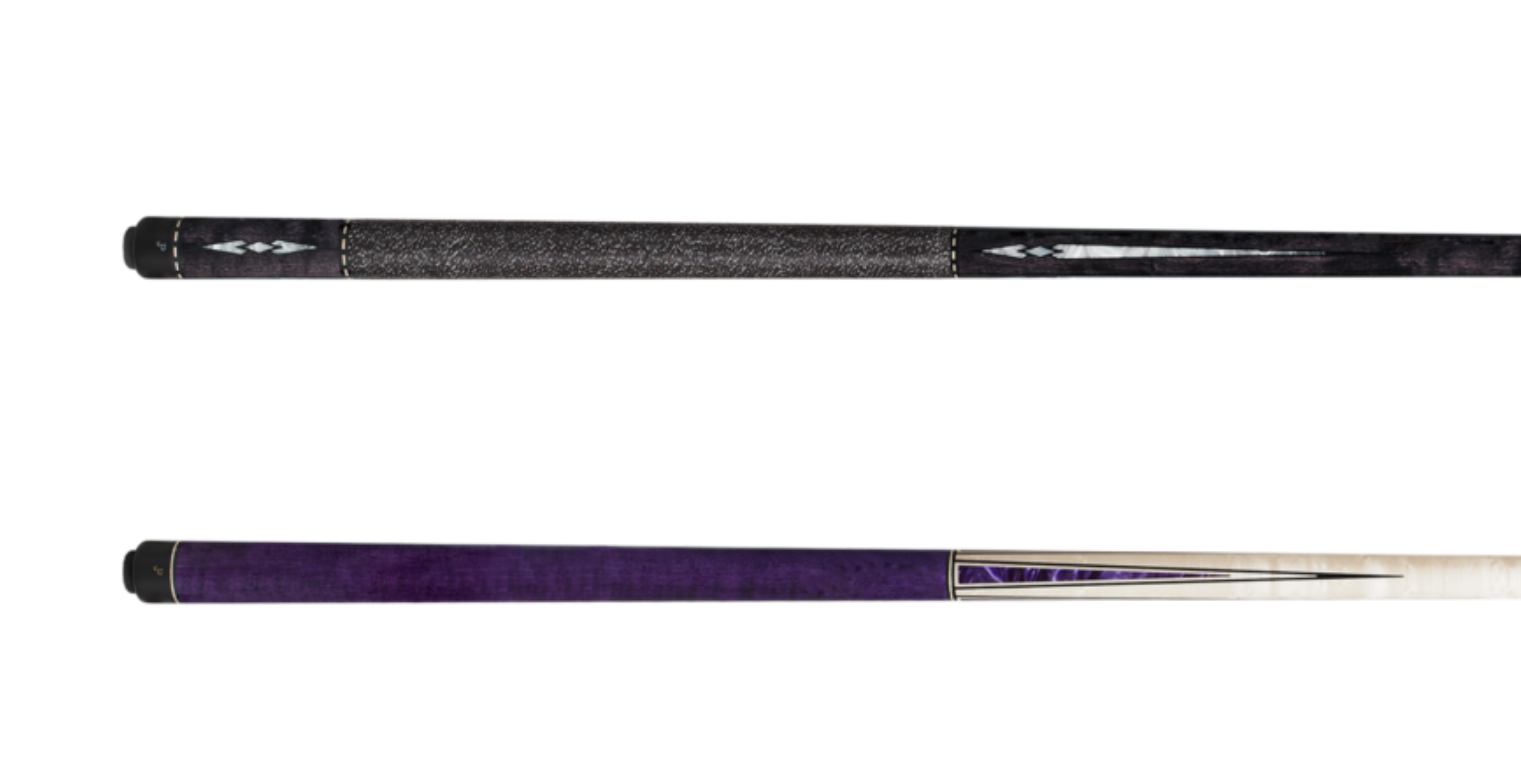 scroll, scrollTop: 3283, scrollLeft: 0, axis: vertical 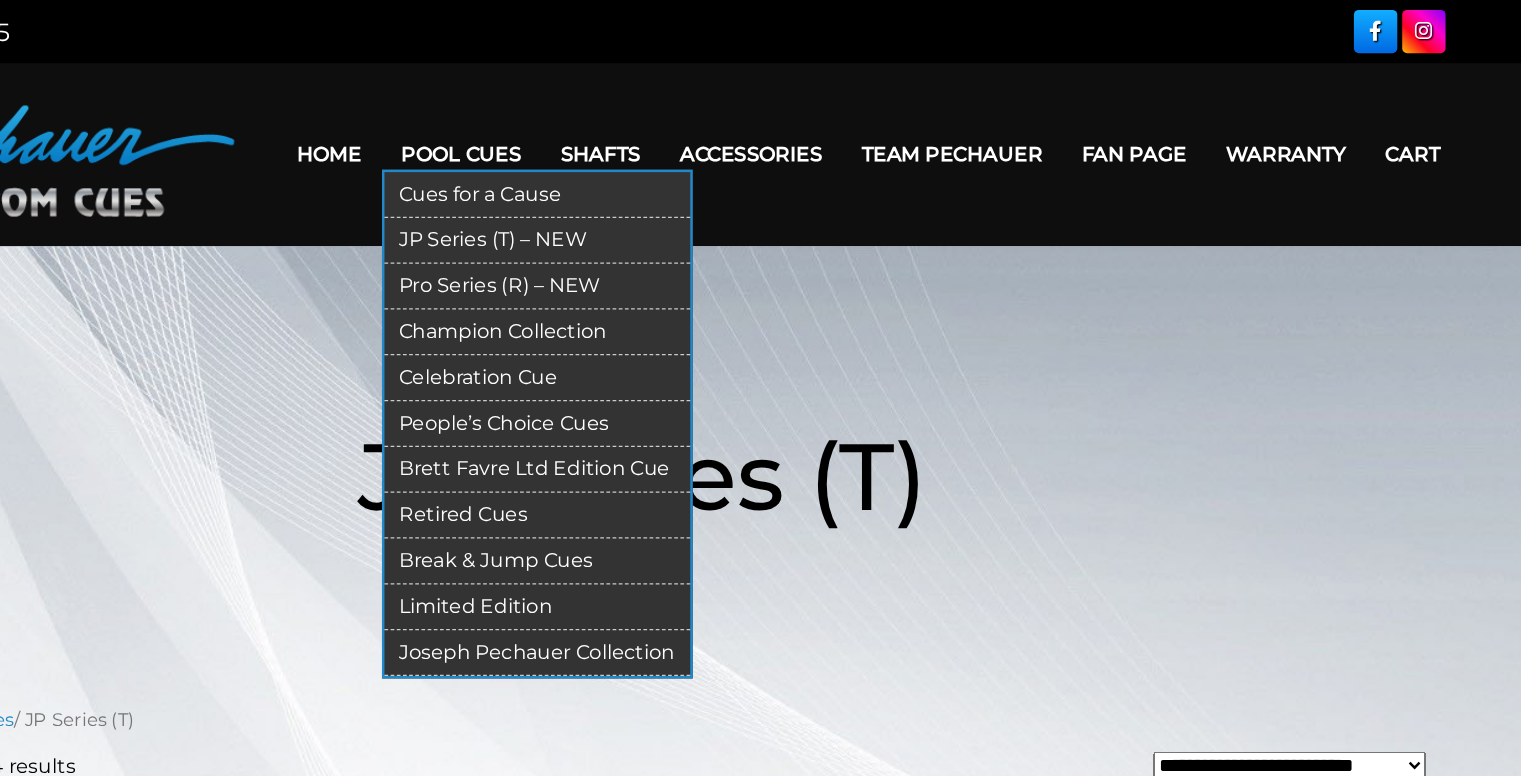 click on "Pro Series (R) – NEW" at bounding box center [675, 231] 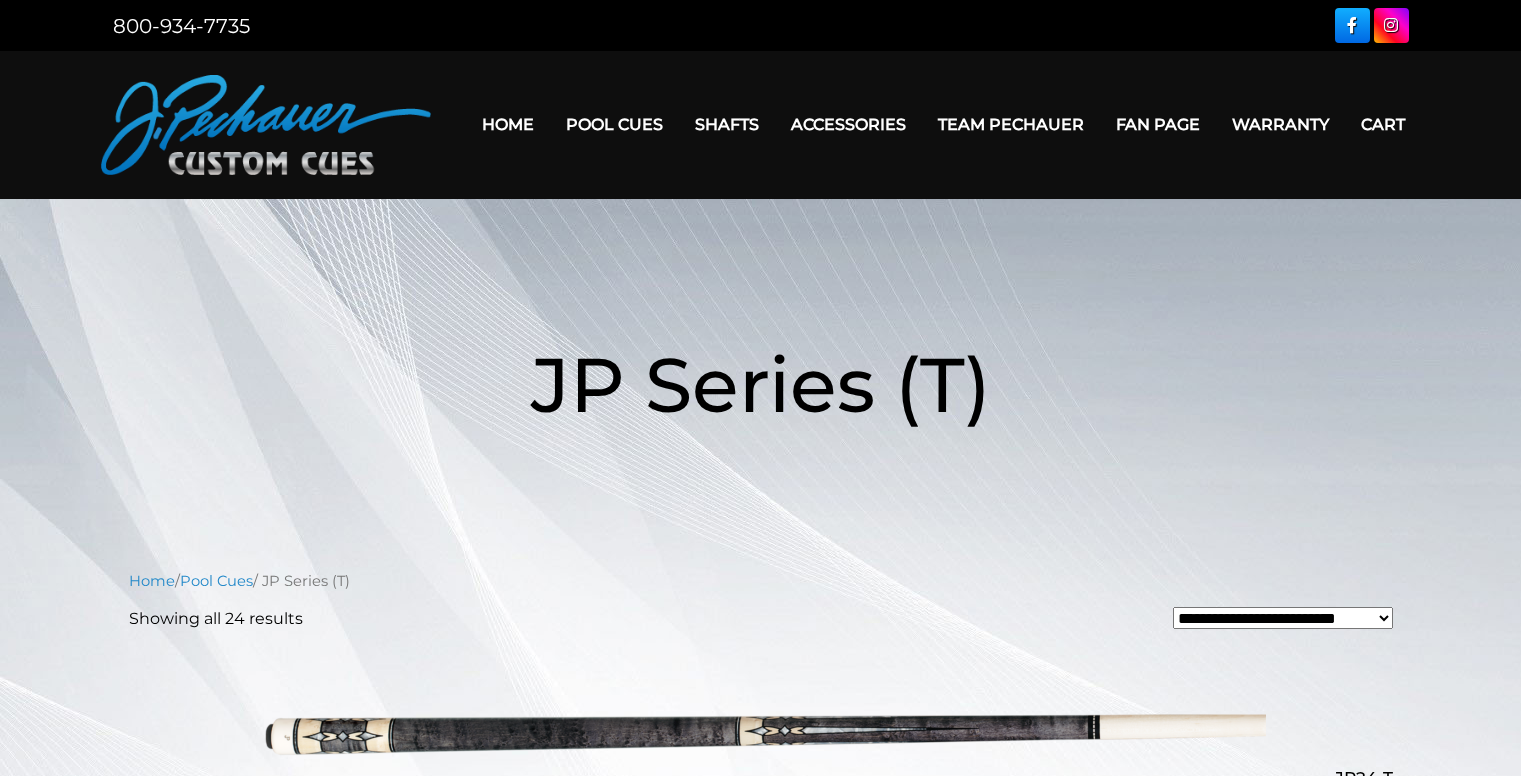 scroll, scrollTop: 0, scrollLeft: 0, axis: both 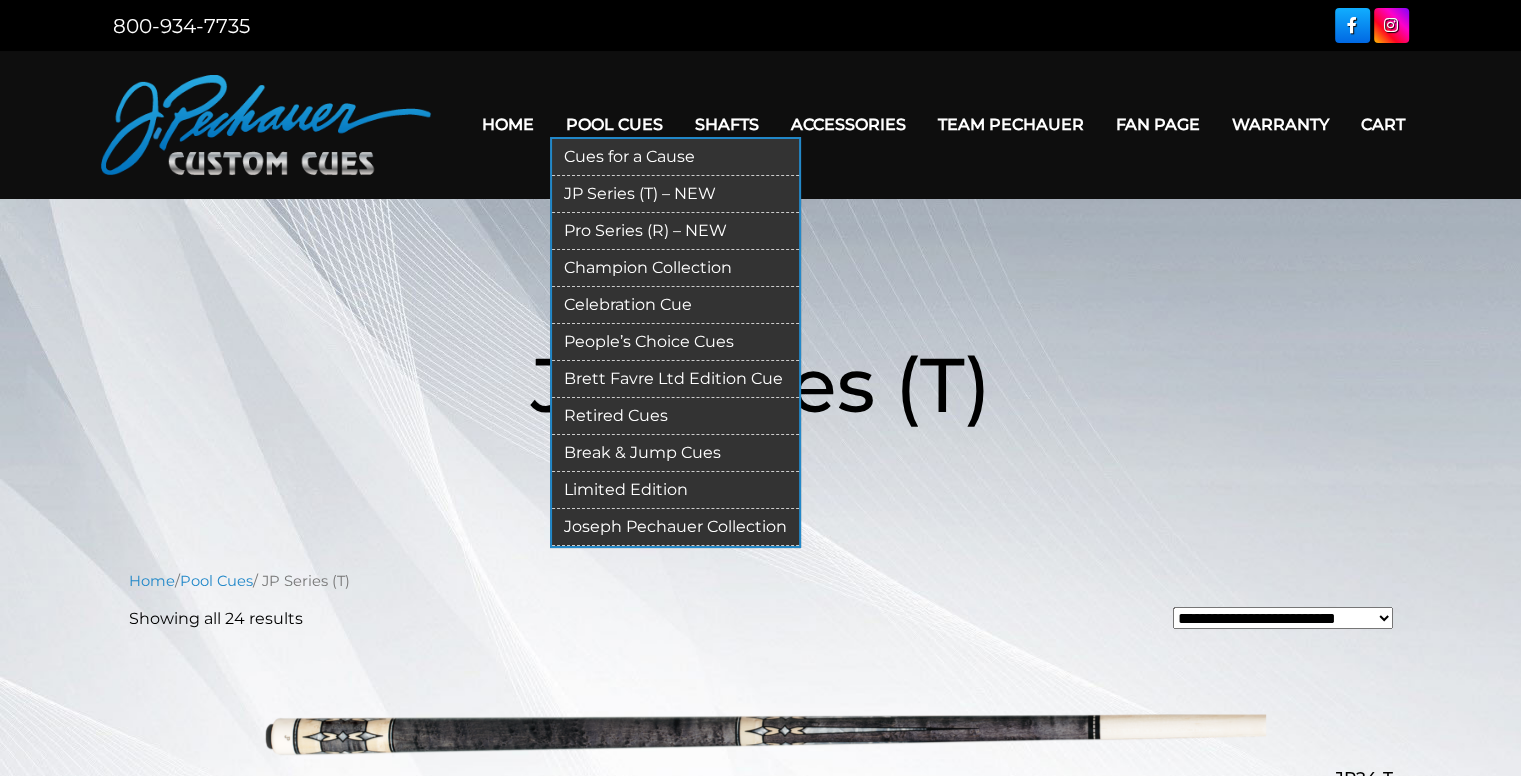 click on "Pro Series (R) – NEW" at bounding box center [675, 231] 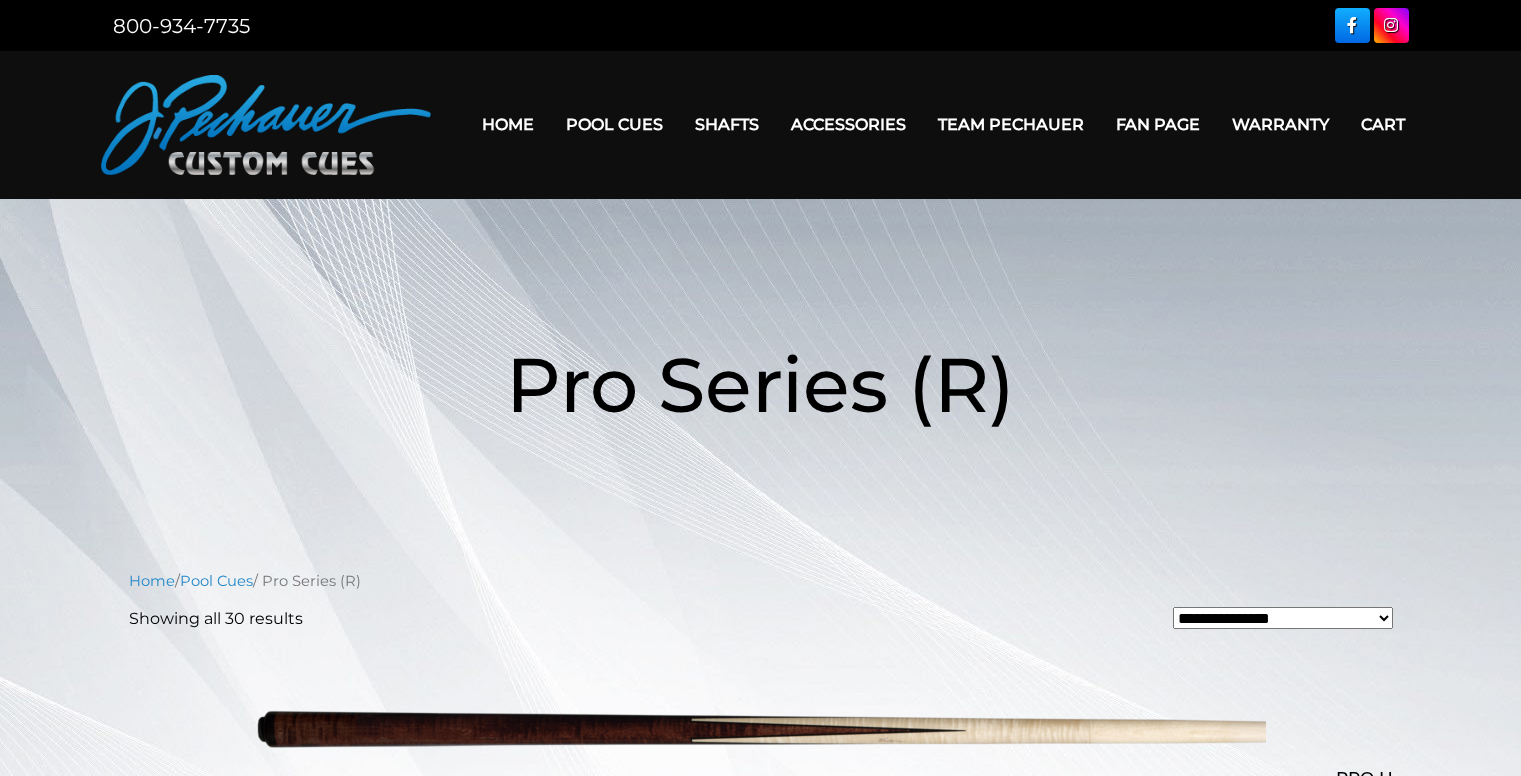scroll, scrollTop: 0, scrollLeft: 0, axis: both 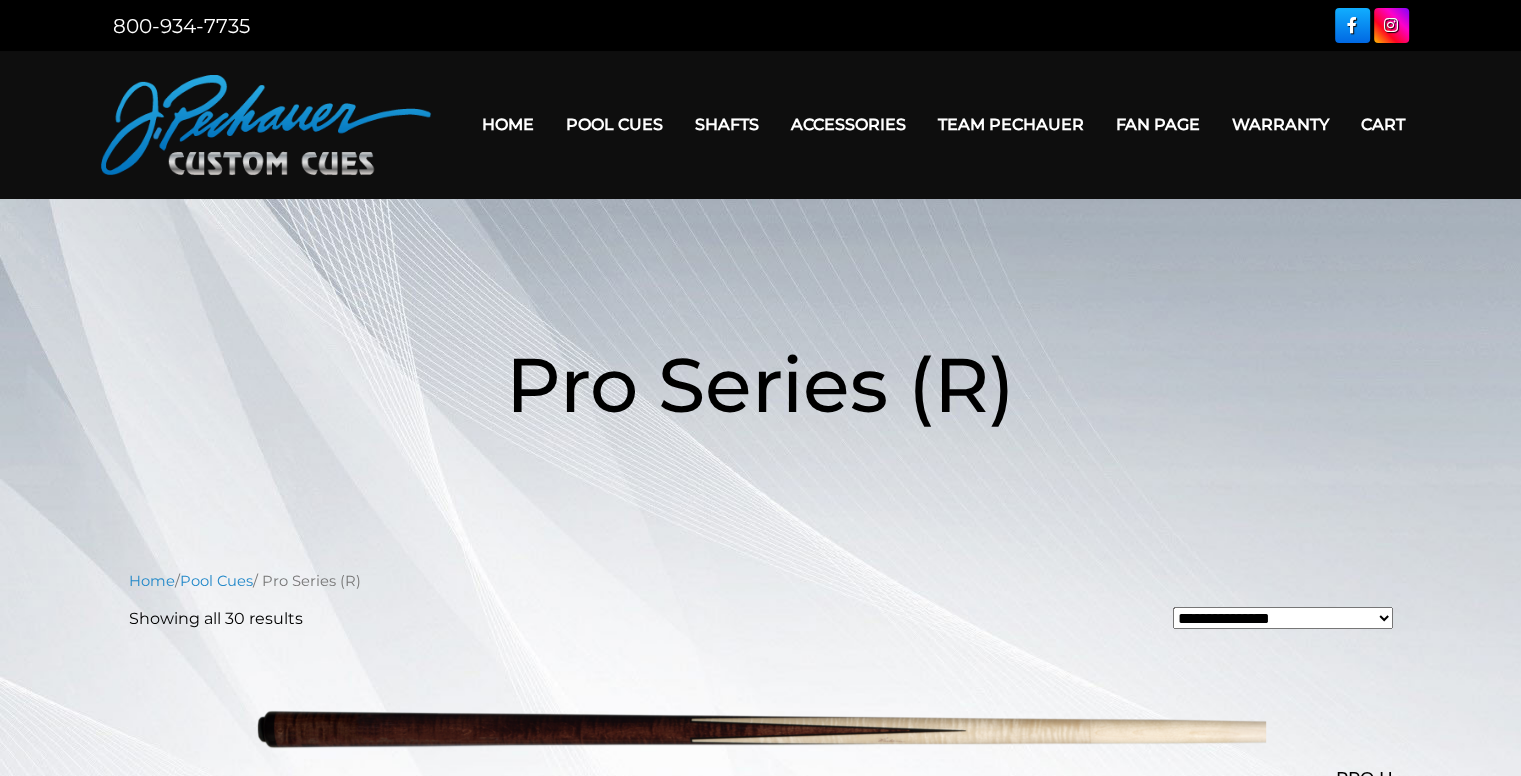 click on "**********" at bounding box center (1283, 618) 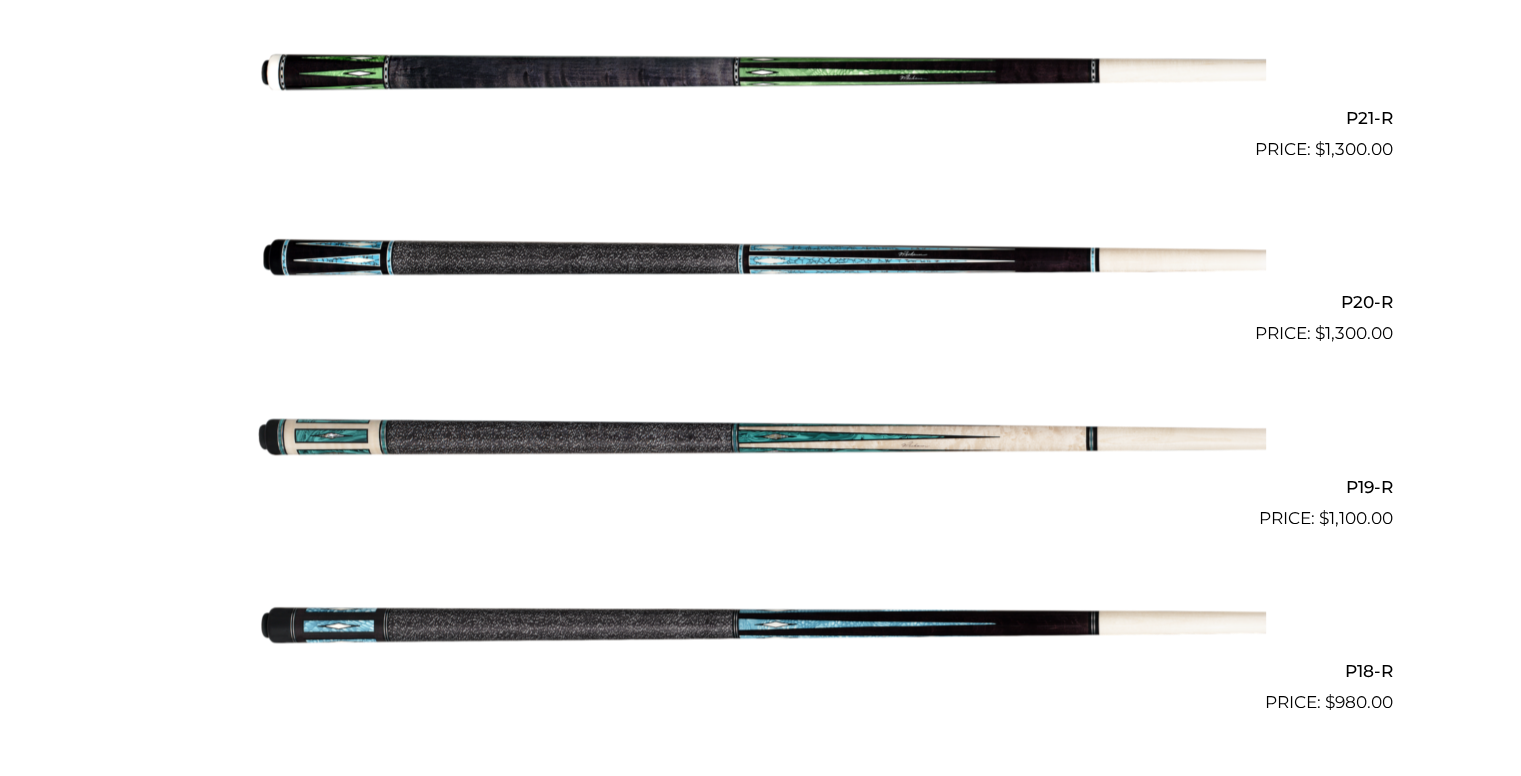 scroll, scrollTop: 2318, scrollLeft: 0, axis: vertical 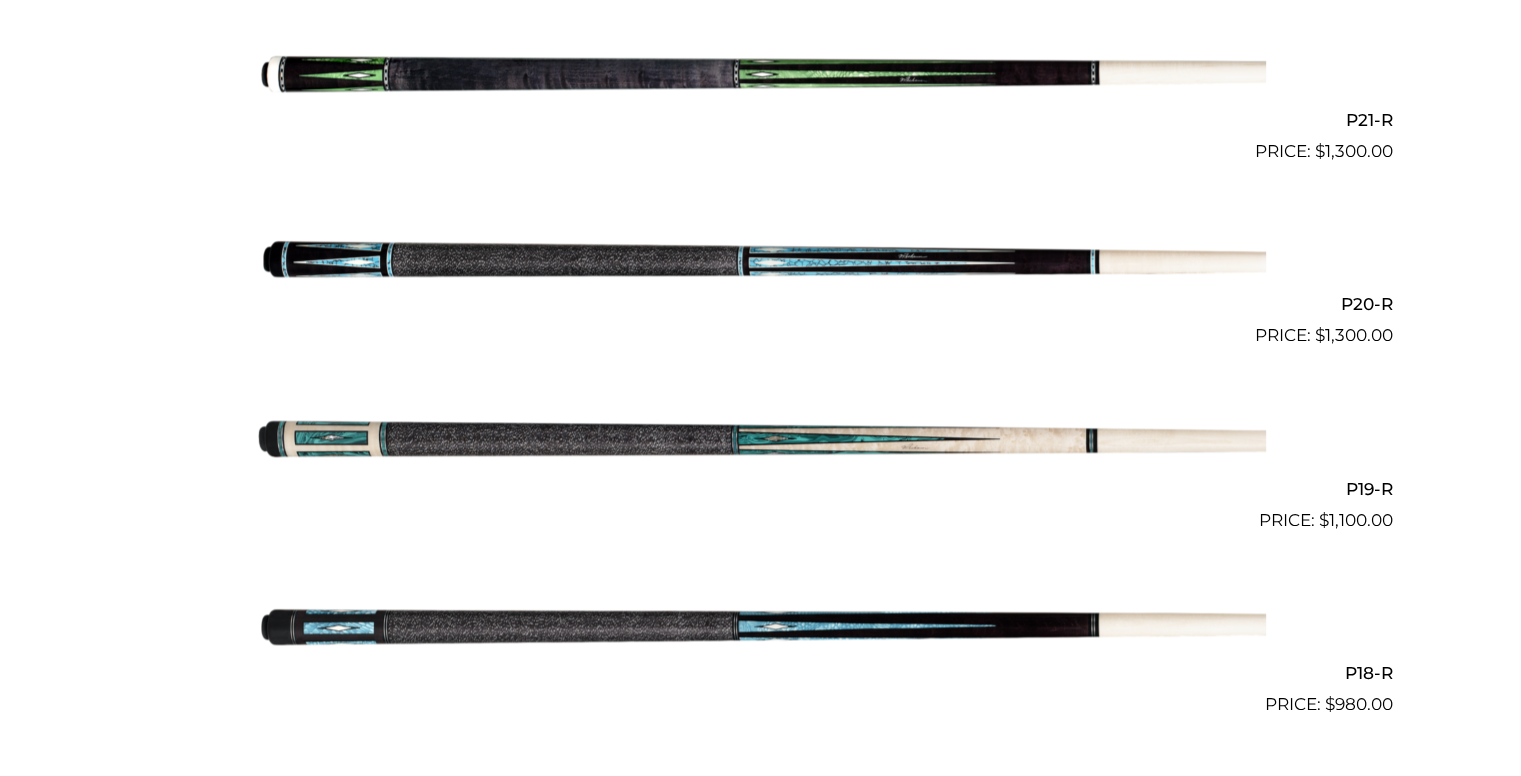 click at bounding box center [761, 441] 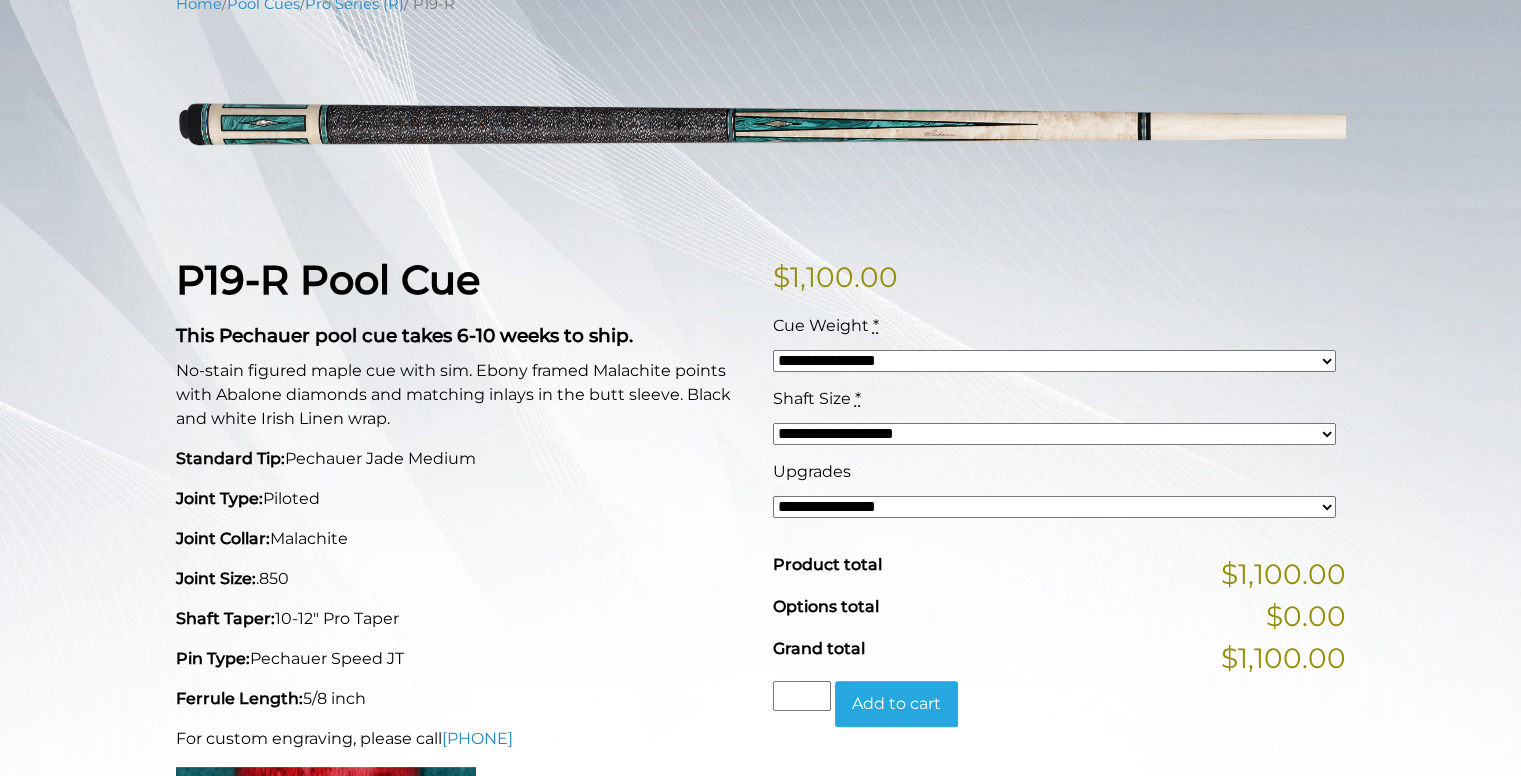 scroll, scrollTop: 276, scrollLeft: 0, axis: vertical 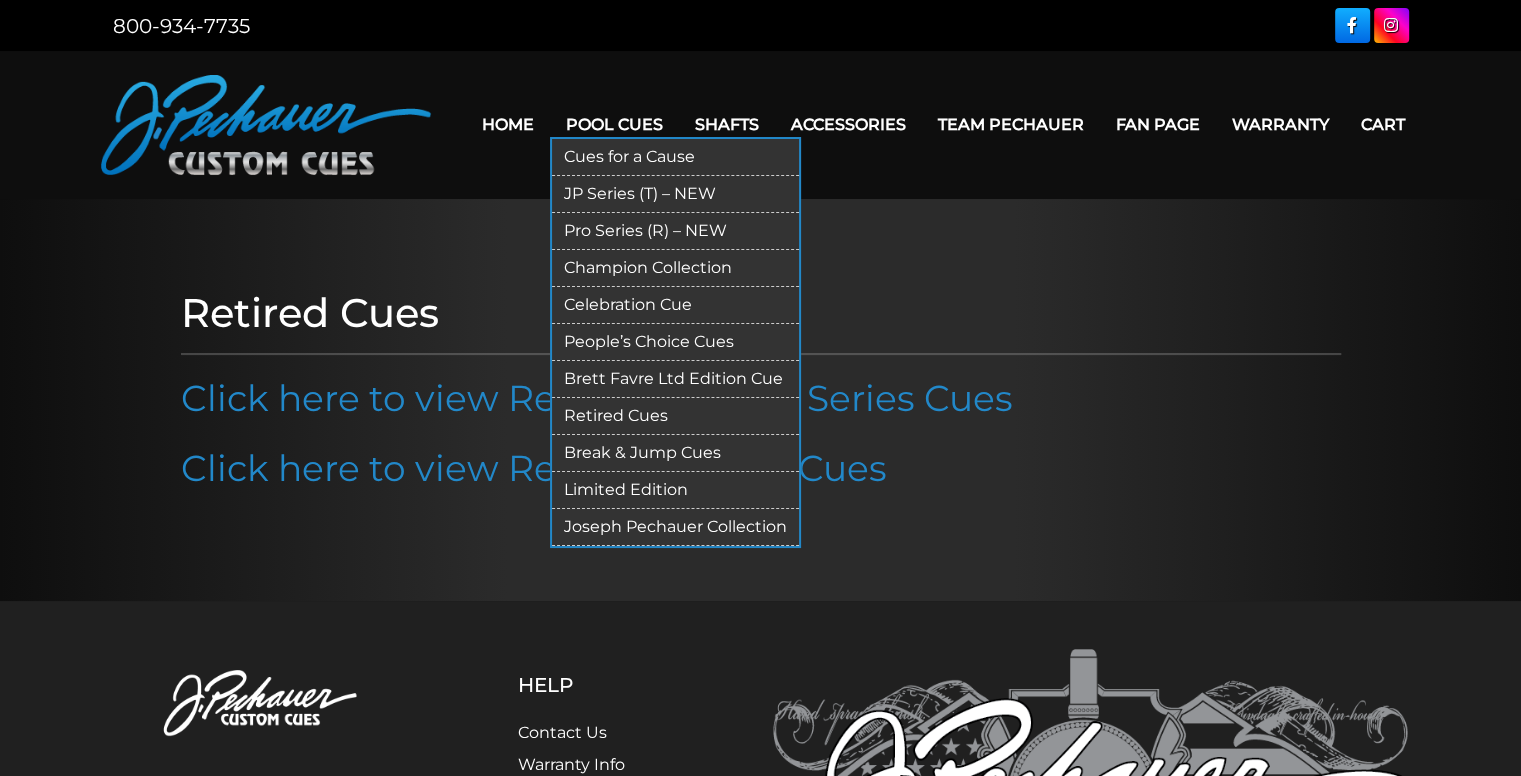 click on "Retired Cues" at bounding box center [675, 416] 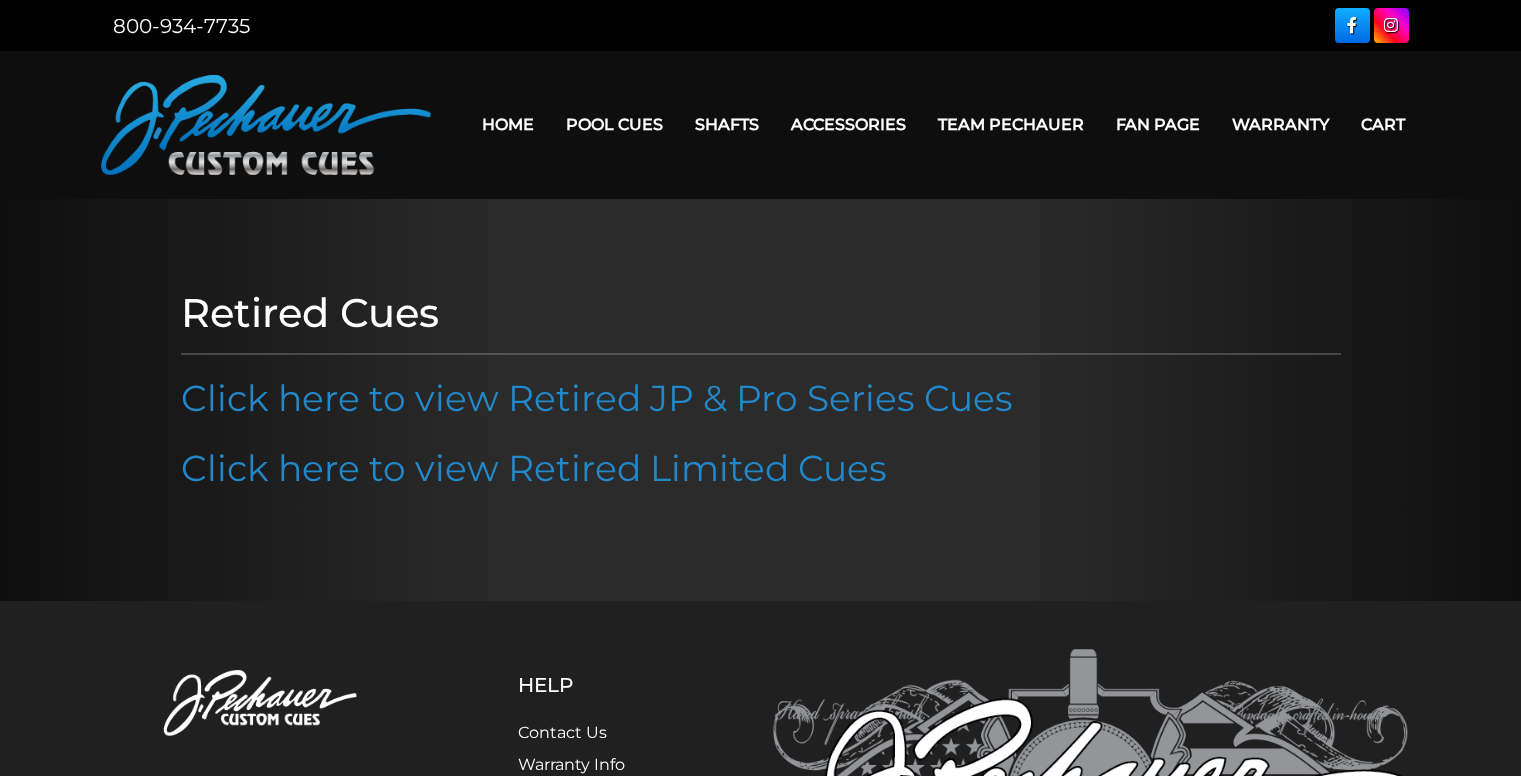 scroll, scrollTop: 0, scrollLeft: 0, axis: both 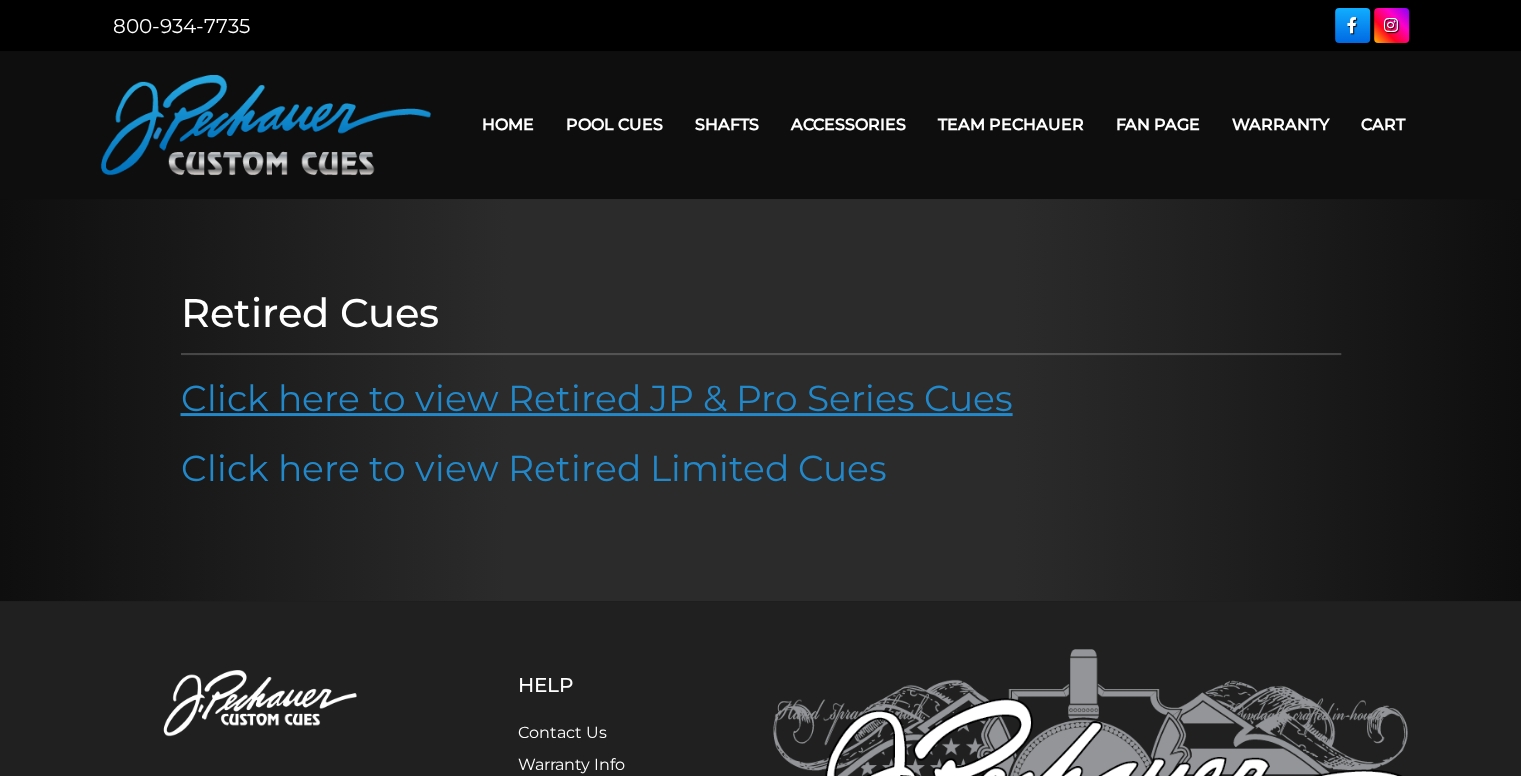 click on "Click here to view Retired JP & Pro Series Cues" at bounding box center (597, 398) 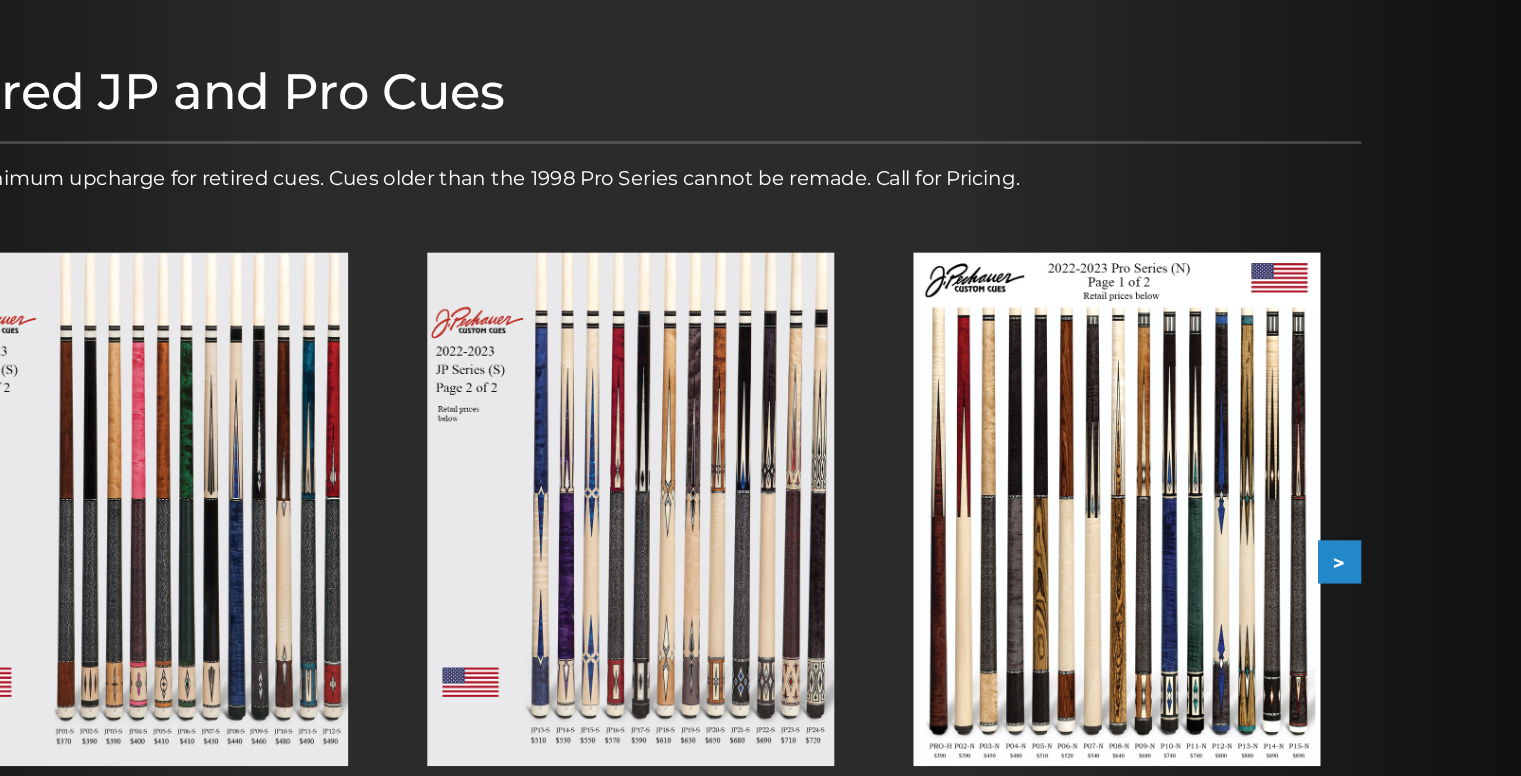 scroll, scrollTop: 130, scrollLeft: 0, axis: vertical 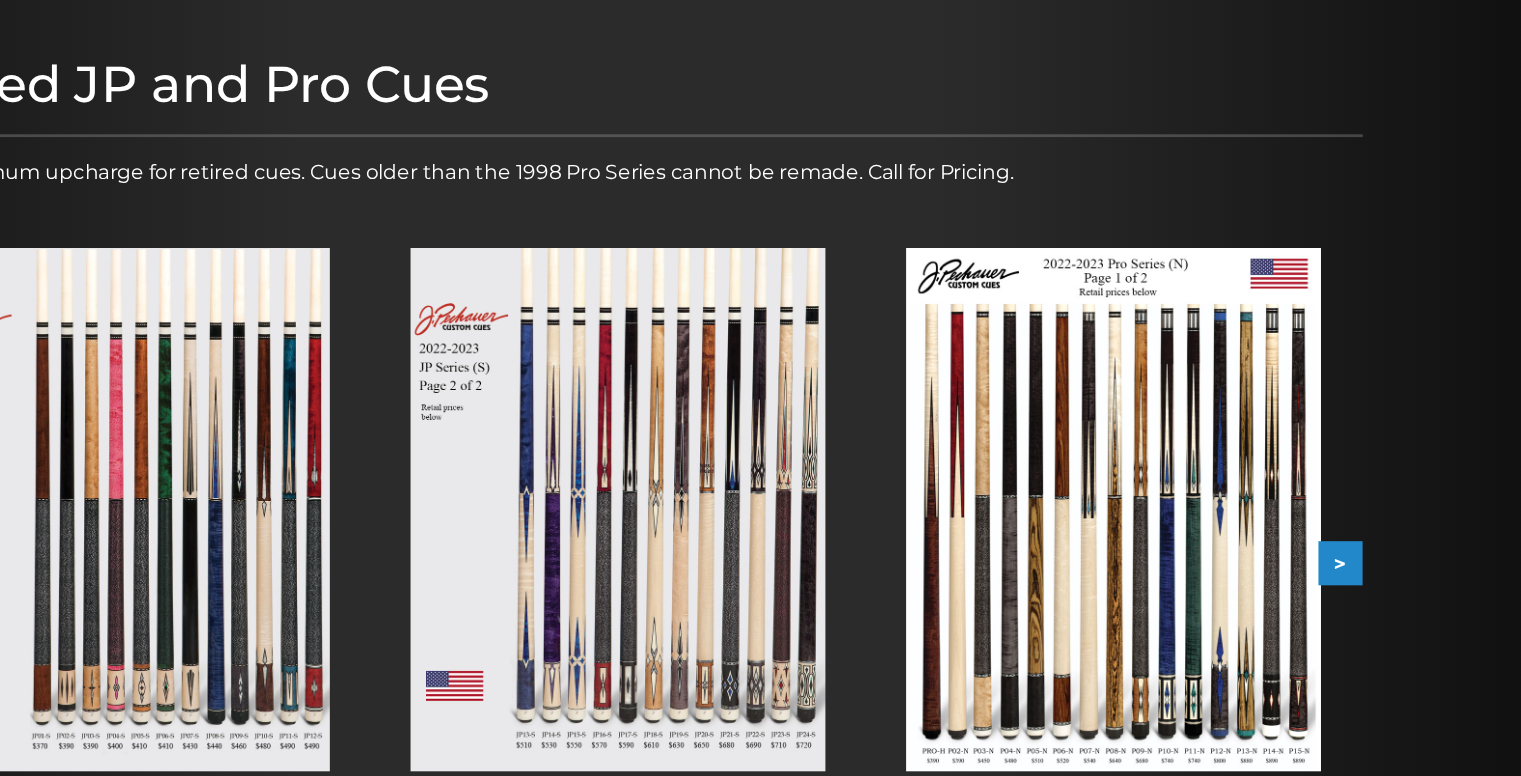 click on ">" at bounding box center (1333, 553) 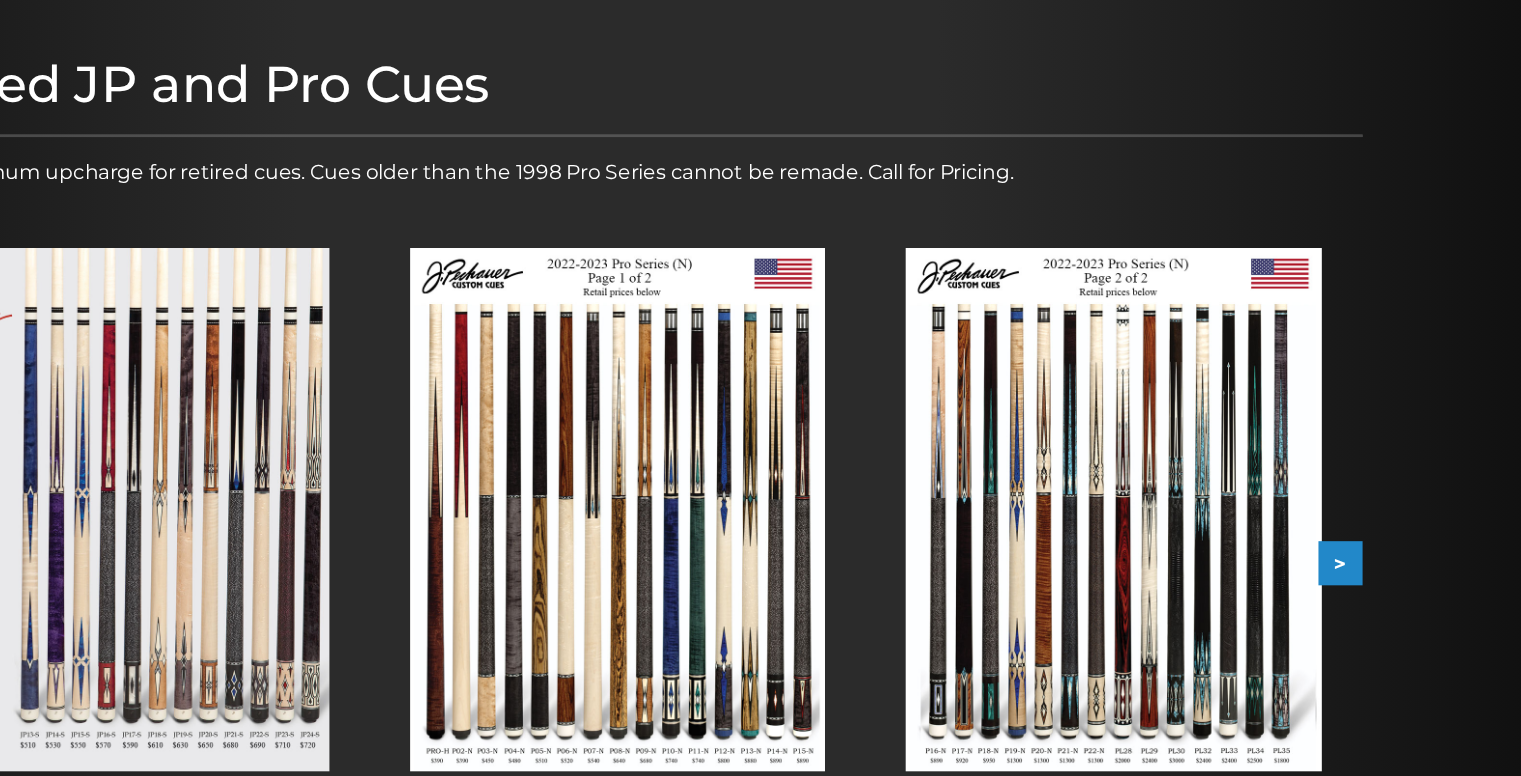 click on ">" at bounding box center [1333, 553] 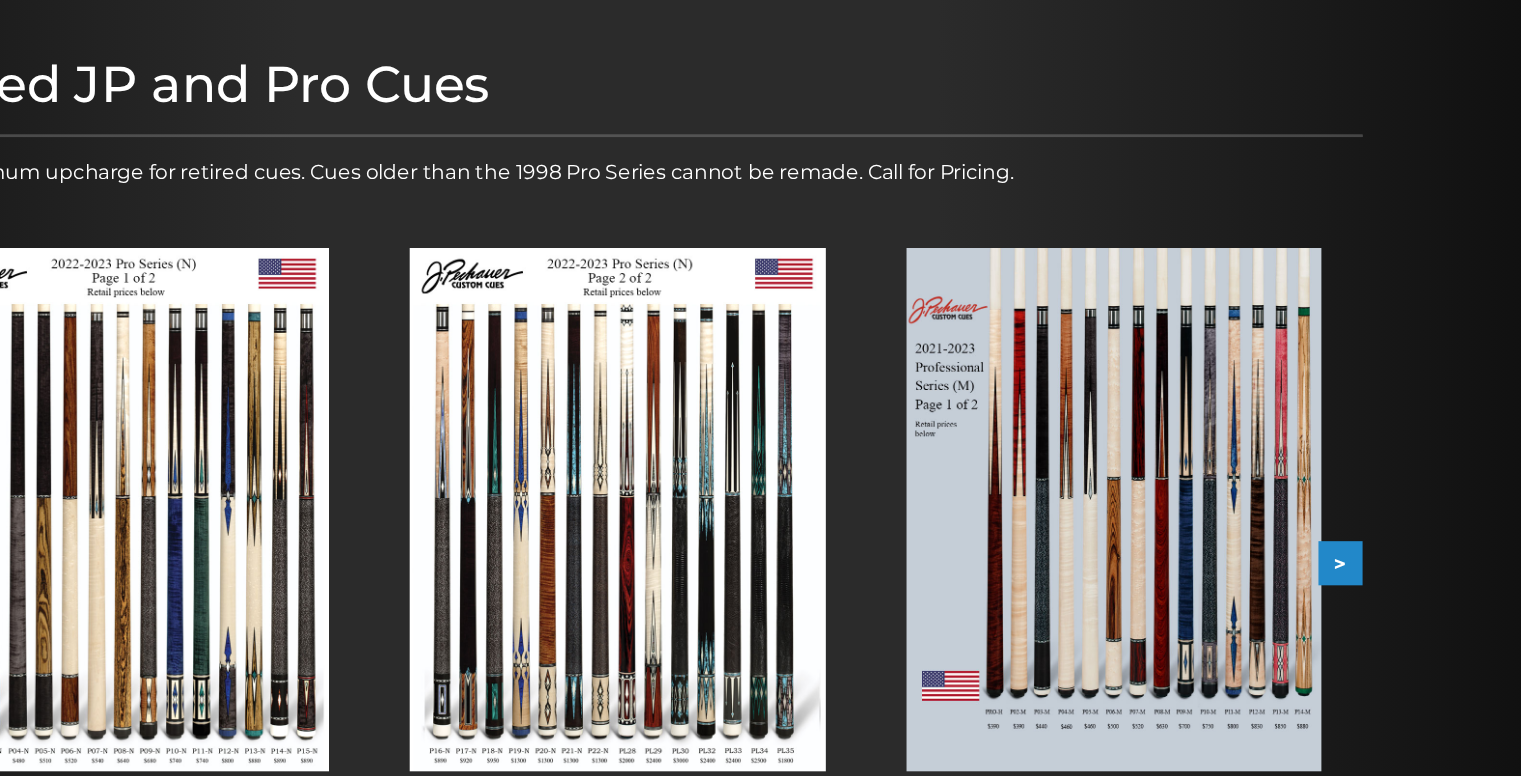 click on ">" at bounding box center [1333, 553] 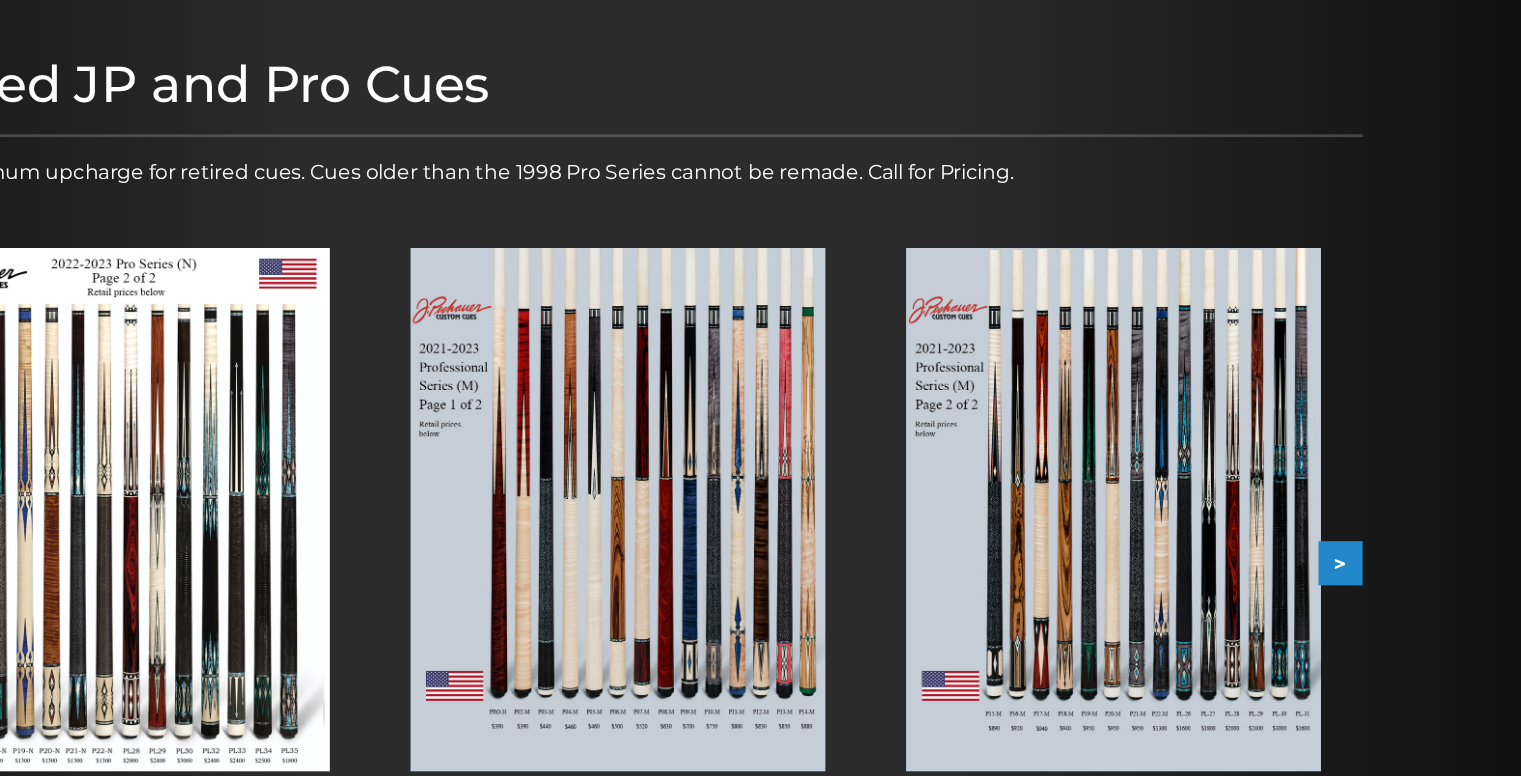 click on ">" at bounding box center [1333, 553] 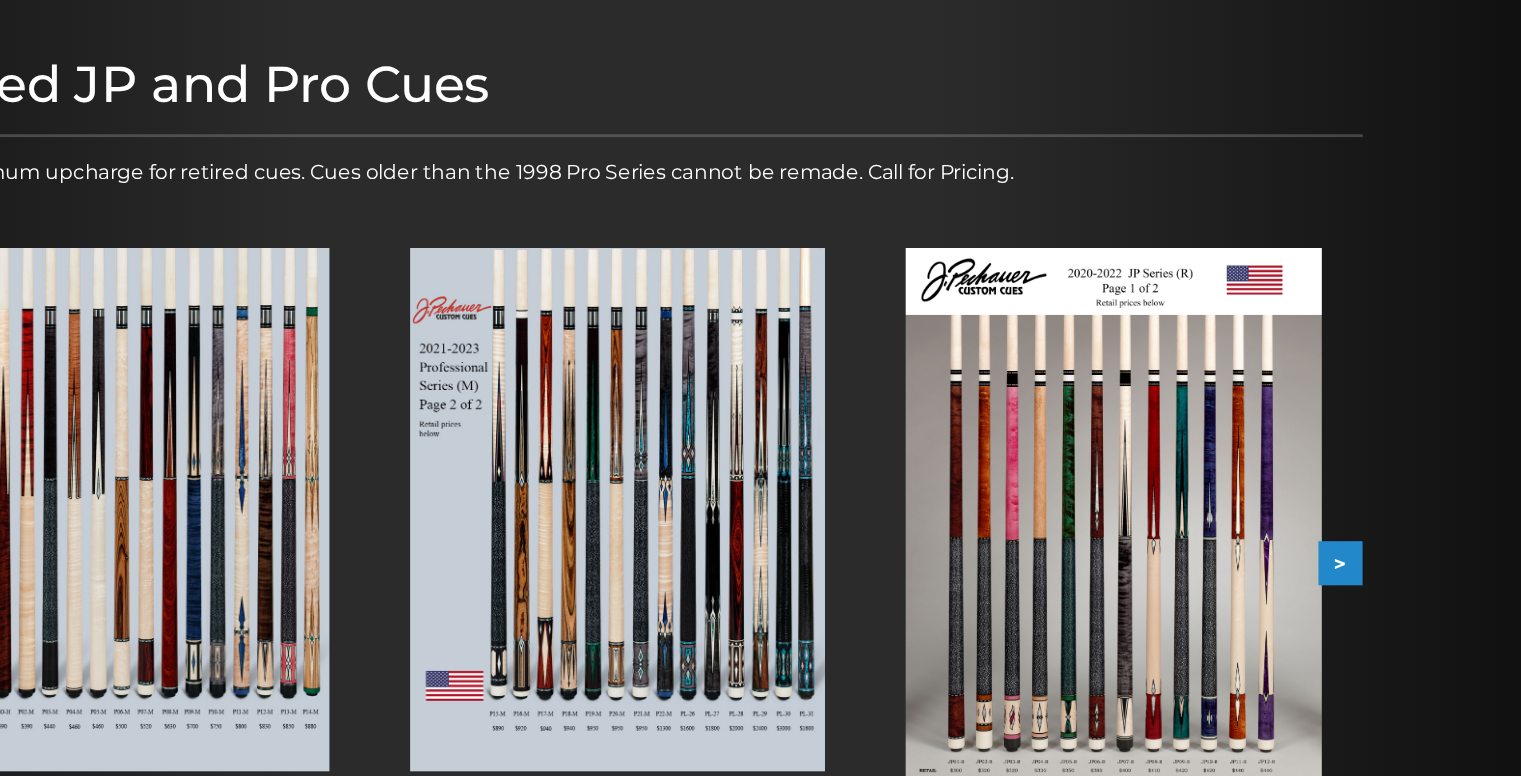 click at bounding box center [1153, 514] 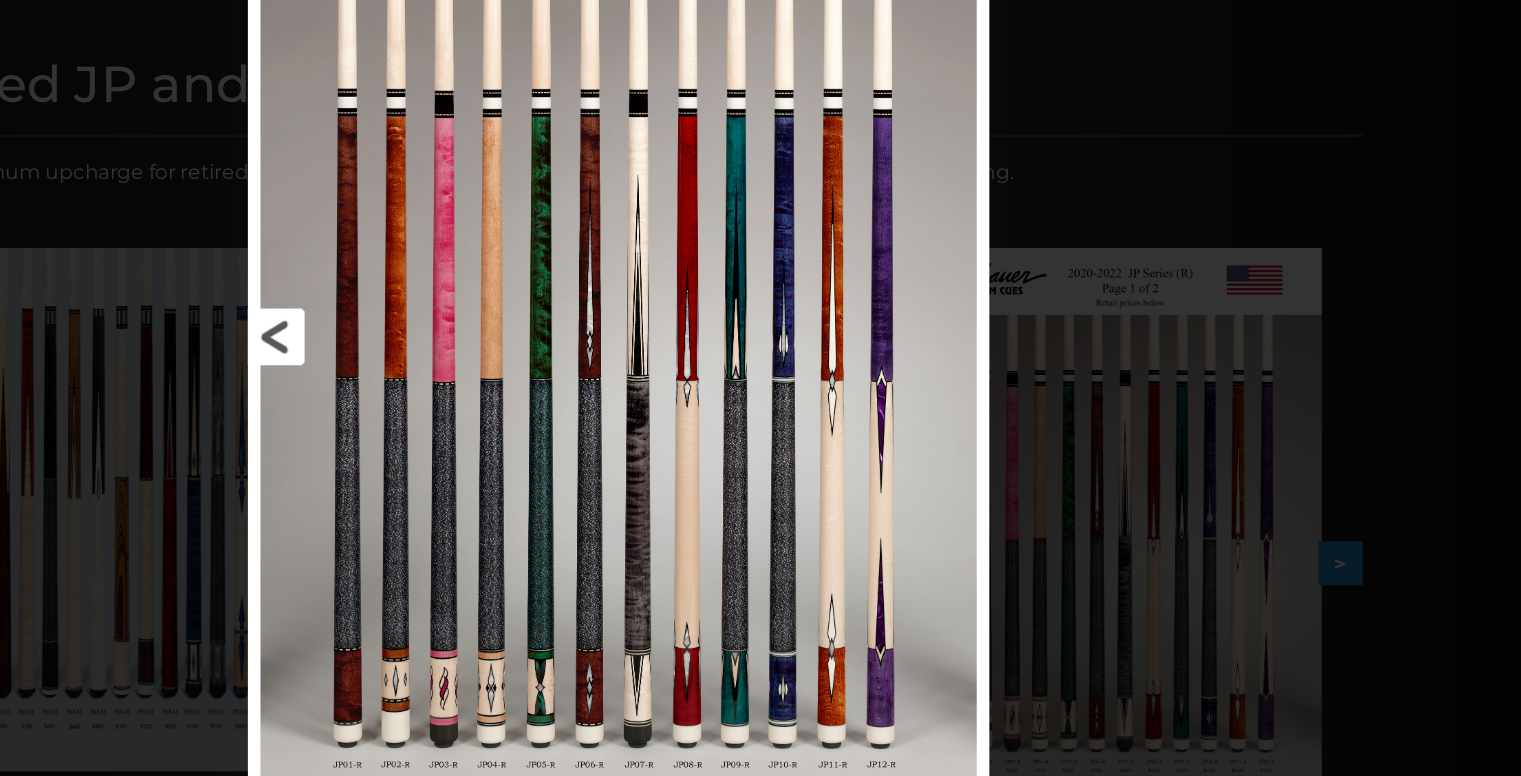drag, startPoint x: 751, startPoint y: 419, endPoint x: 659, endPoint y: 278, distance: 168.35974 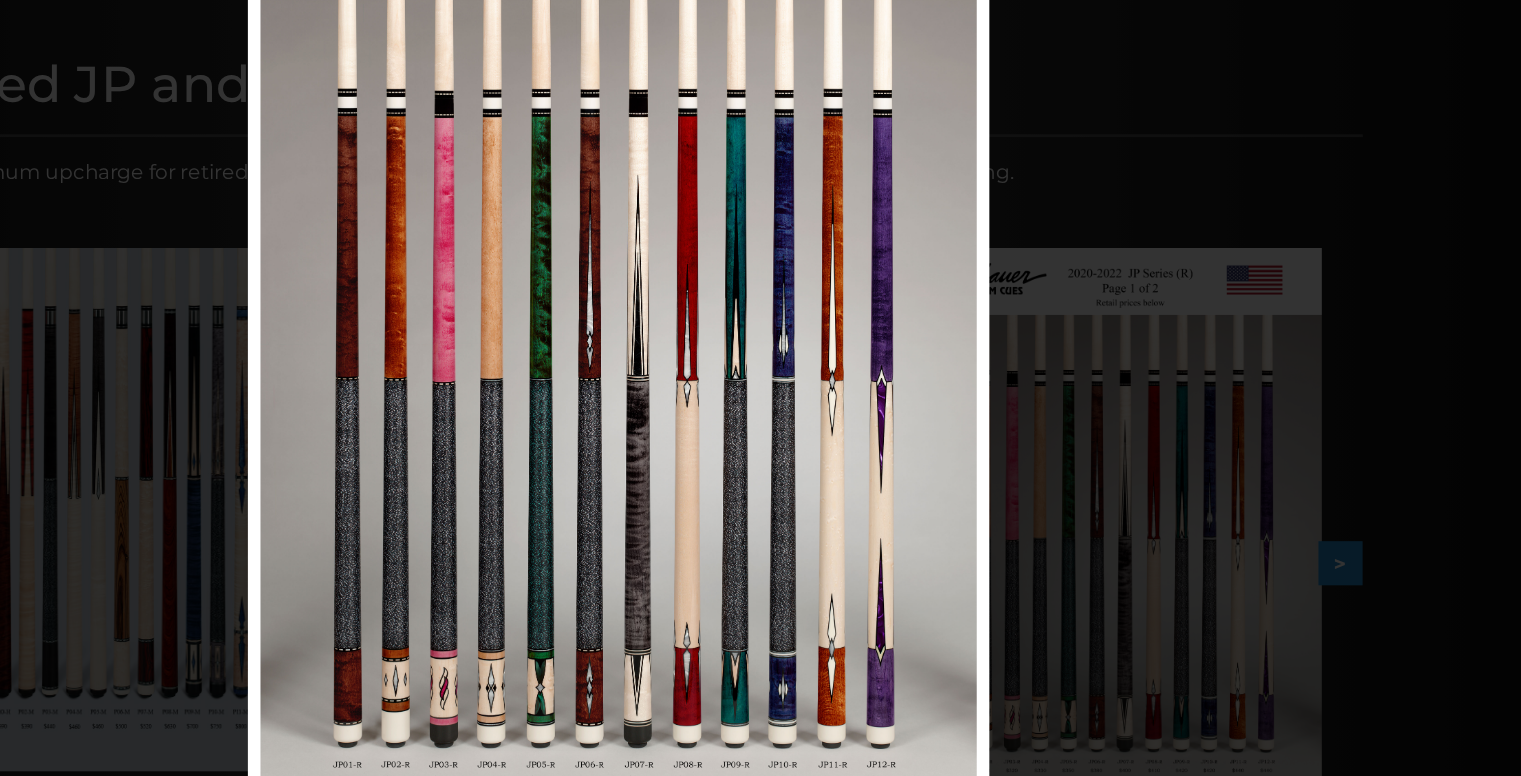 click at bounding box center (761, 373) 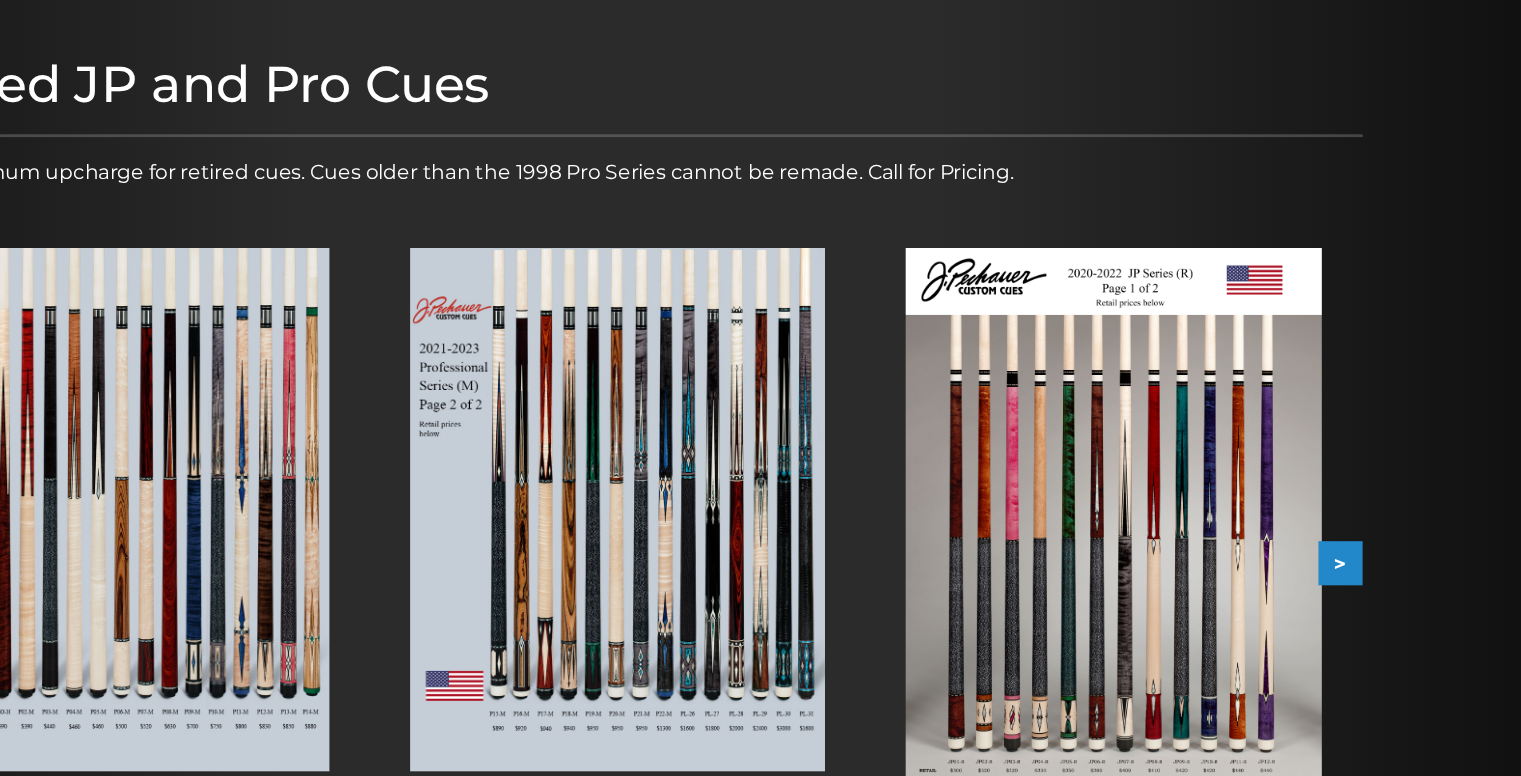 click on ">" at bounding box center [1333, 553] 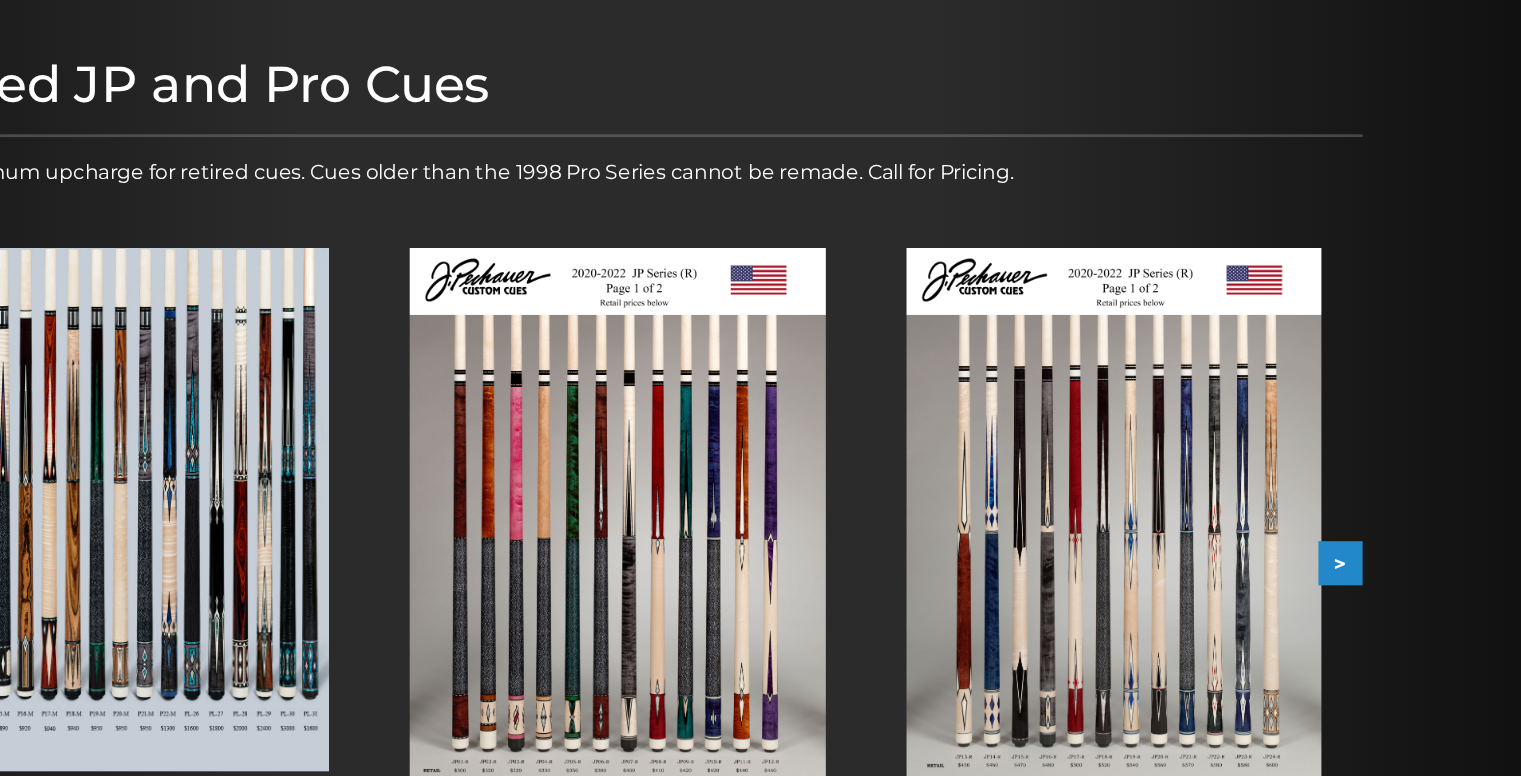 click at bounding box center [760, 514] 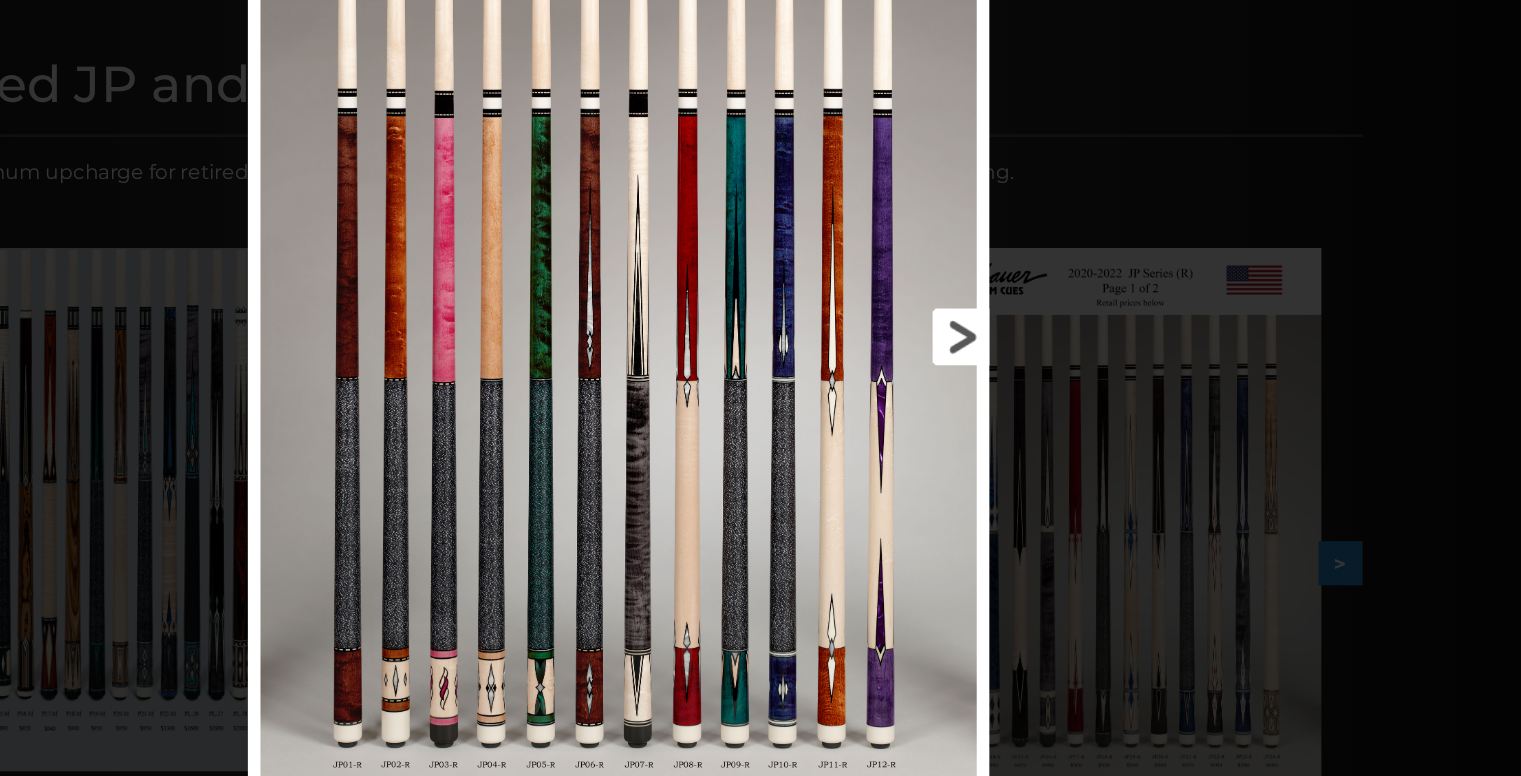click at bounding box center [922, 373] 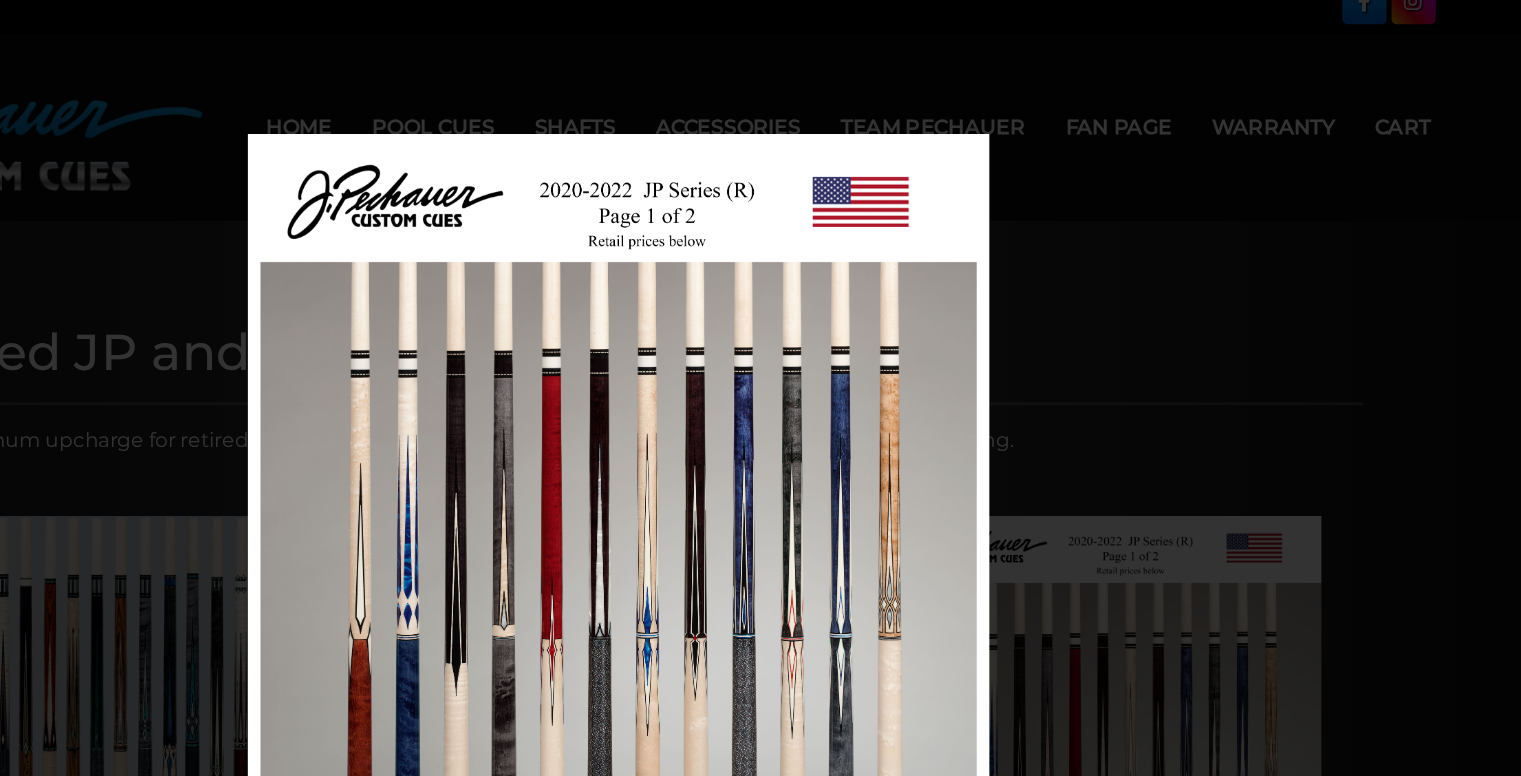 scroll, scrollTop: 24, scrollLeft: 0, axis: vertical 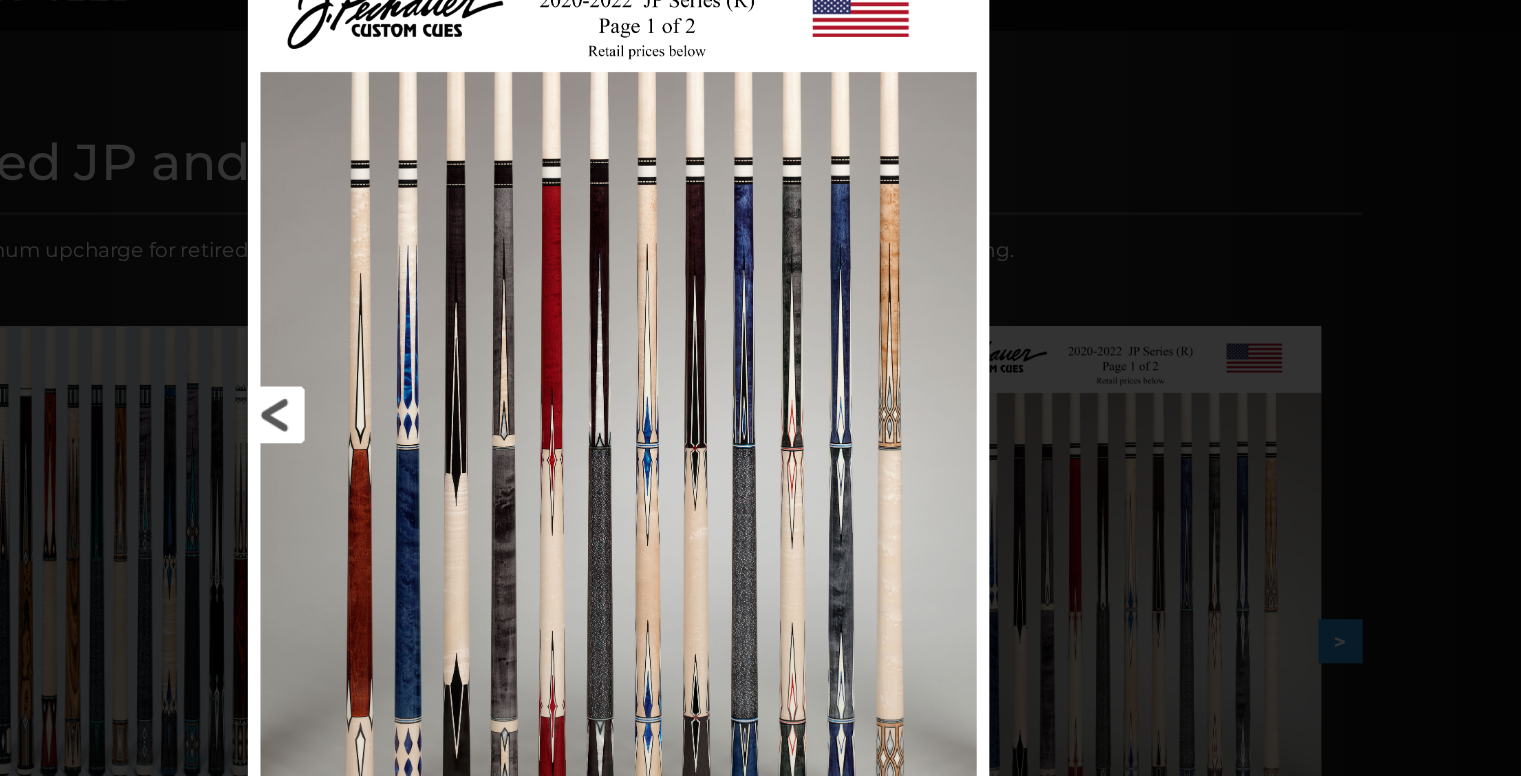 drag, startPoint x: 750, startPoint y: 377, endPoint x: 687, endPoint y: 449, distance: 95.67131 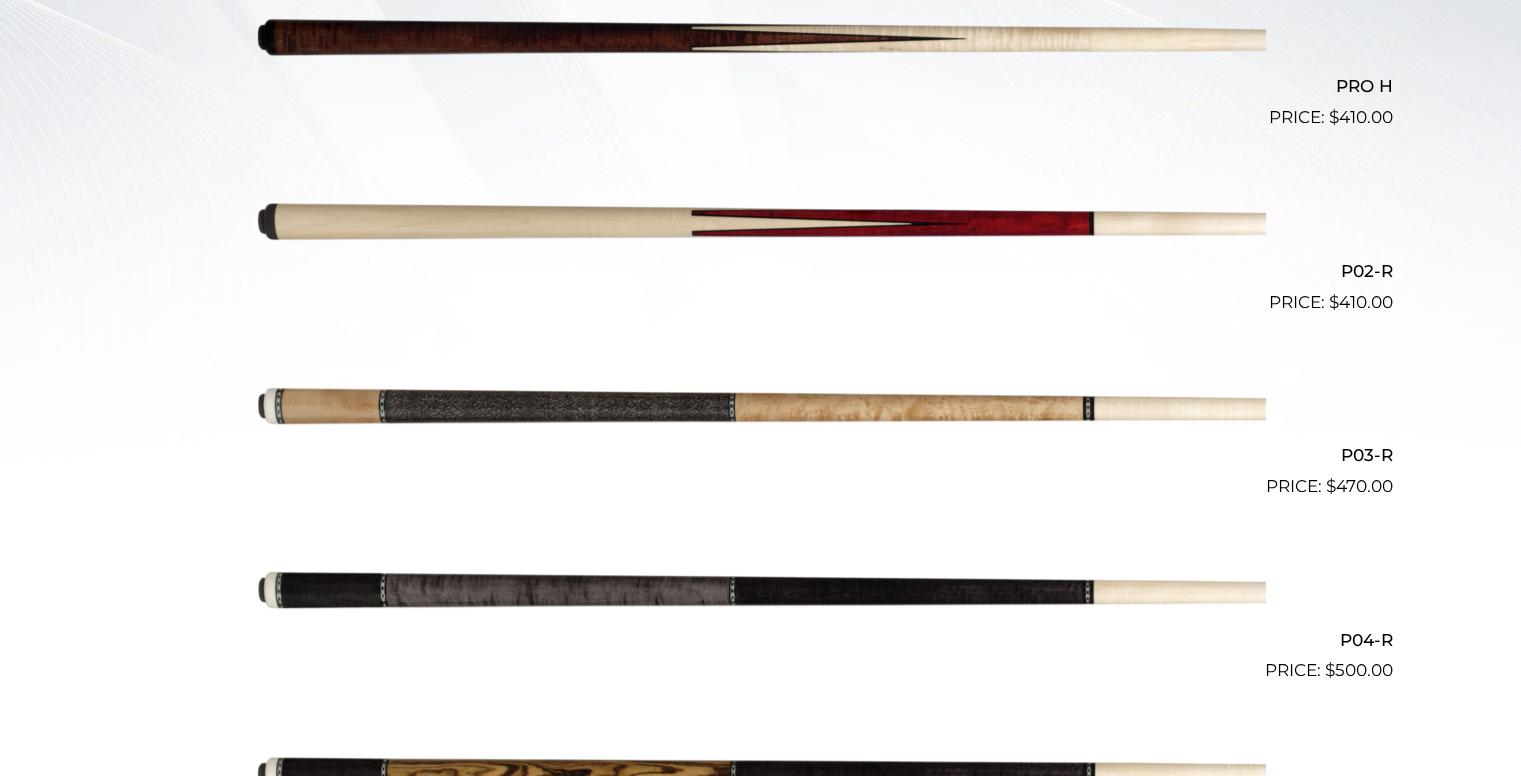 scroll, scrollTop: 0, scrollLeft: 0, axis: both 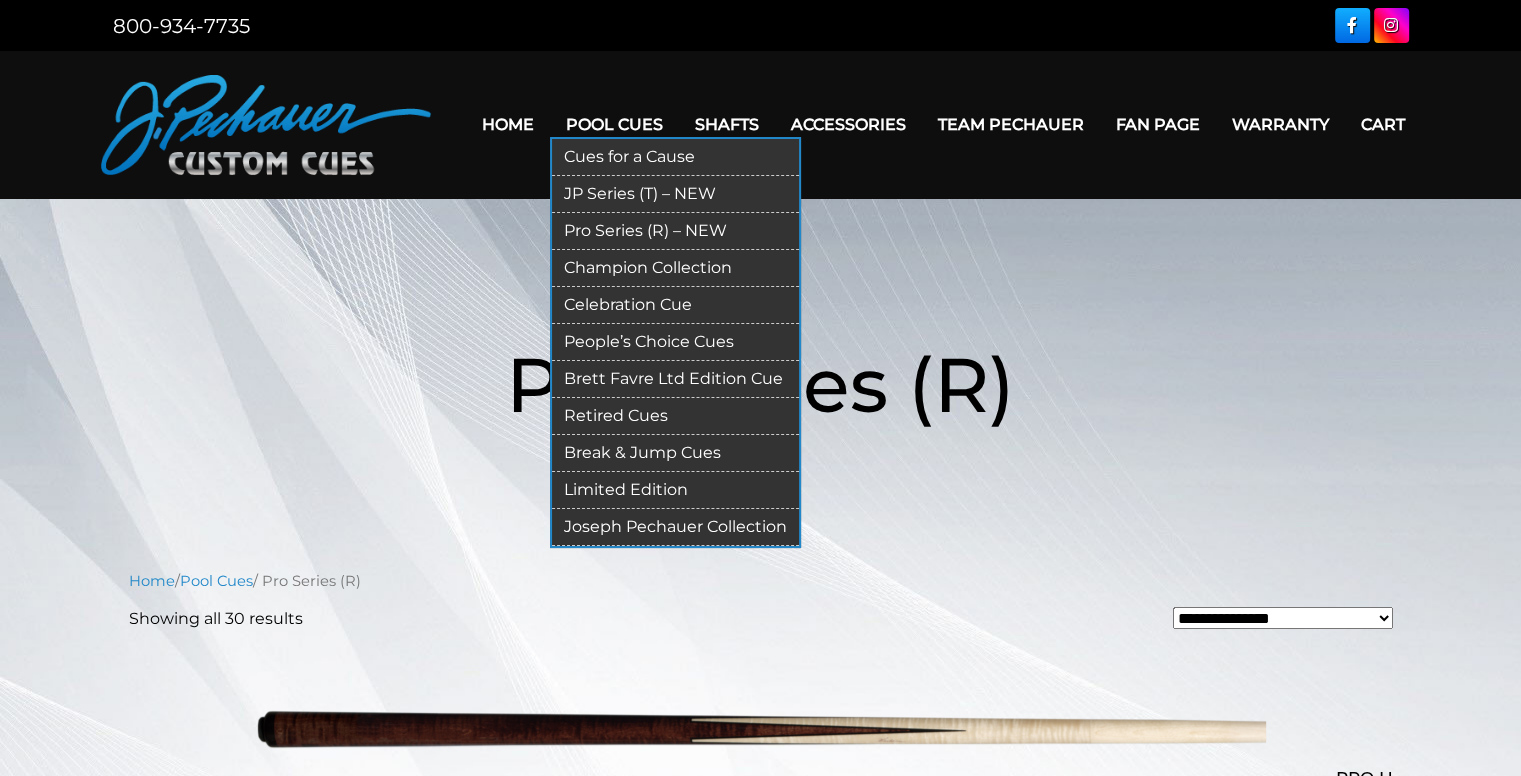 click on "JP Series (T) – NEW" at bounding box center [675, 194] 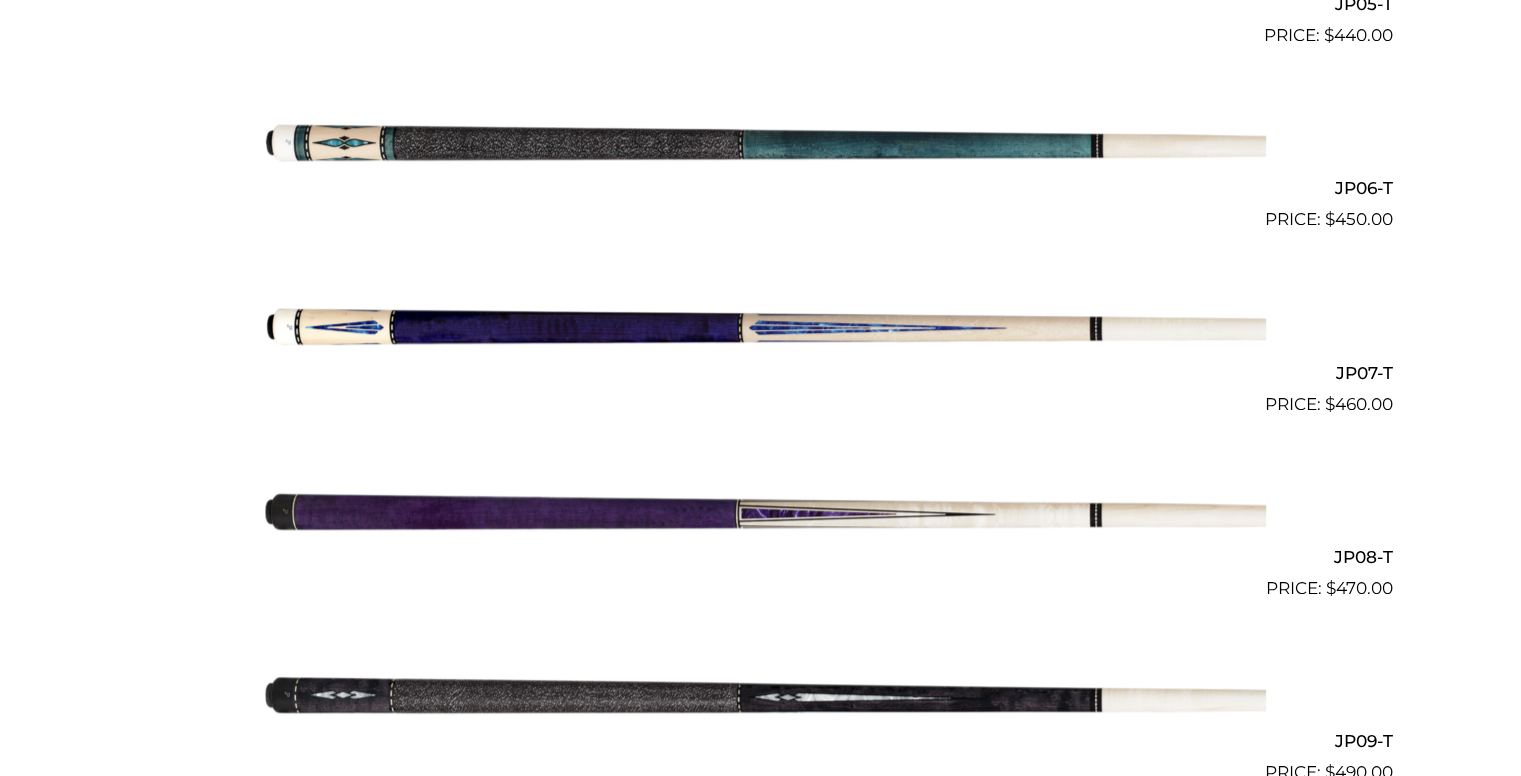 scroll, scrollTop: 1516, scrollLeft: 0, axis: vertical 